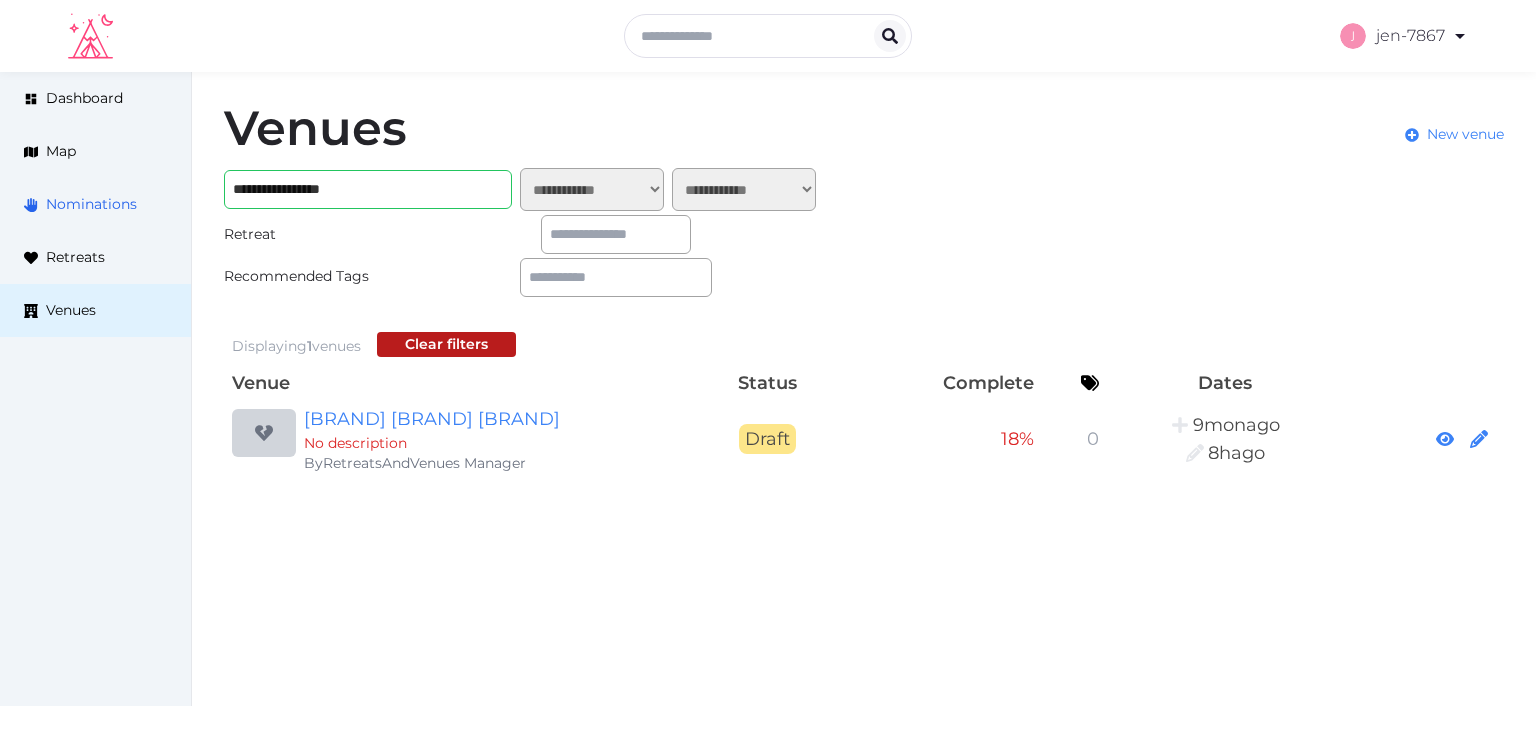 scroll, scrollTop: 0, scrollLeft: 0, axis: both 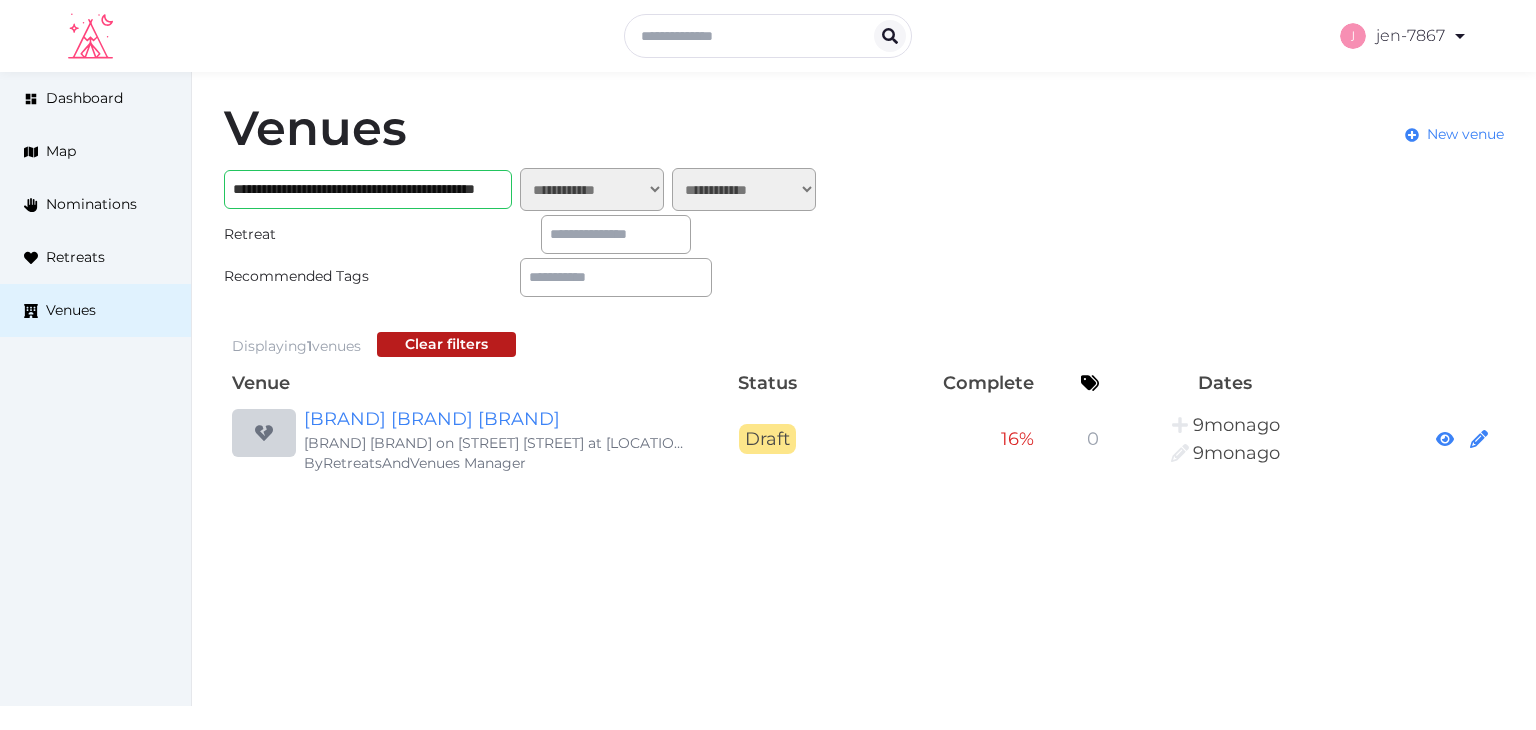 type on "**********" 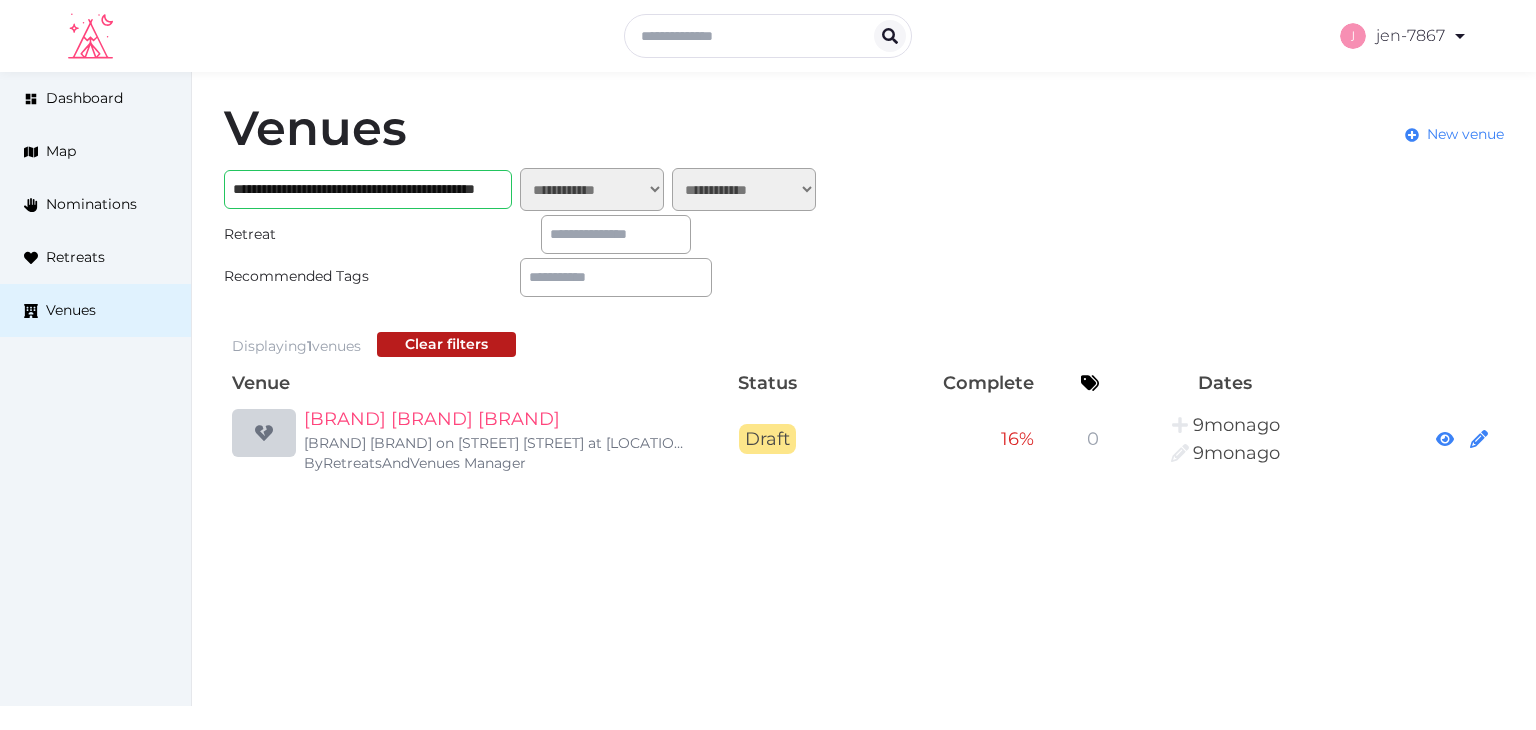 click on "[BRAND] [BRAND] [BRAND]" at bounding box center (496, 419) 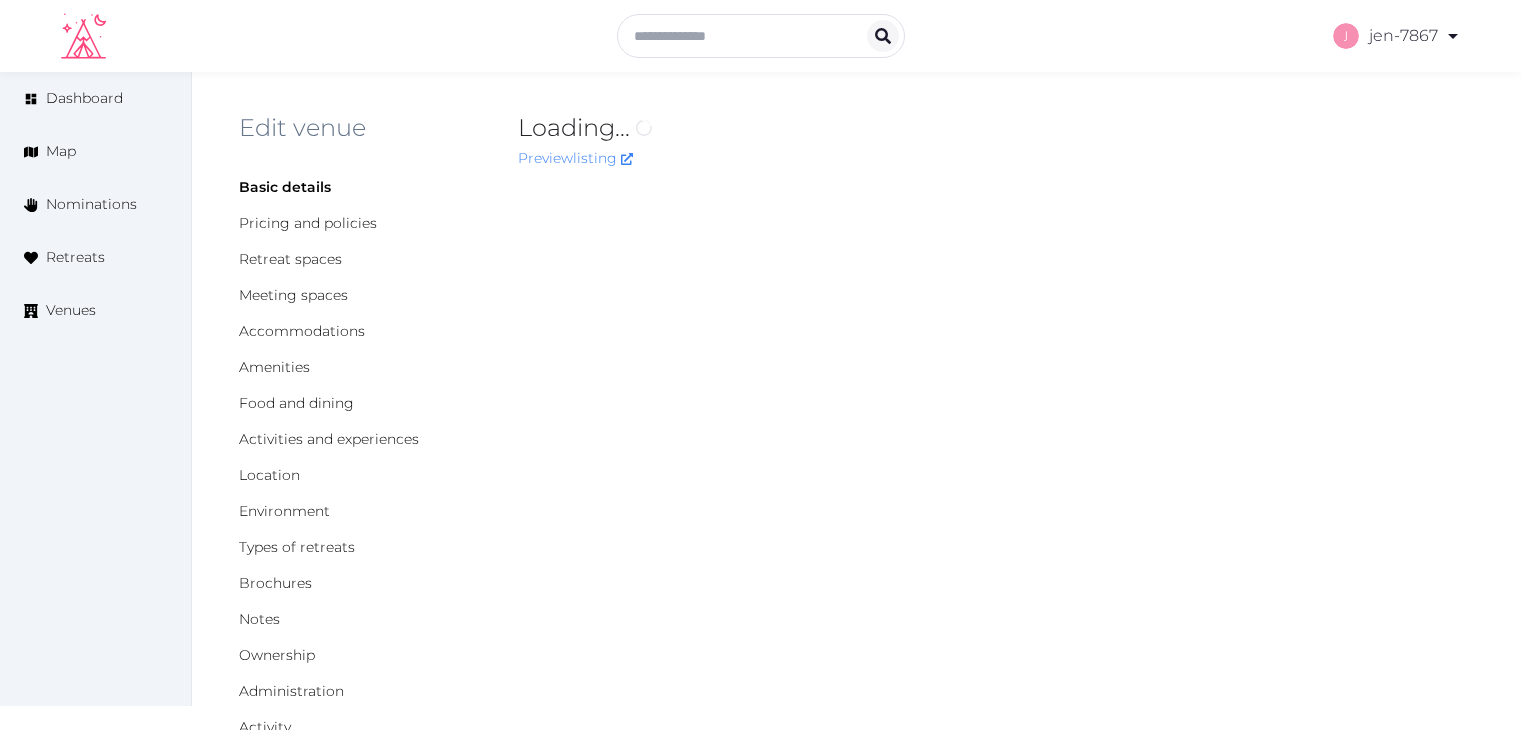 scroll, scrollTop: 0, scrollLeft: 0, axis: both 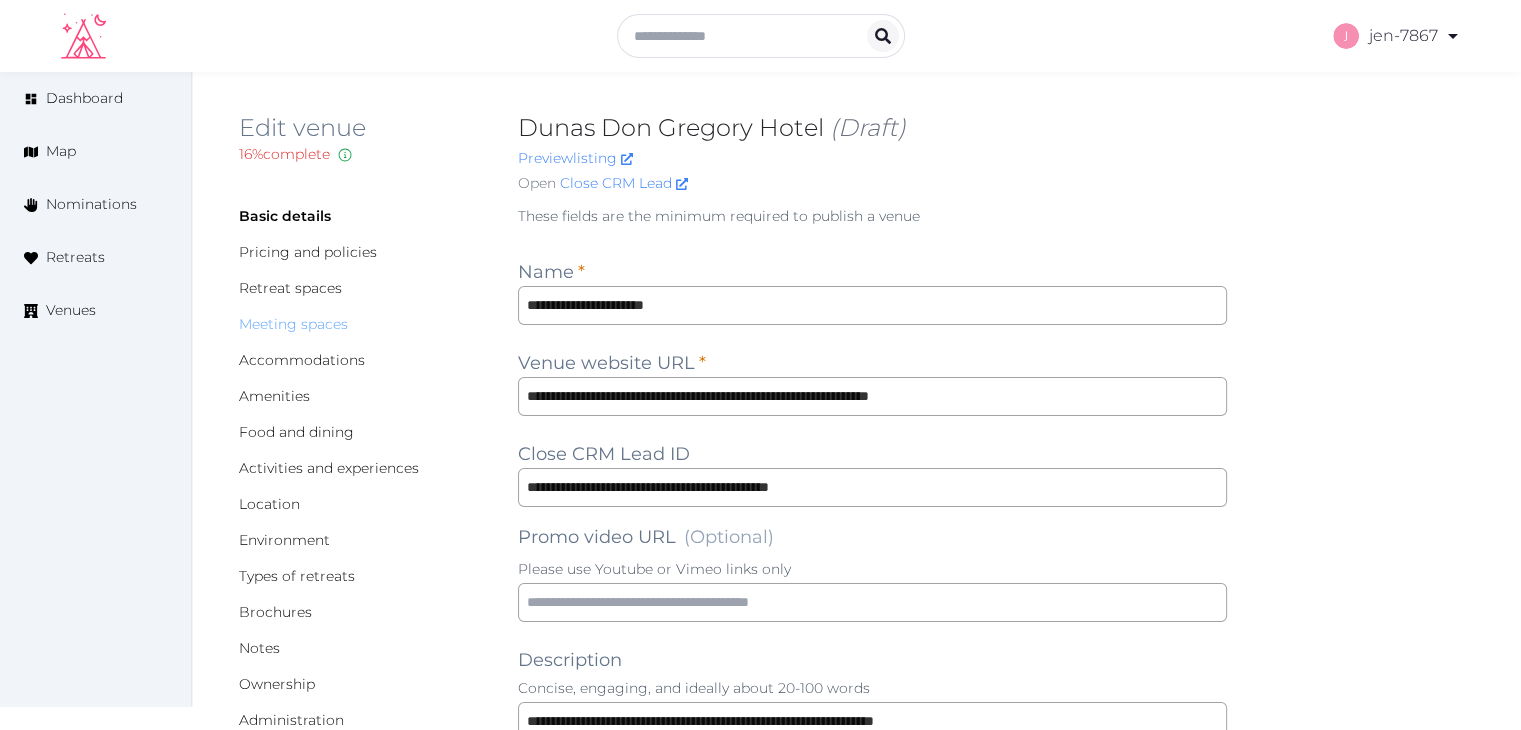 click on "Meeting spaces" at bounding box center [293, 324] 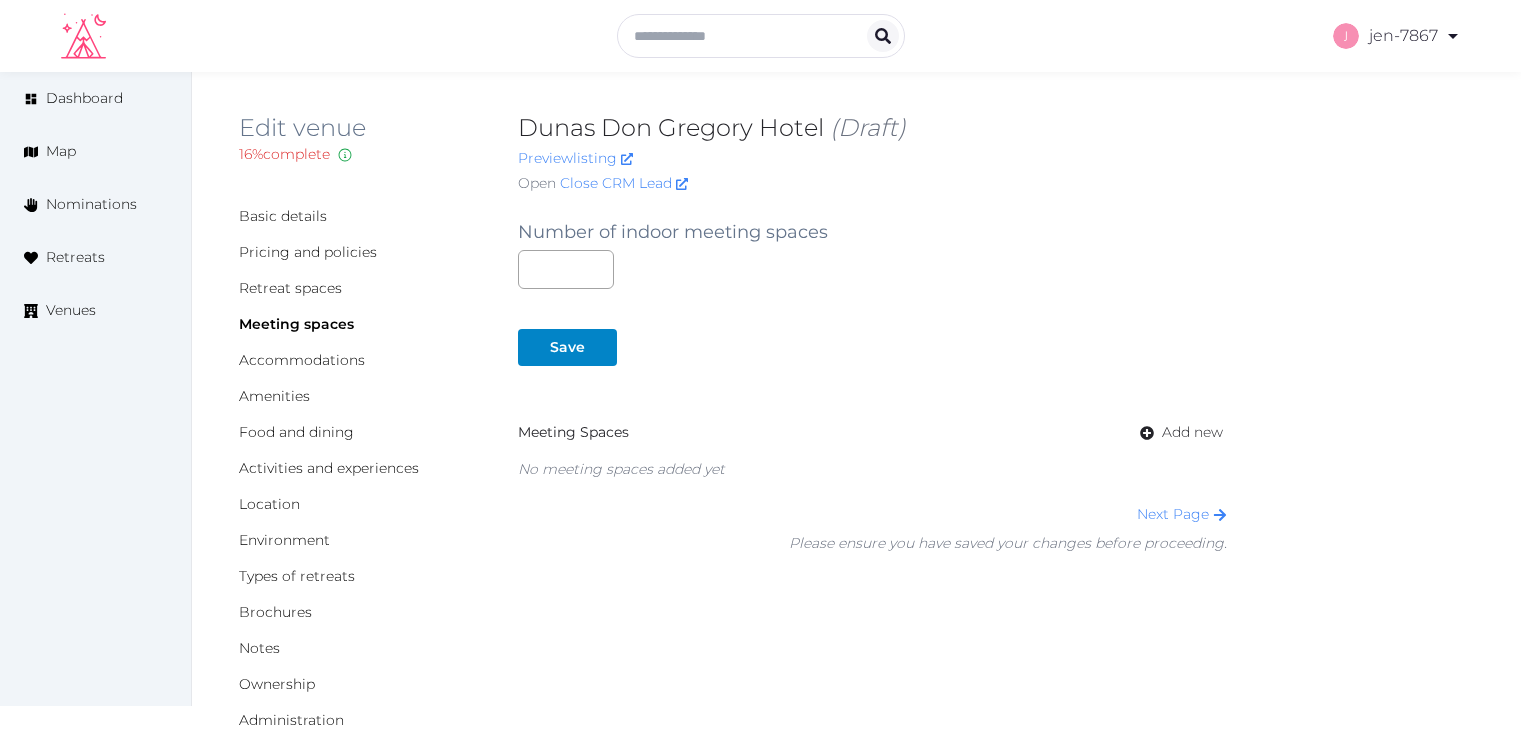 scroll, scrollTop: 0, scrollLeft: 0, axis: both 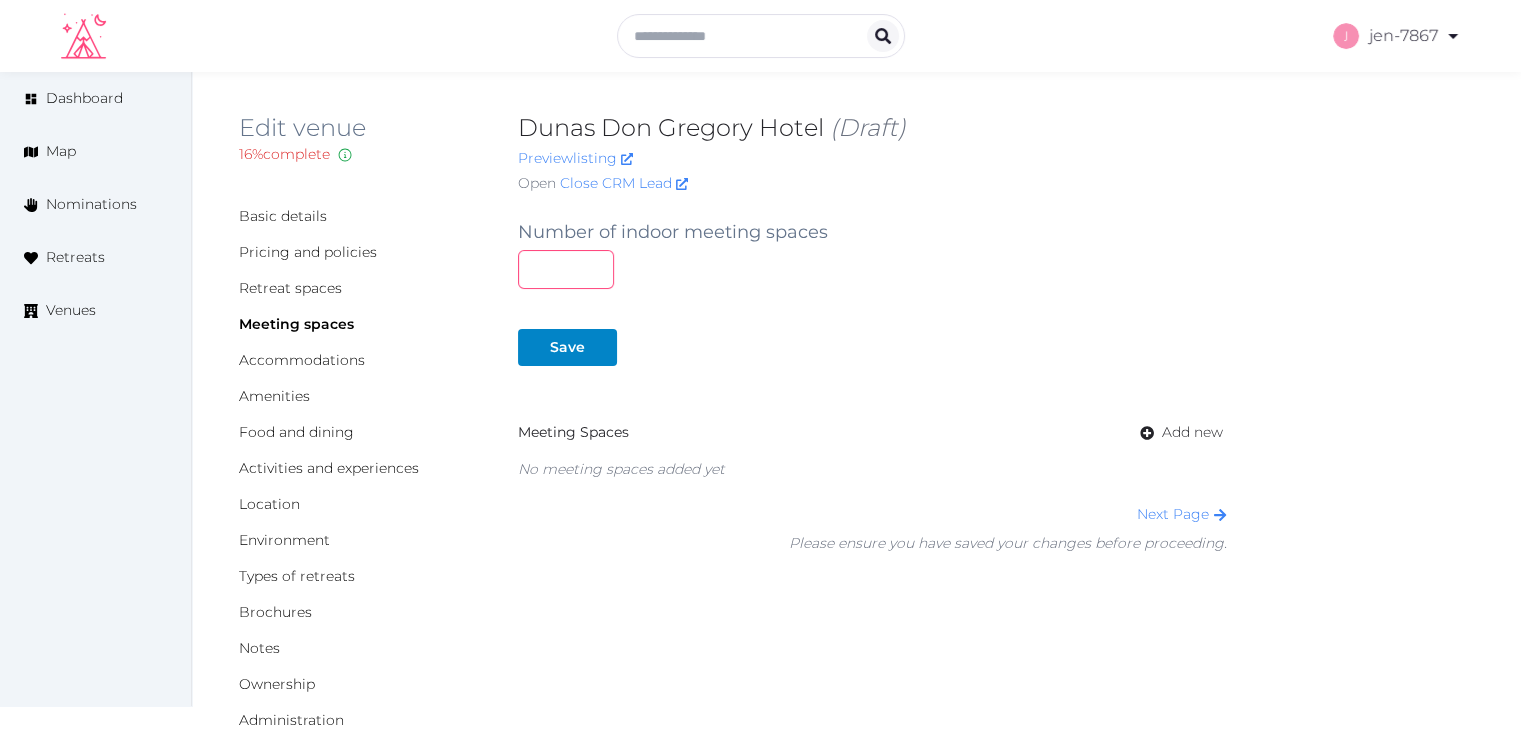 click at bounding box center (566, 269) 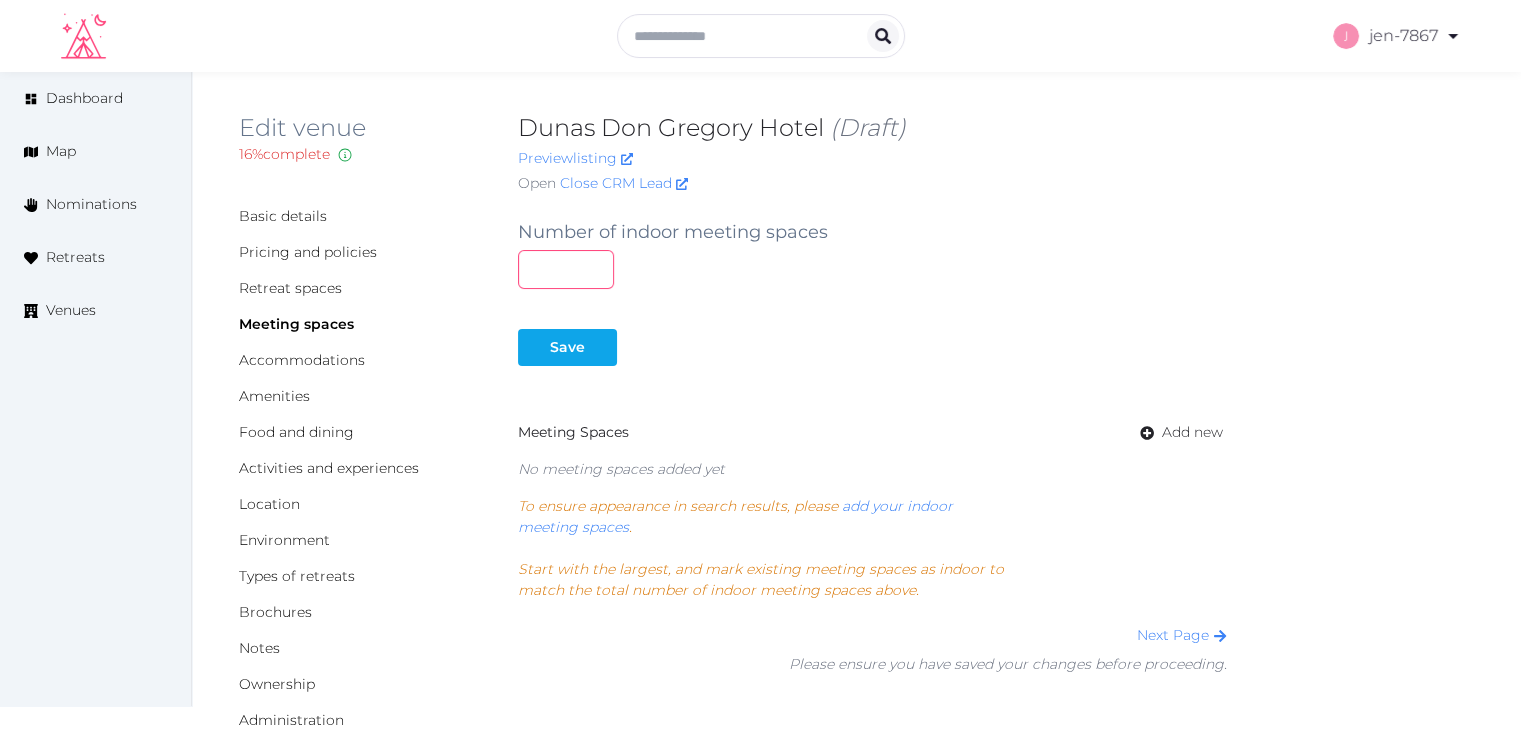 type on "*" 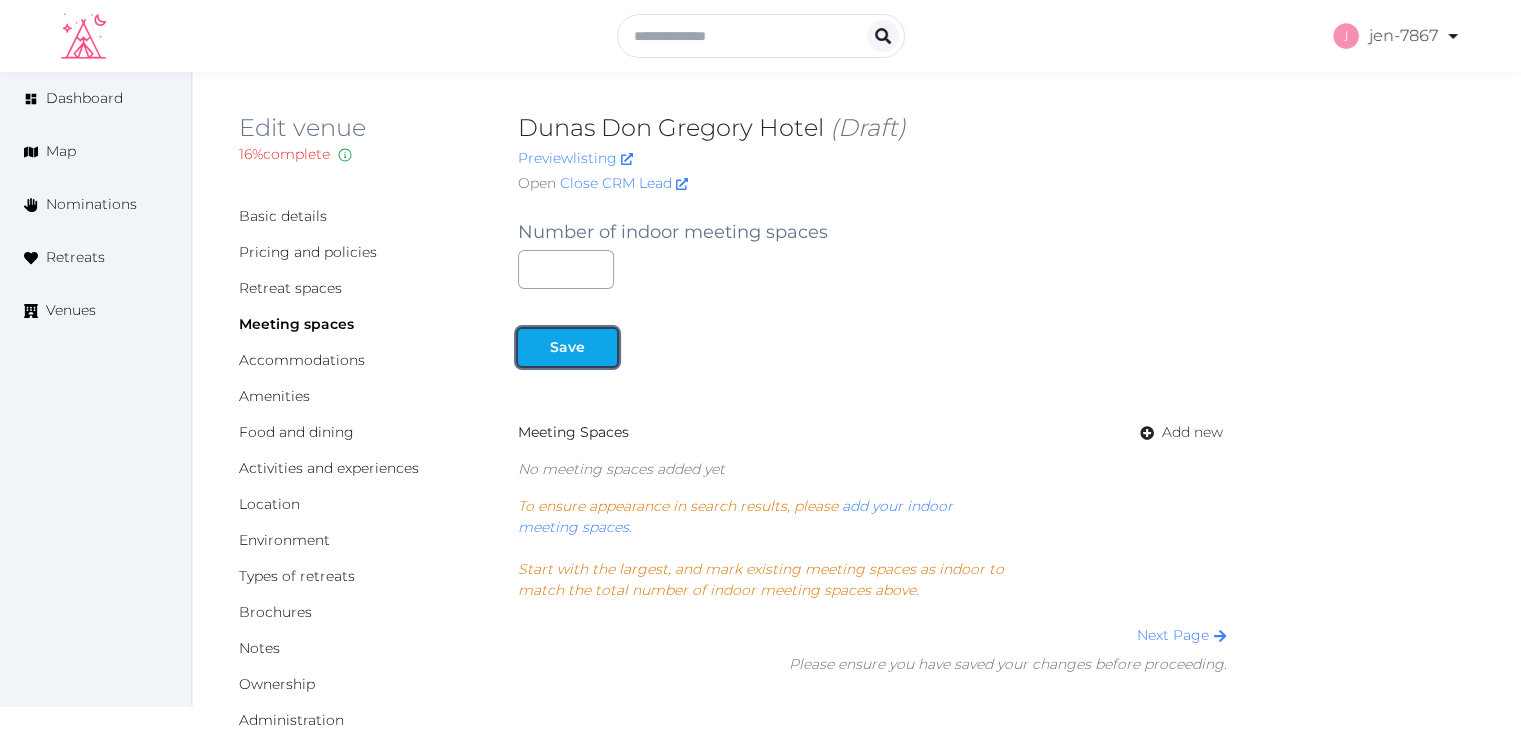 click on "Save" at bounding box center [567, 347] 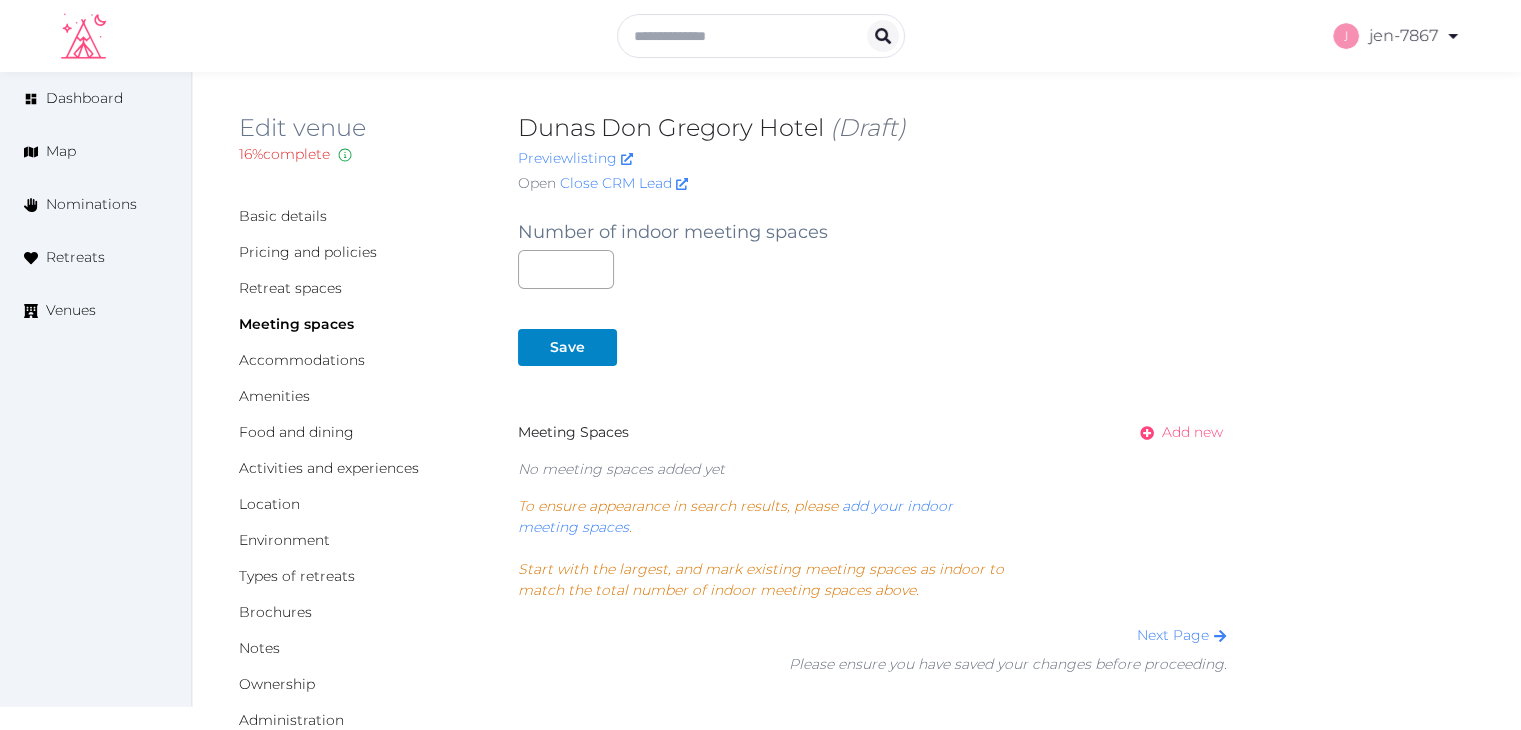 click on "Add new" at bounding box center [1192, 432] 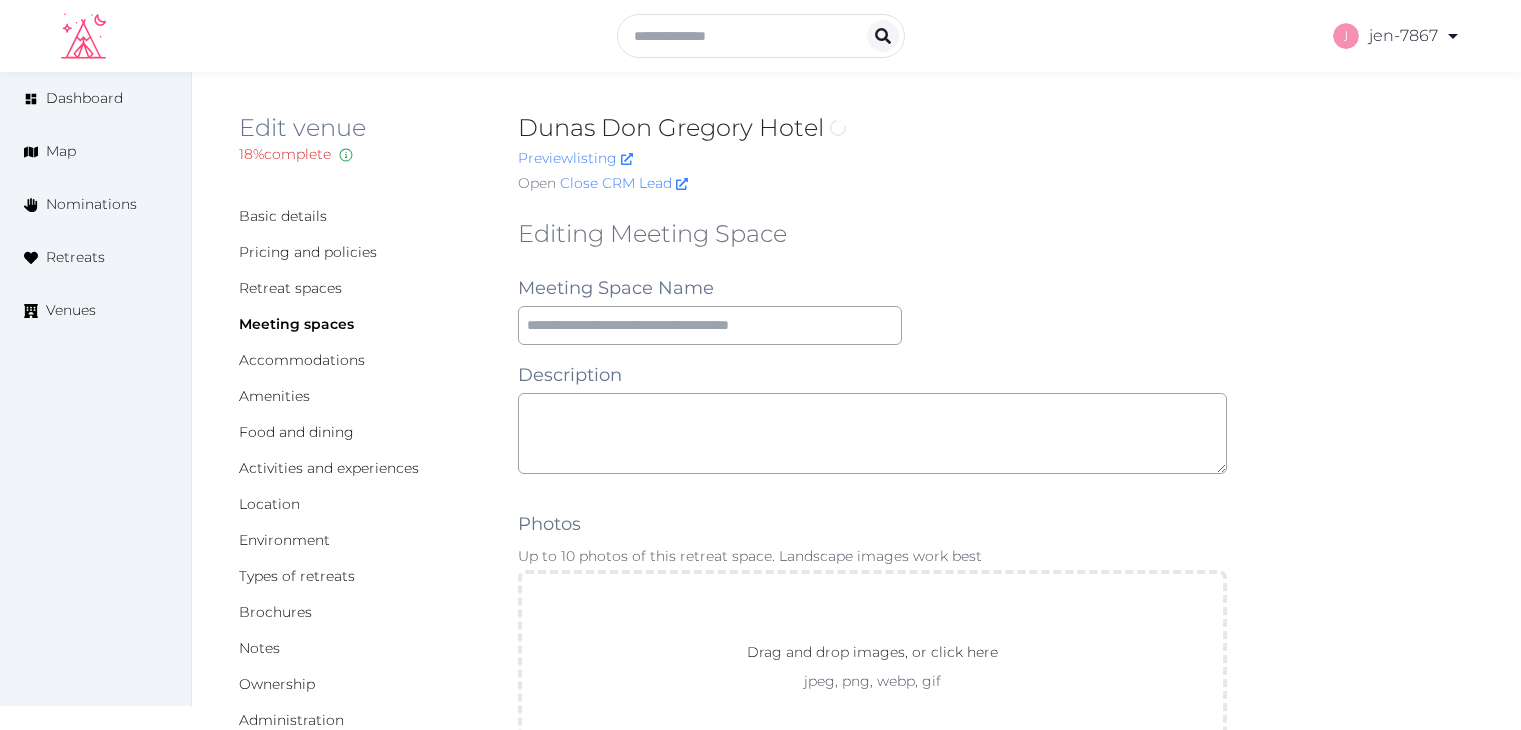 scroll, scrollTop: 0, scrollLeft: 0, axis: both 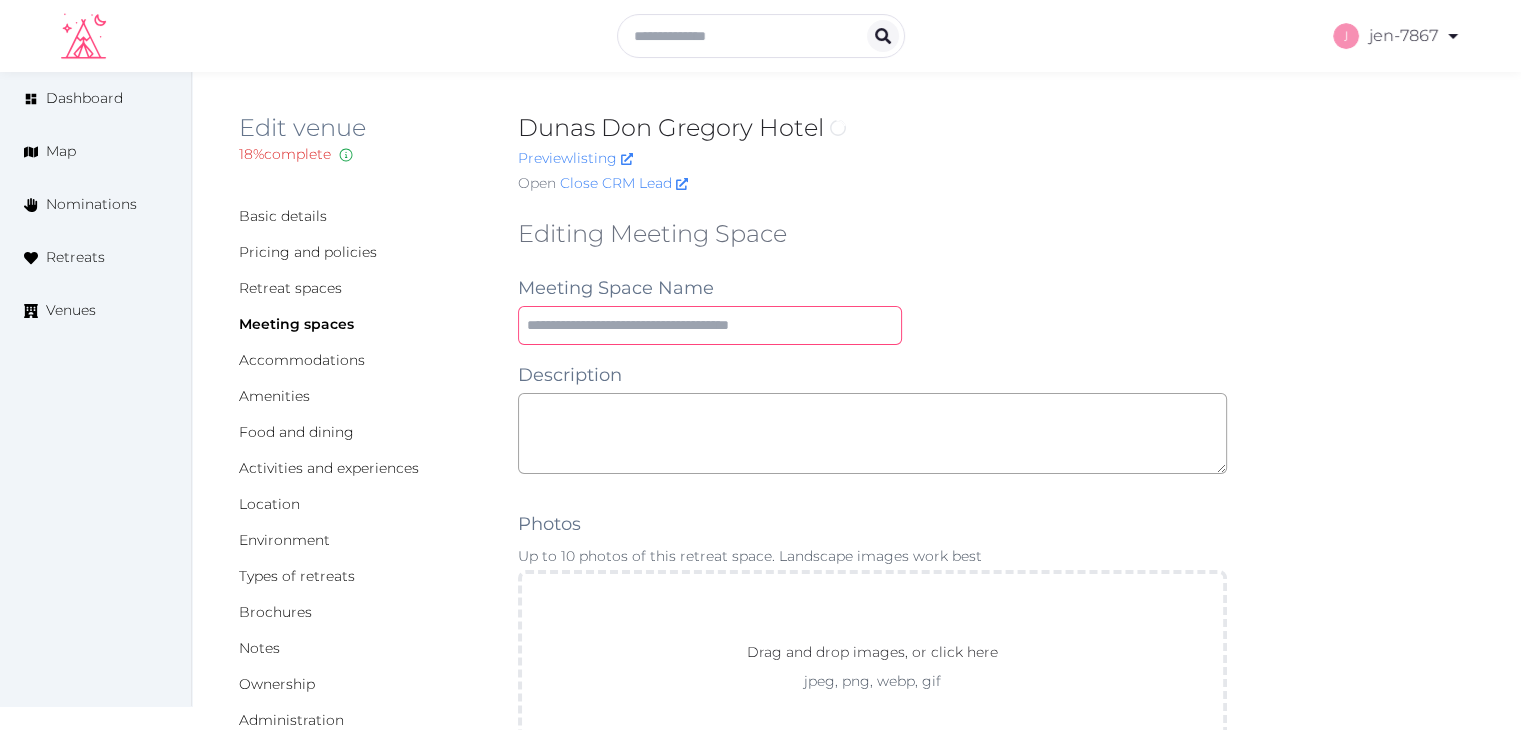 click at bounding box center (710, 325) 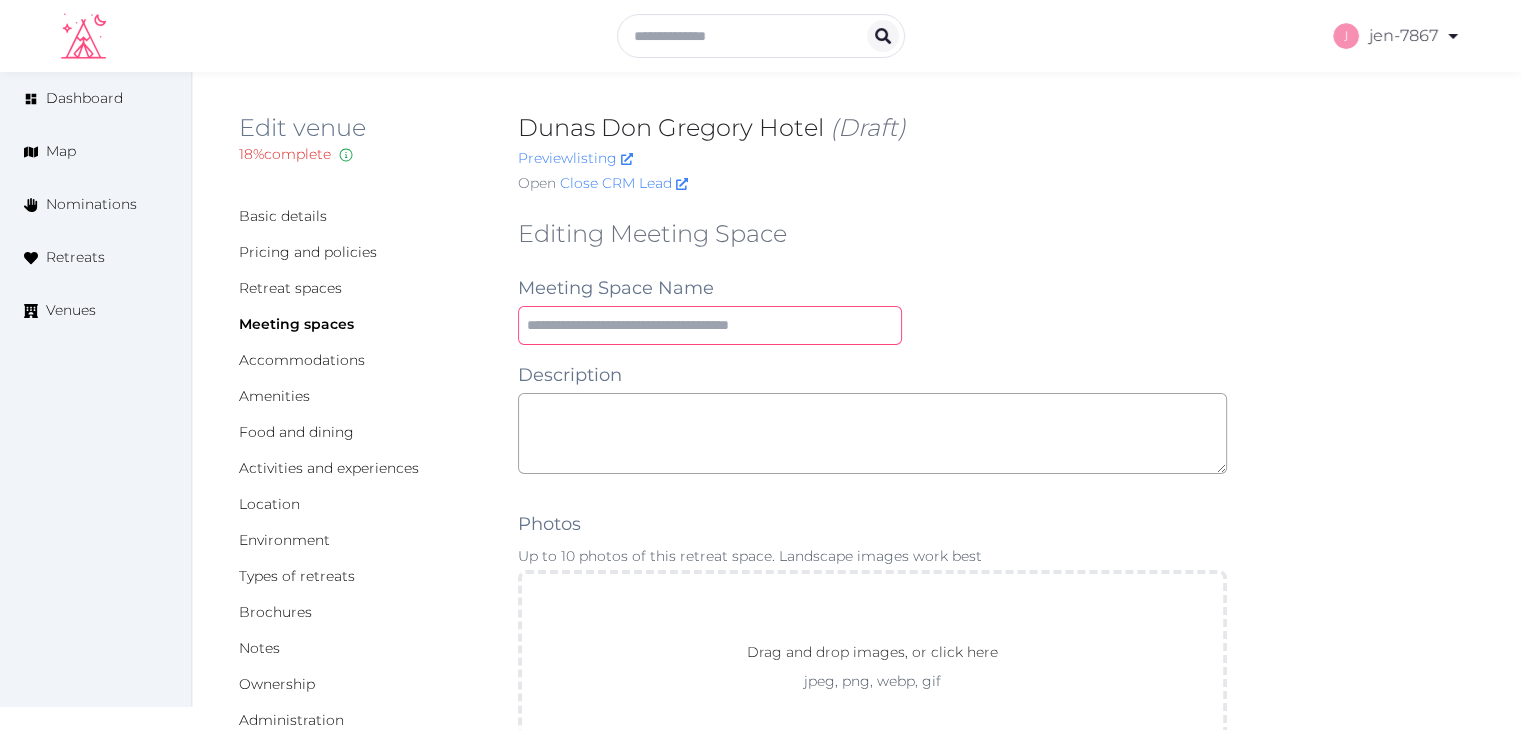 paste on "**********" 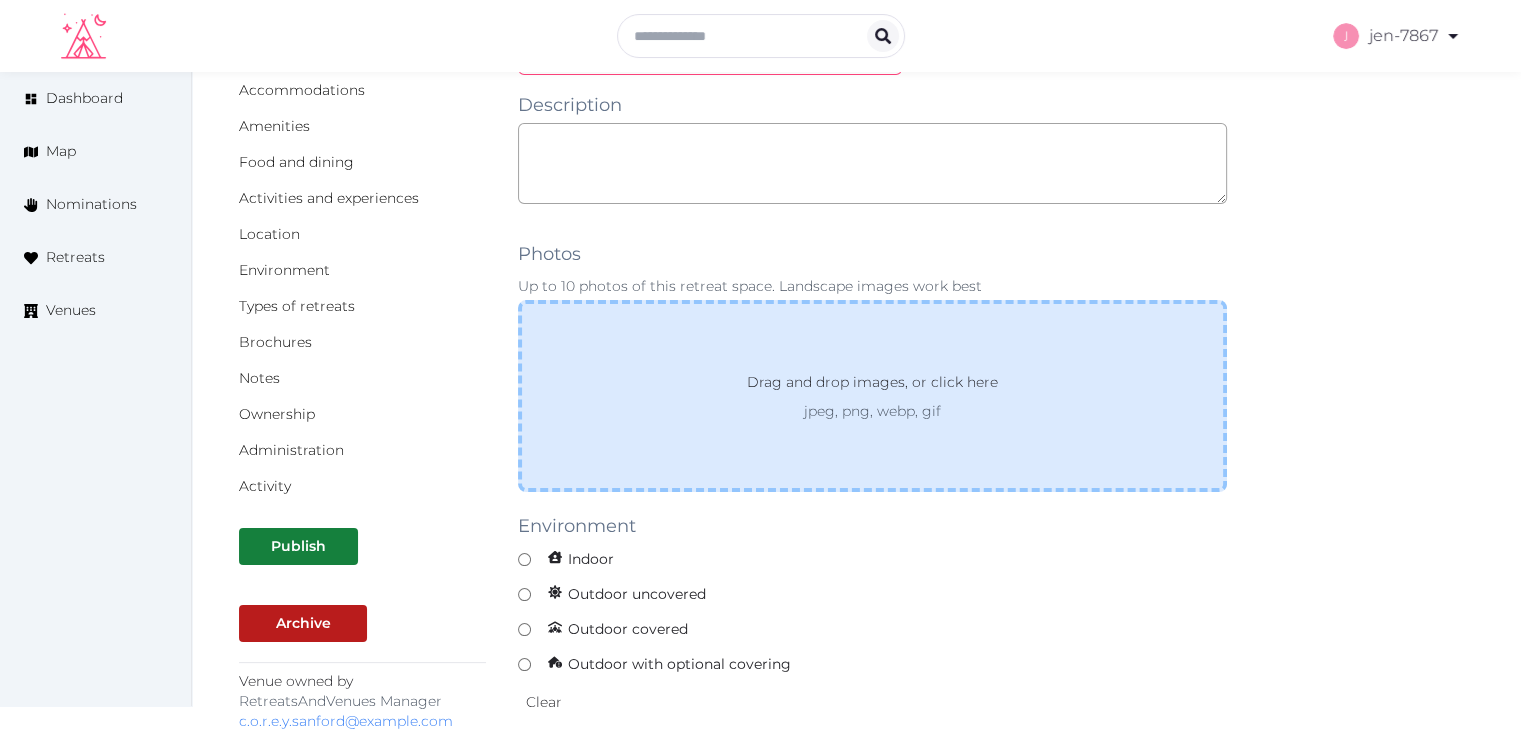 scroll, scrollTop: 300, scrollLeft: 0, axis: vertical 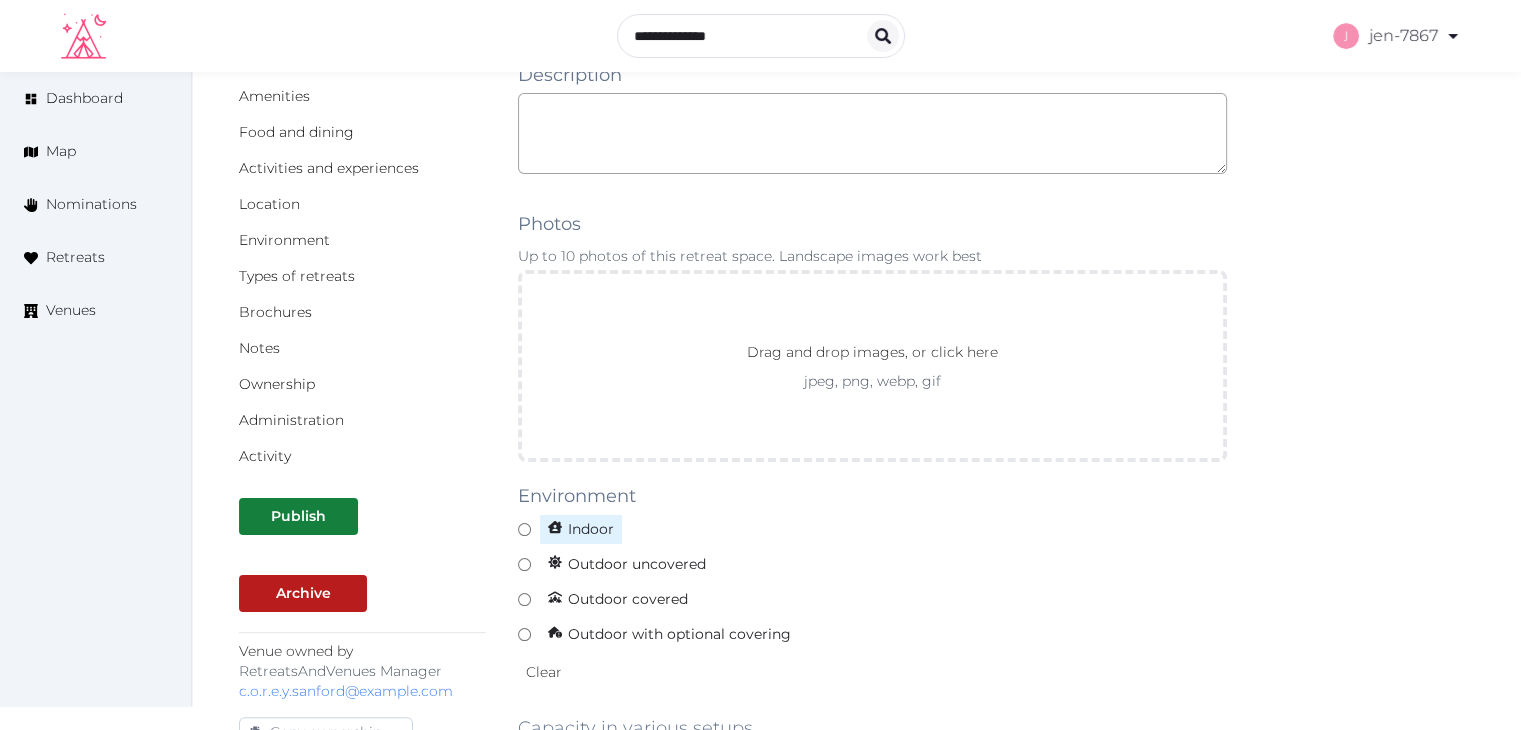 type on "**********" 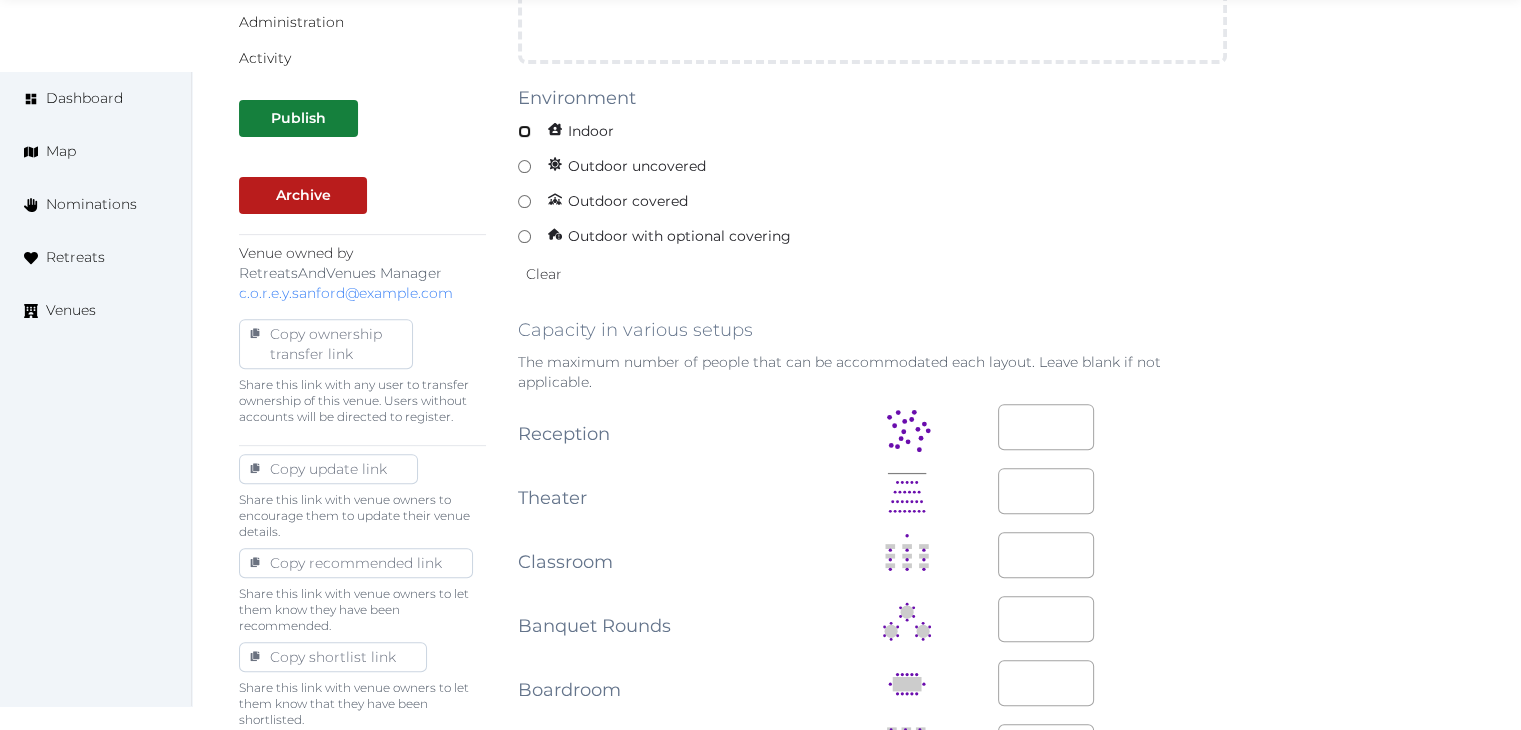 scroll, scrollTop: 700, scrollLeft: 0, axis: vertical 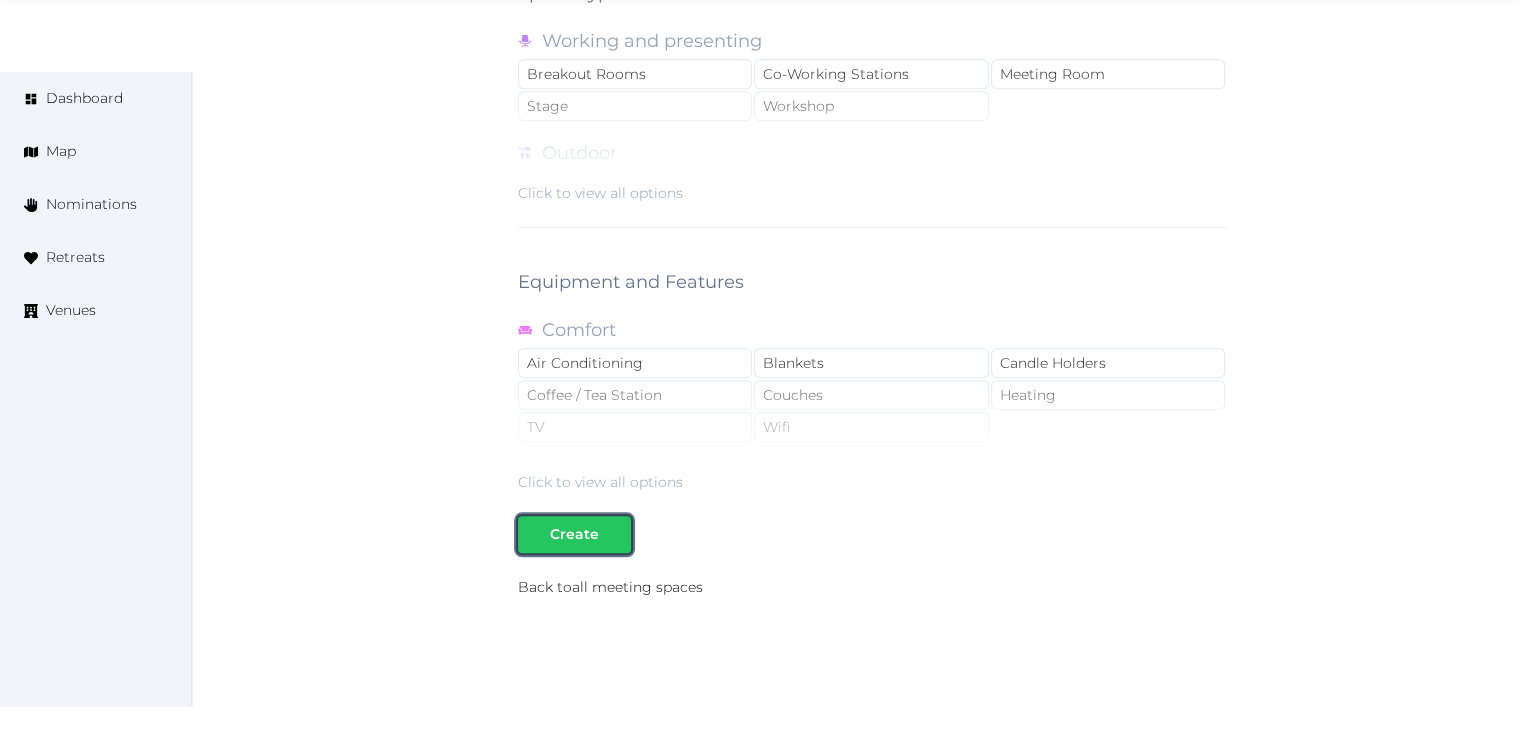 click on "Create" at bounding box center (574, 534) 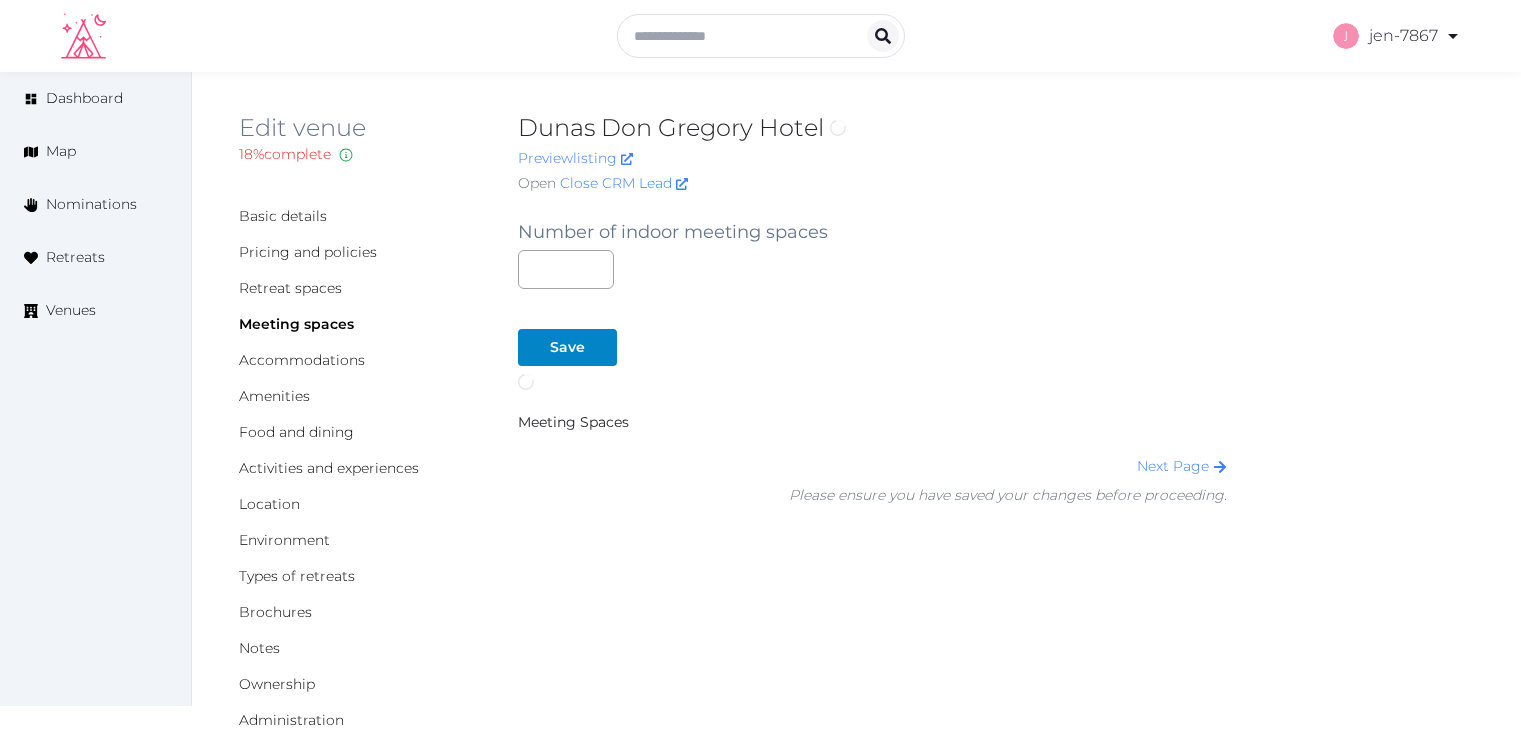 scroll, scrollTop: 0, scrollLeft: 0, axis: both 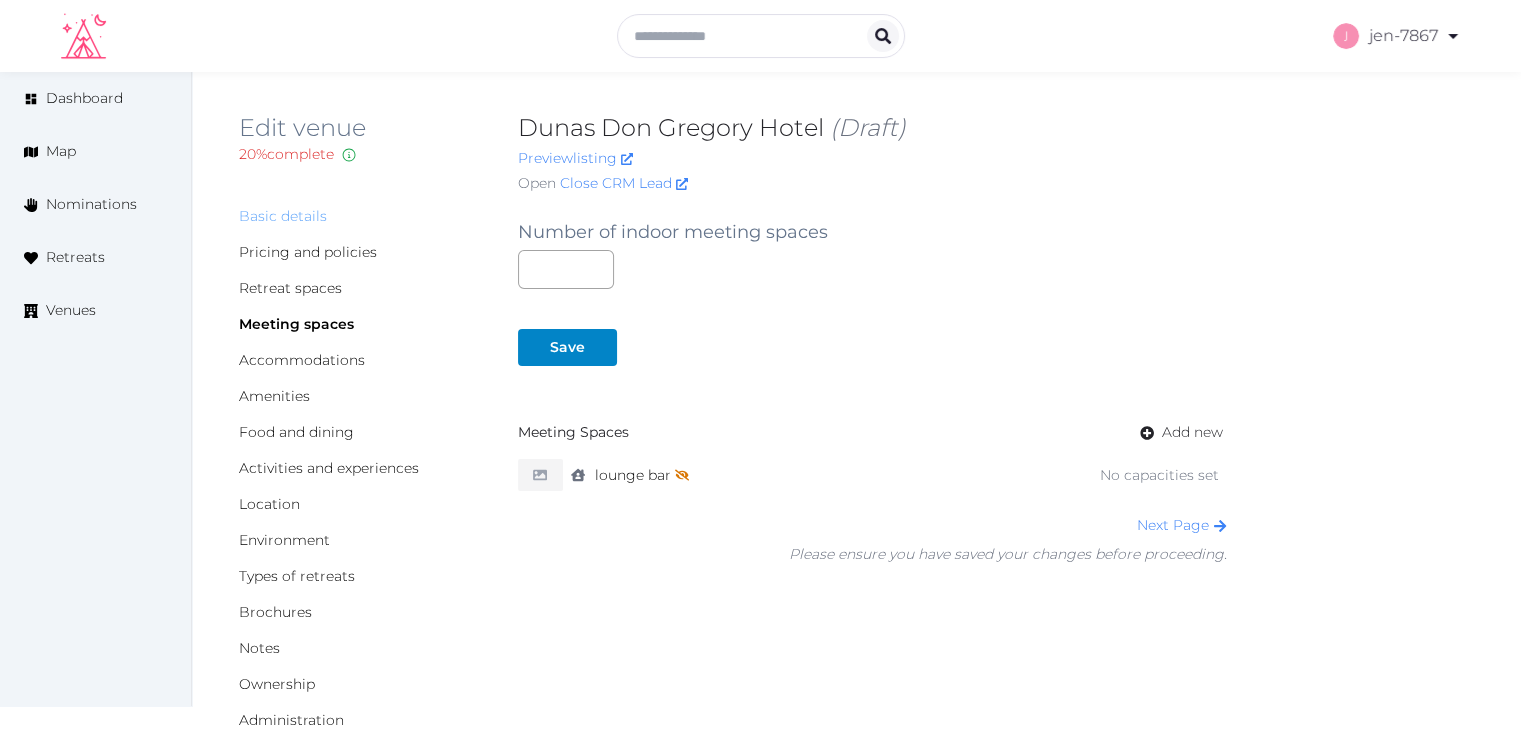 click on "Basic details" at bounding box center [283, 216] 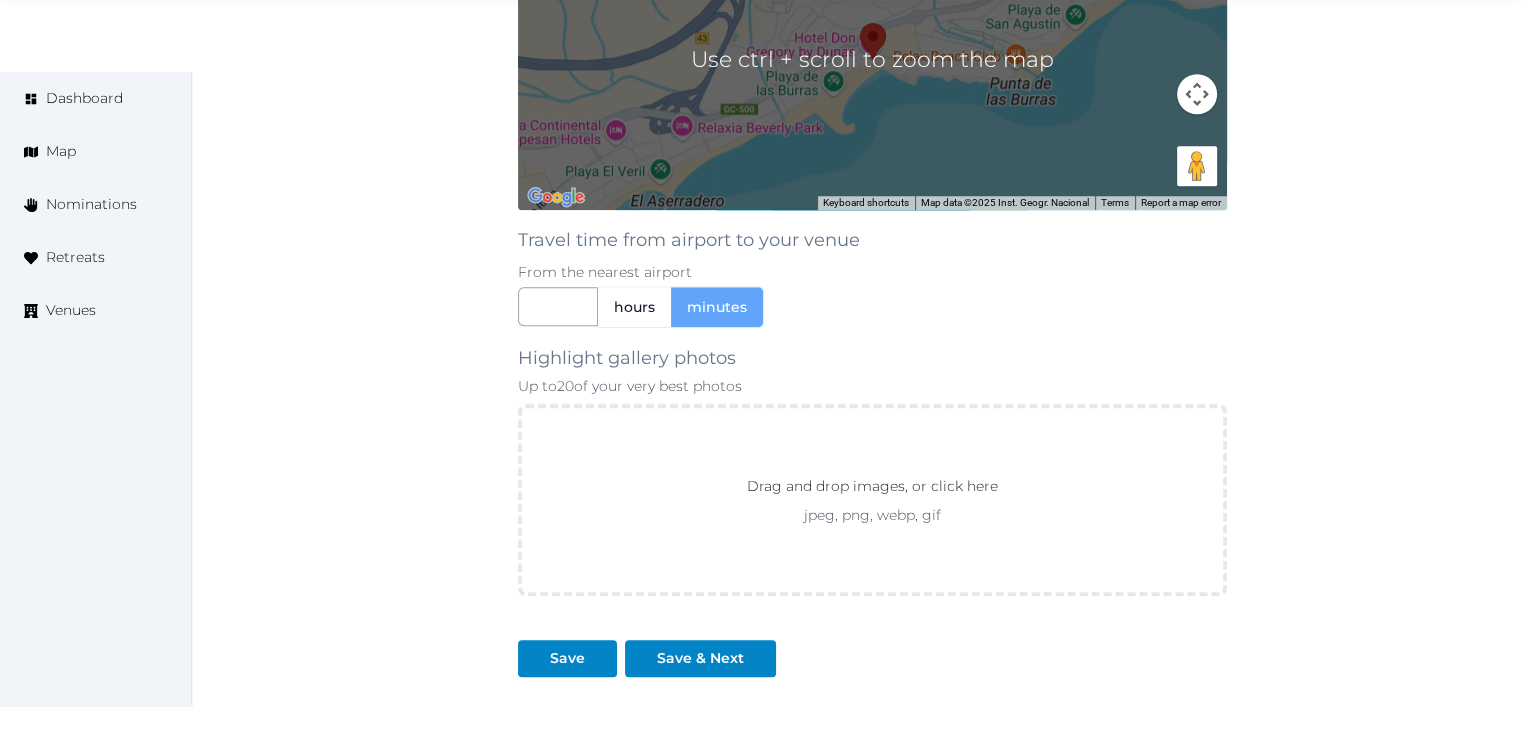 scroll, scrollTop: 1874, scrollLeft: 0, axis: vertical 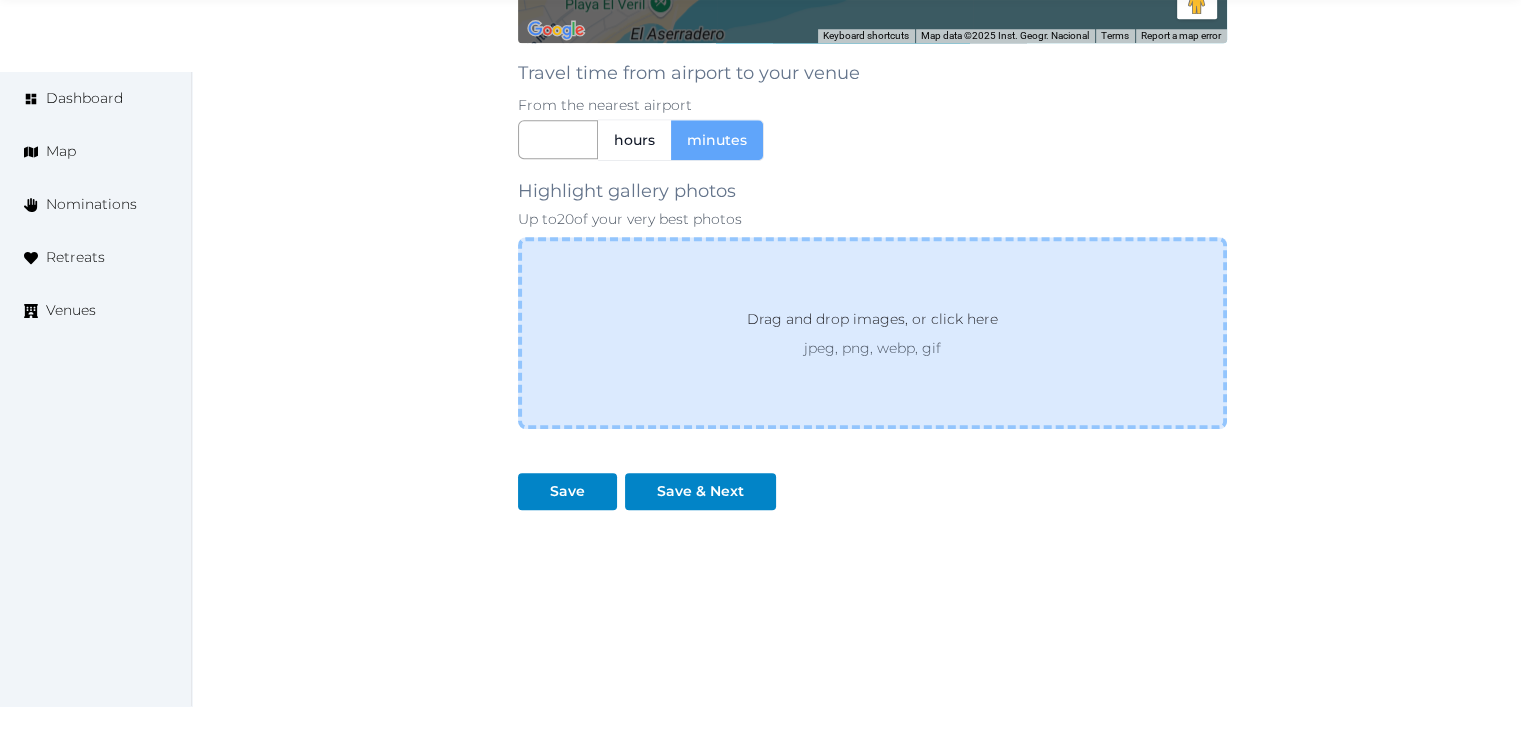 click on "Drag and drop images, or click here" at bounding box center (872, 323) 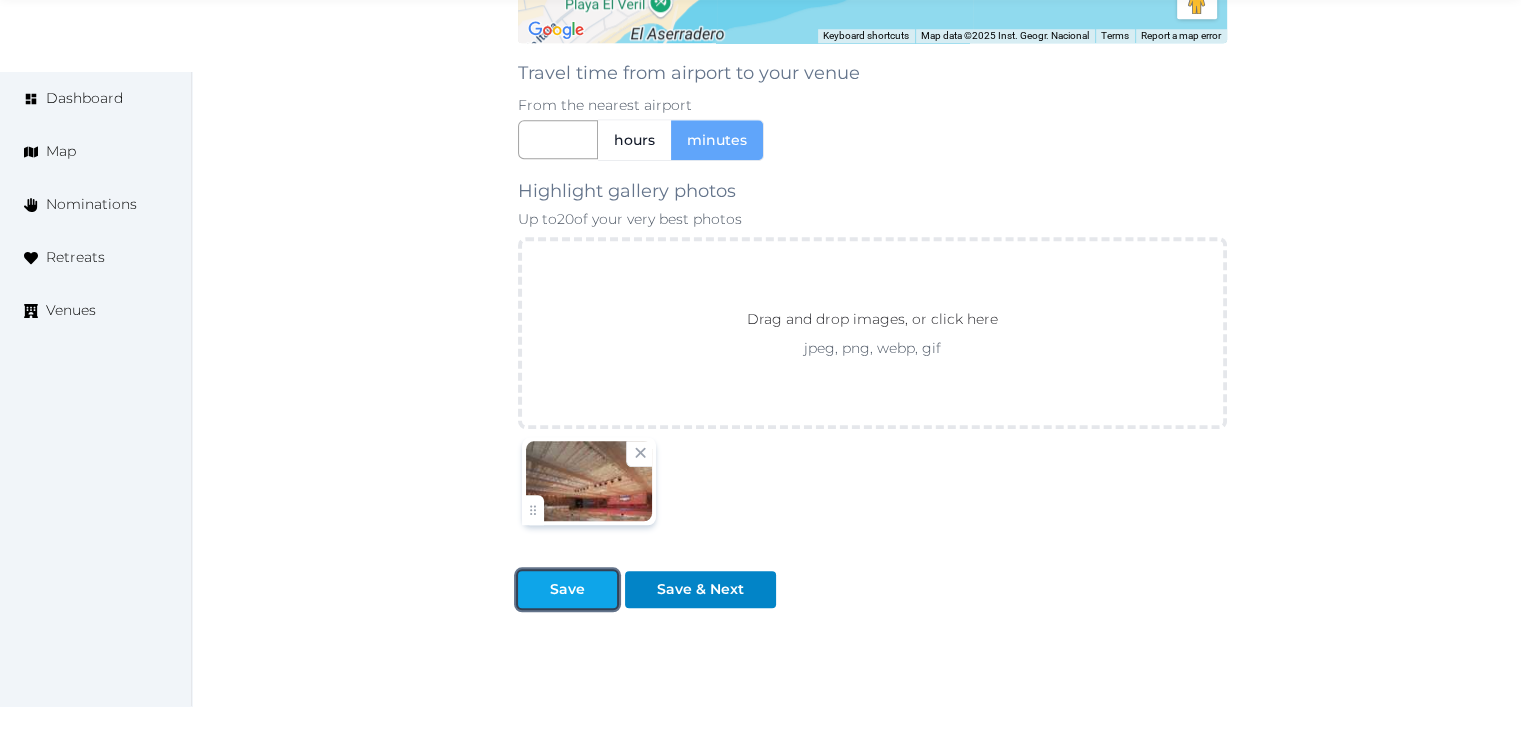 click on "Save" at bounding box center [567, 589] 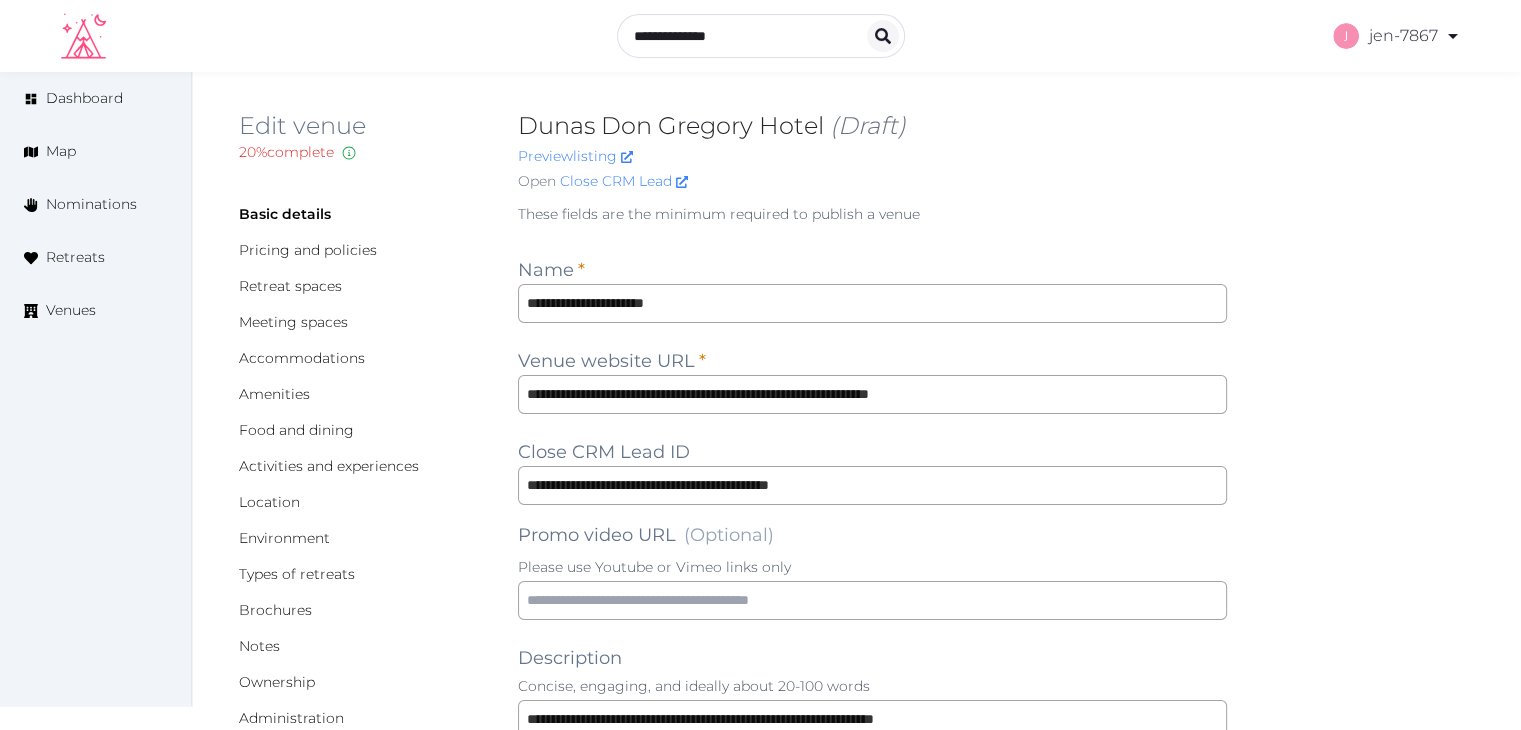 scroll, scrollTop: 0, scrollLeft: 0, axis: both 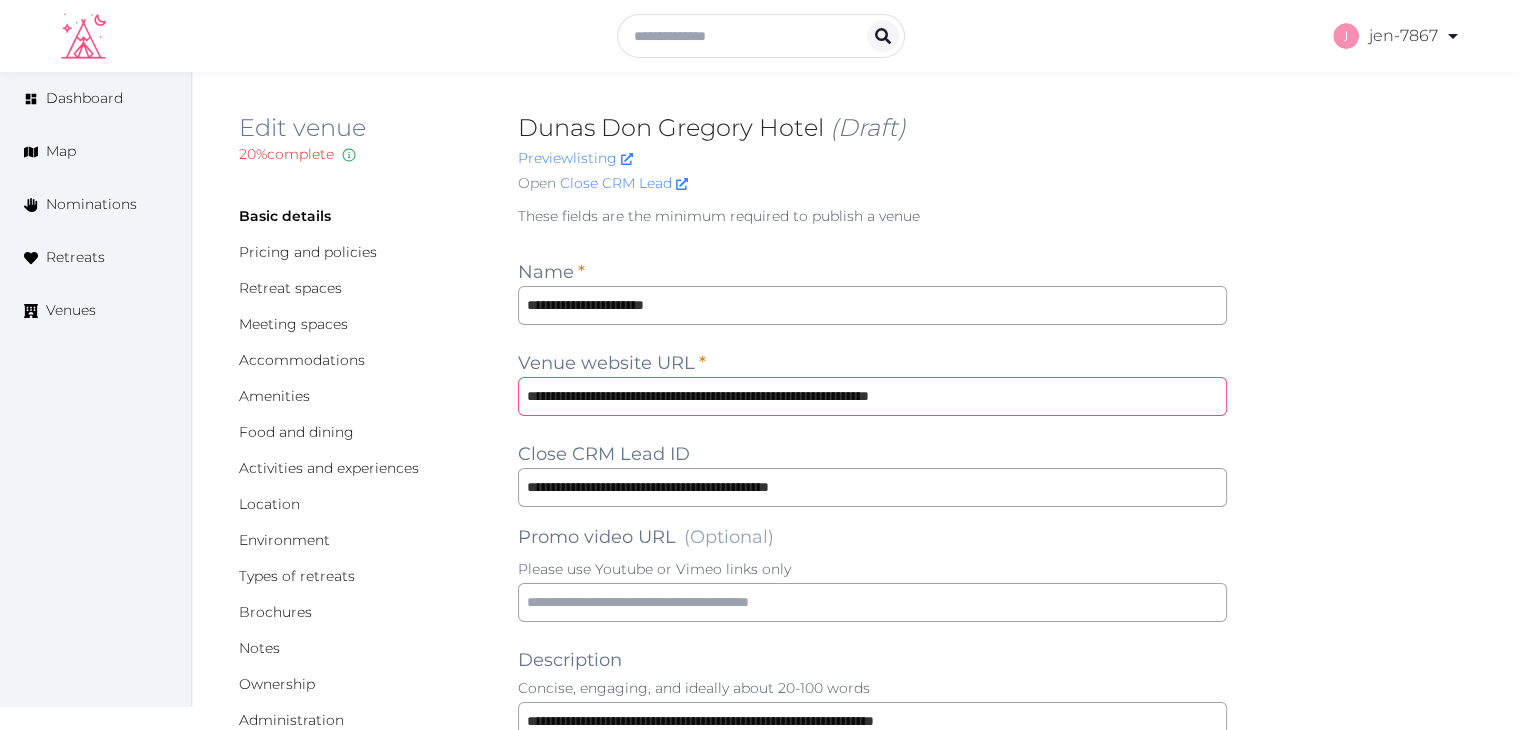click on "**********" at bounding box center [872, 396] 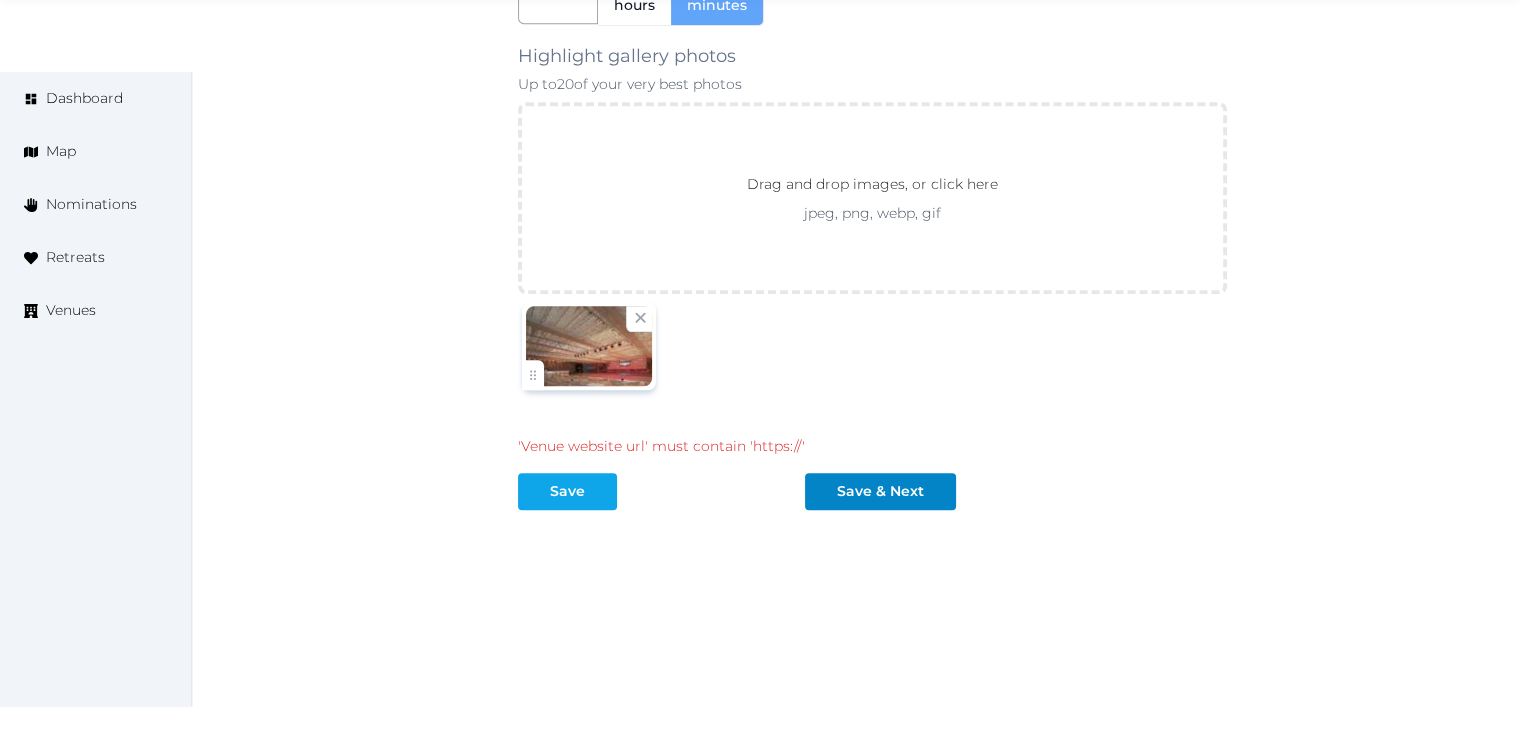 type on "**********" 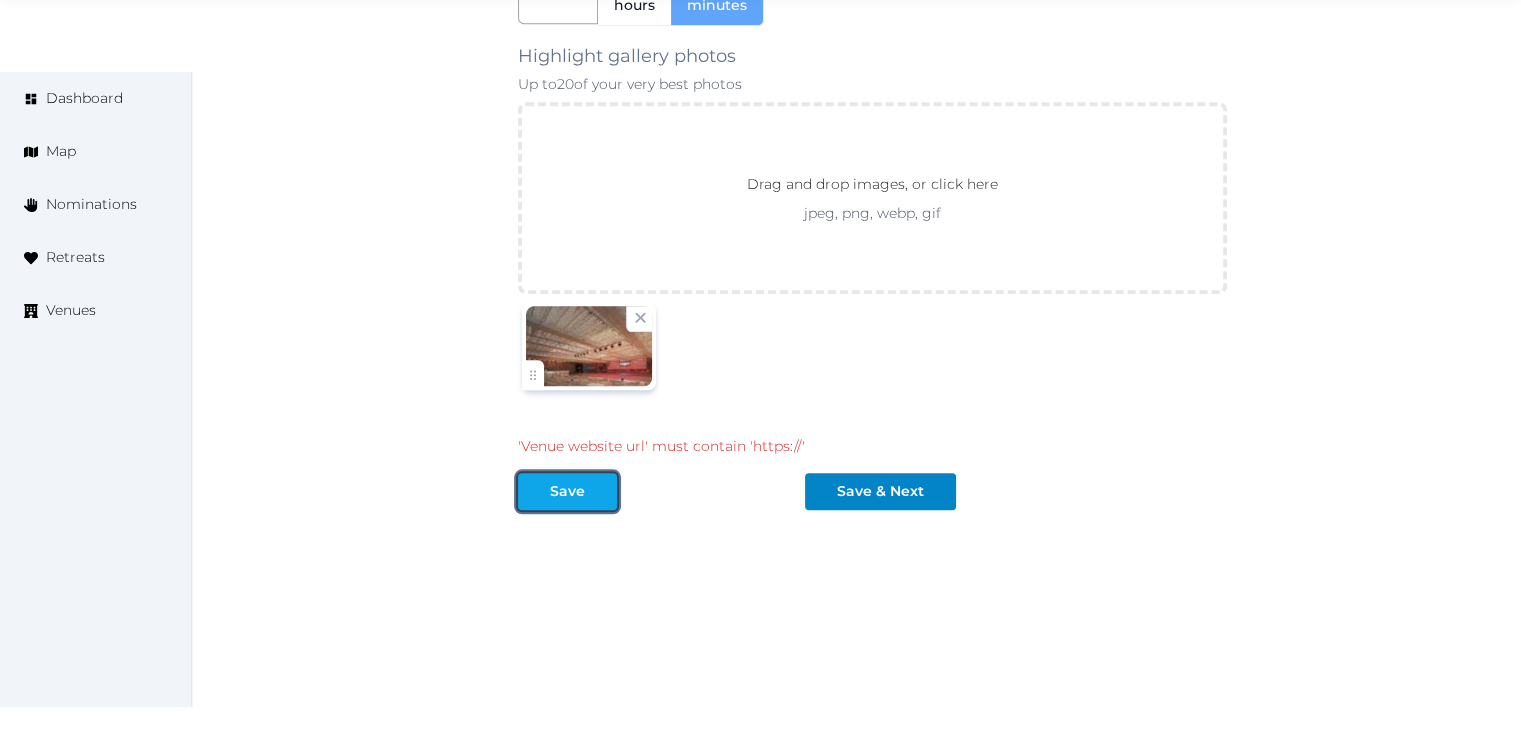 click on "Save" at bounding box center (567, 491) 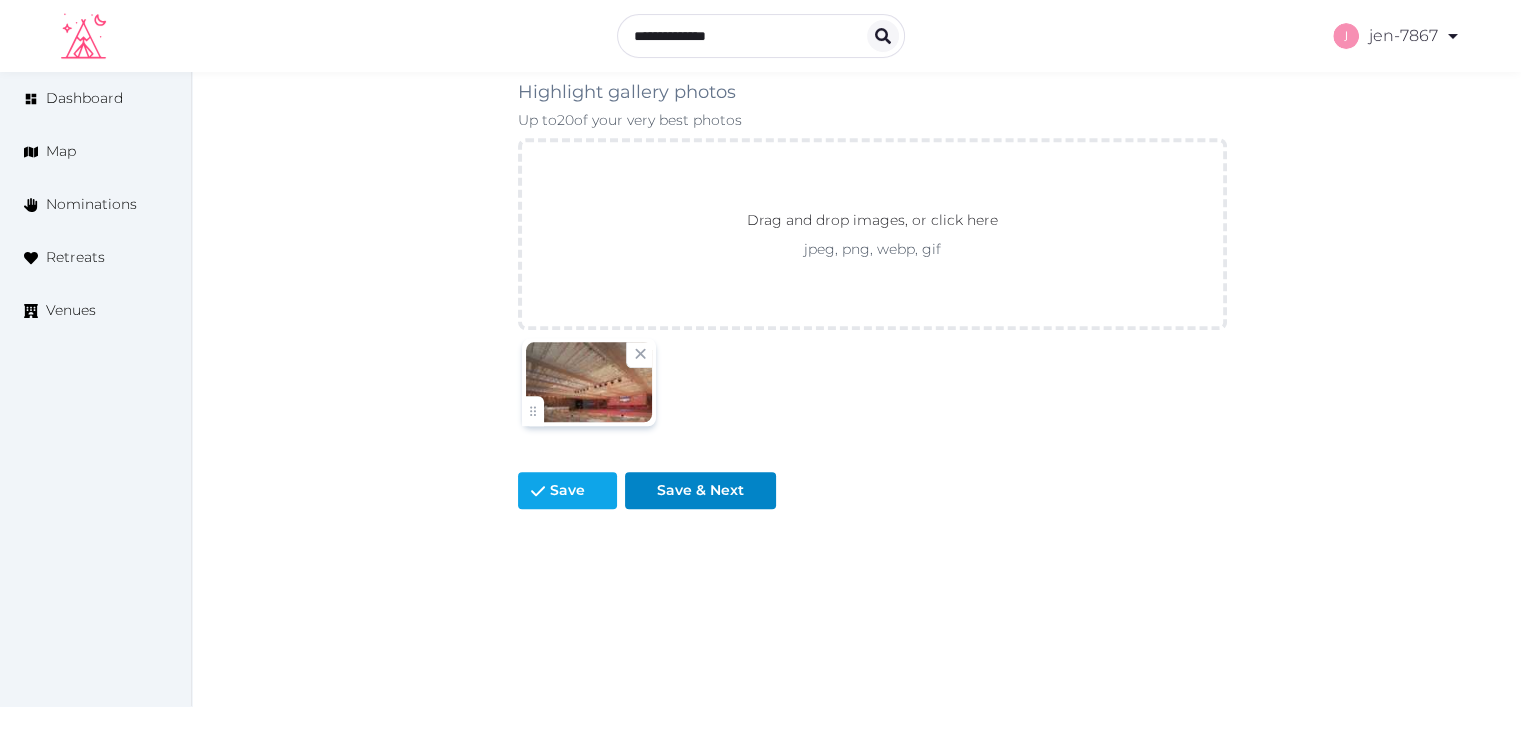 scroll, scrollTop: 1972, scrollLeft: 0, axis: vertical 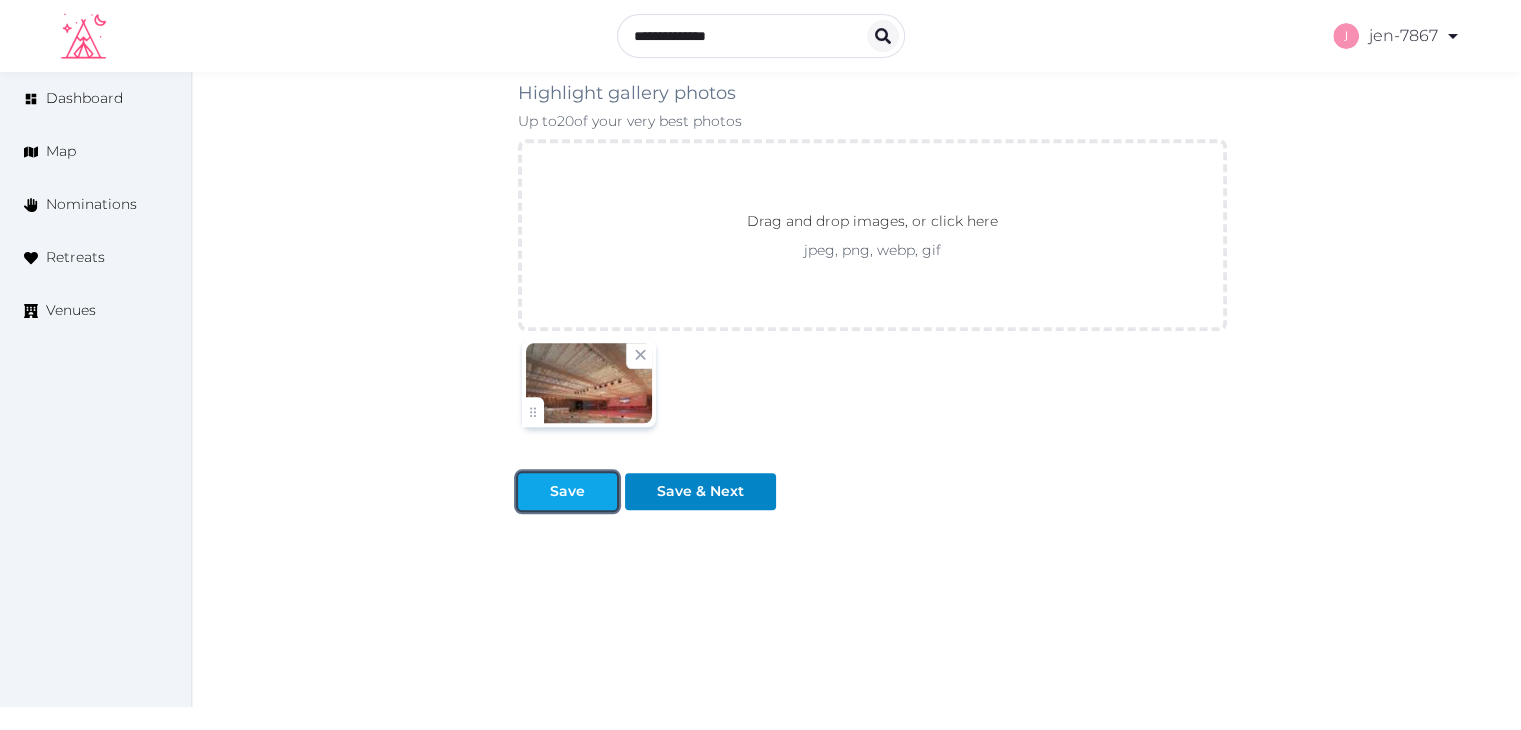 click at bounding box center (601, 491) 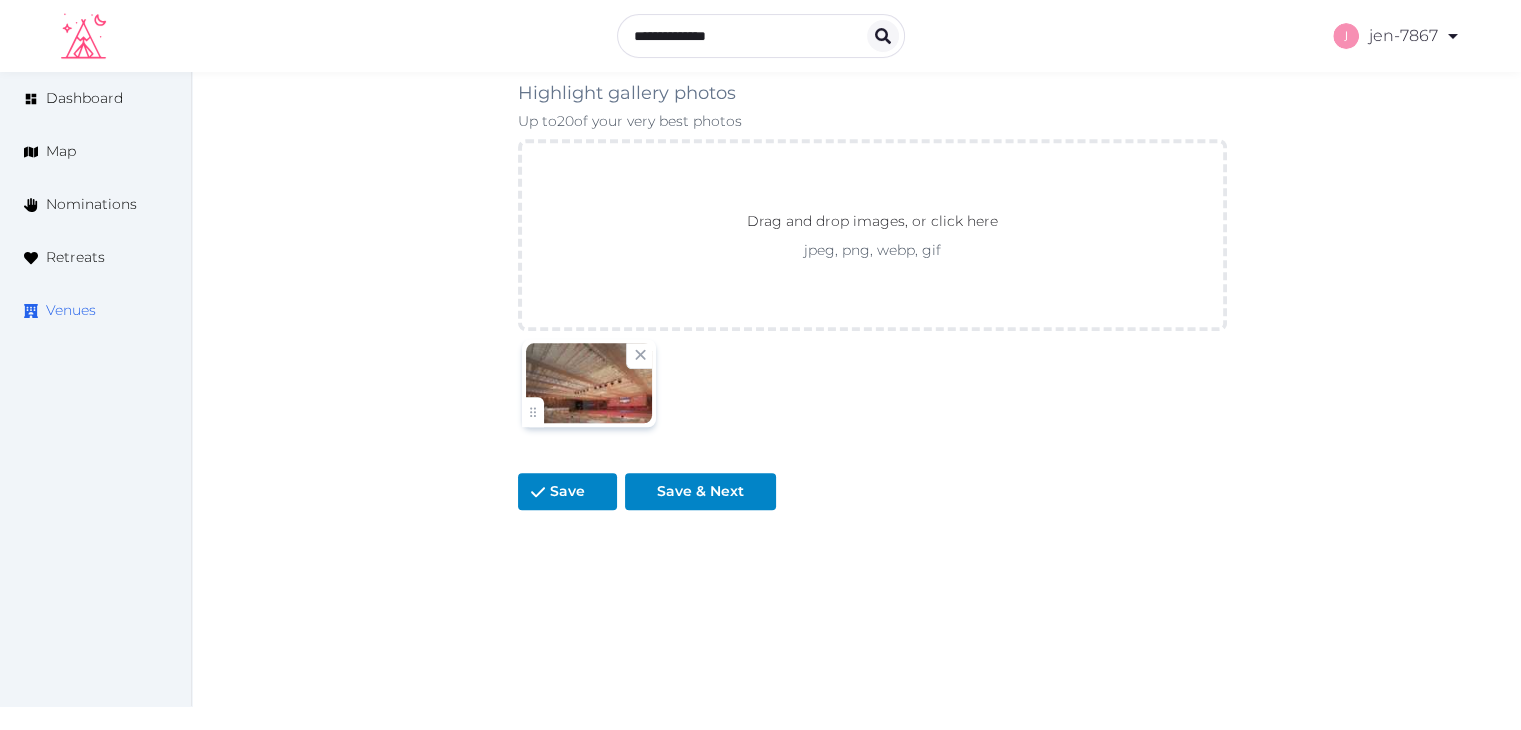 click on "Venues" at bounding box center [71, 310] 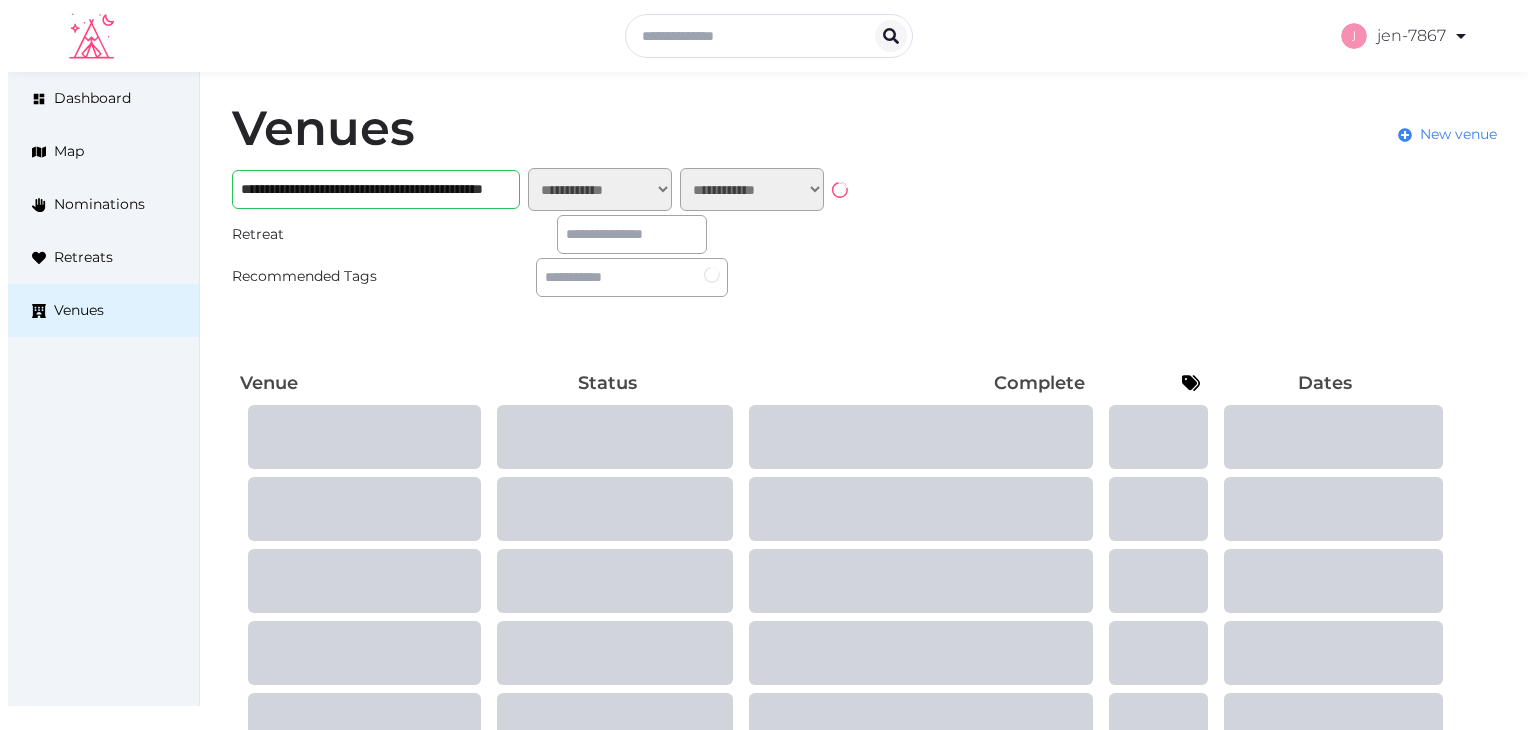 scroll, scrollTop: 0, scrollLeft: 0, axis: both 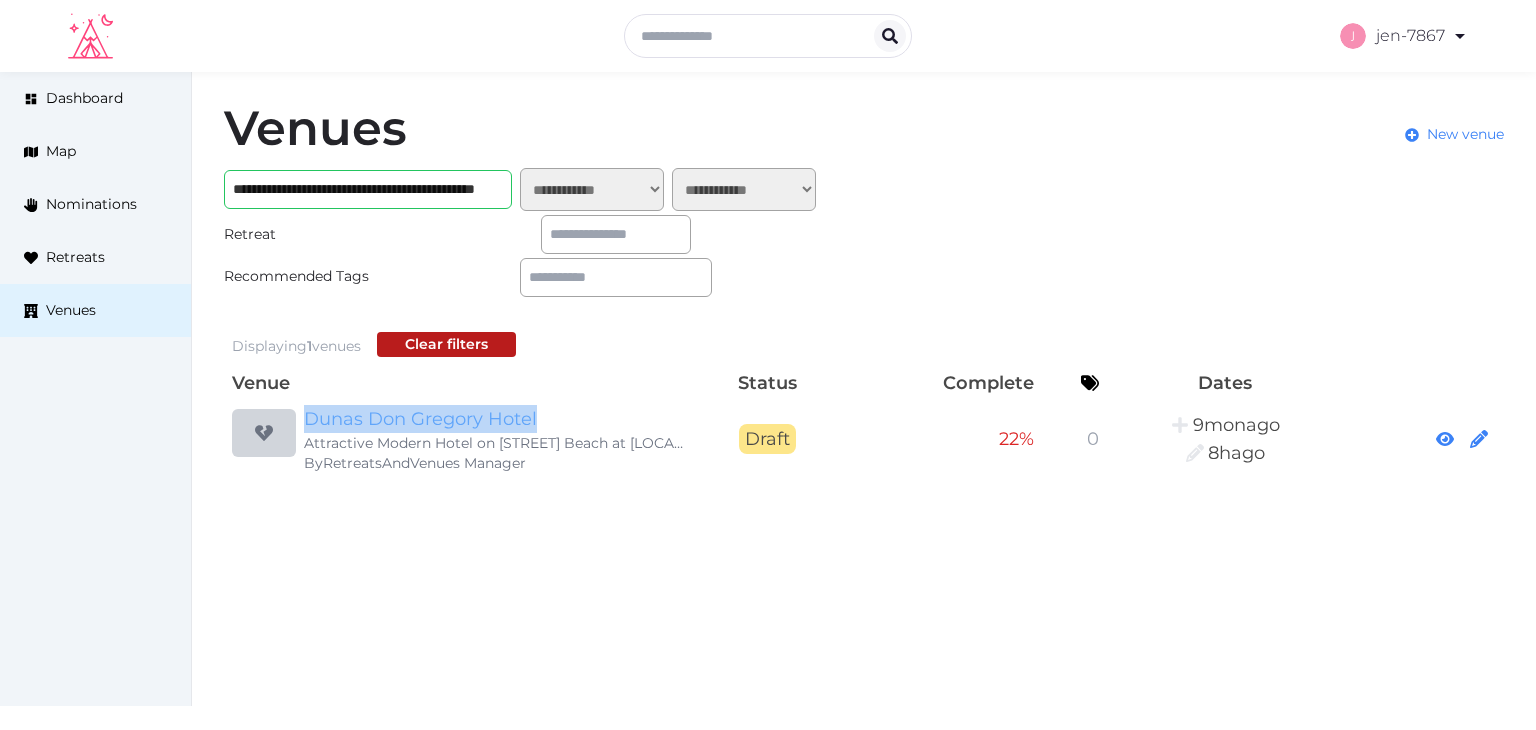 drag, startPoint x: 302, startPoint y: 405, endPoint x: 539, endPoint y: 406, distance: 237.0021 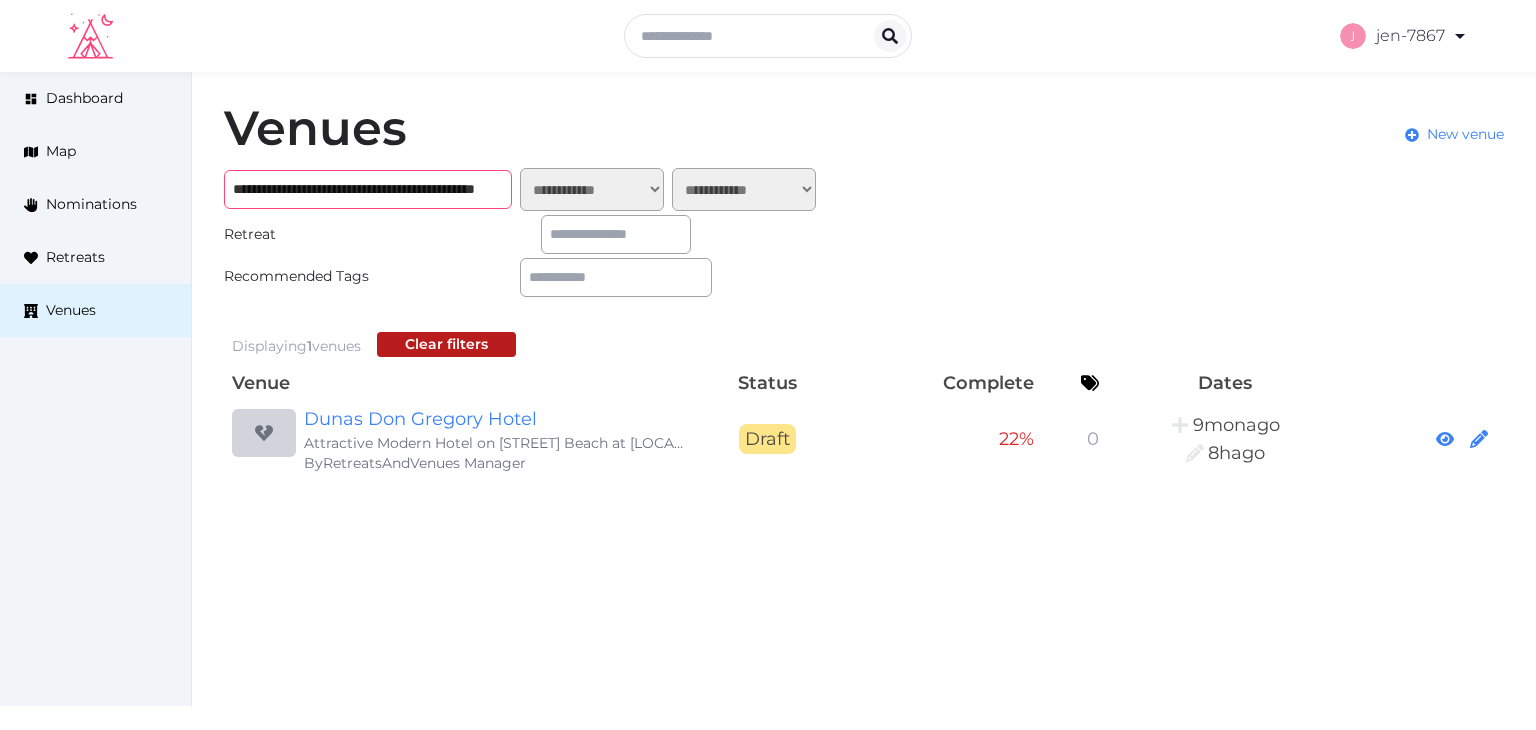 click on "**********" at bounding box center [368, 189] 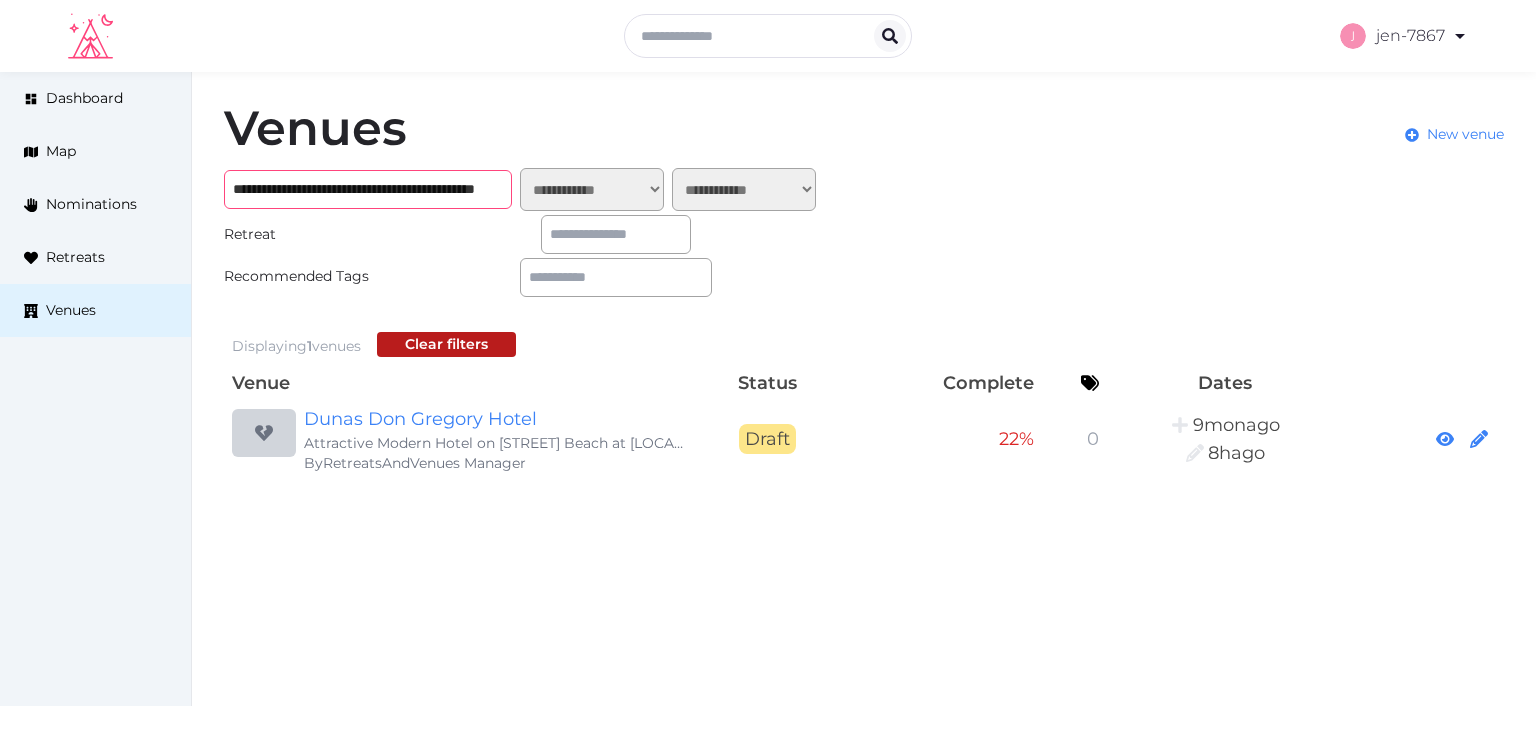 paste 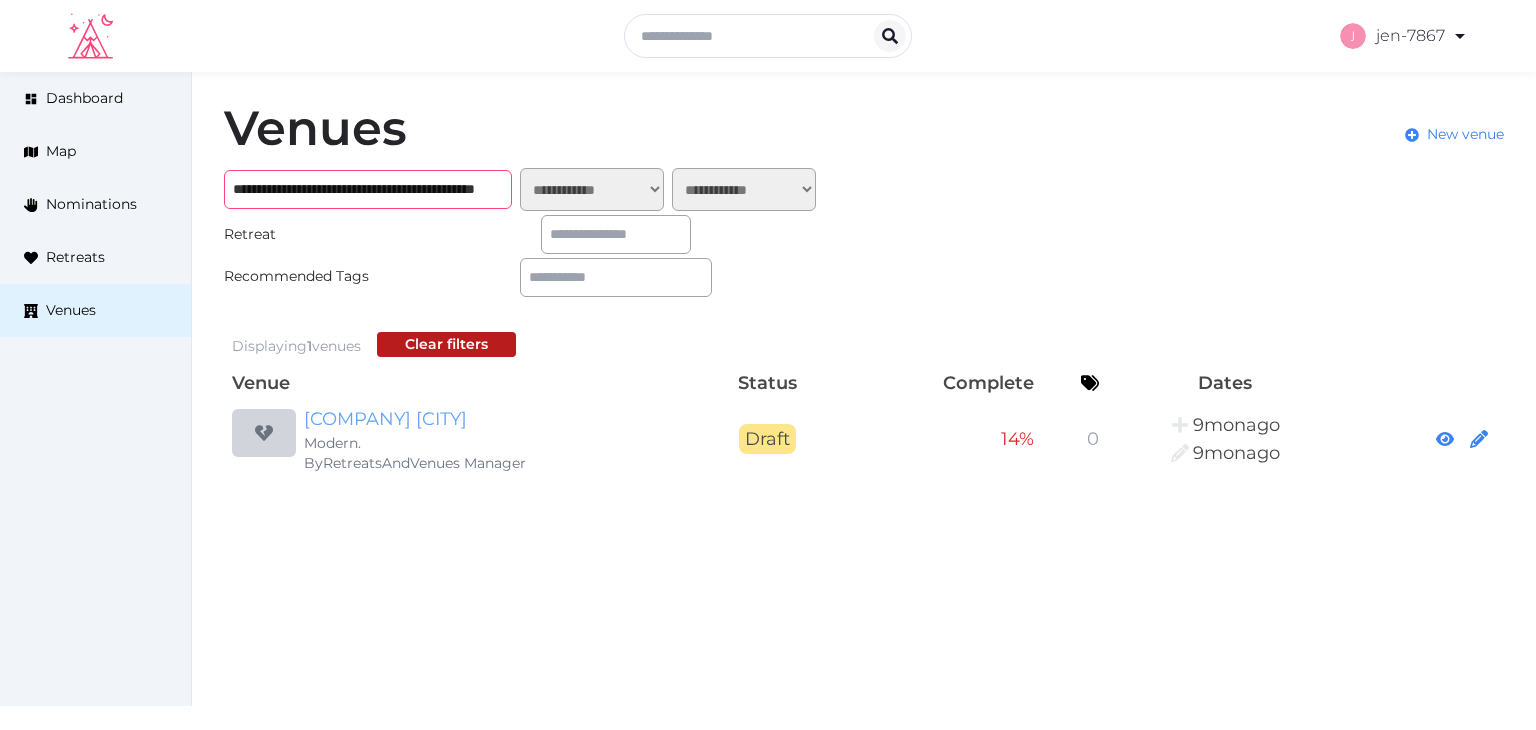 type on "**********" 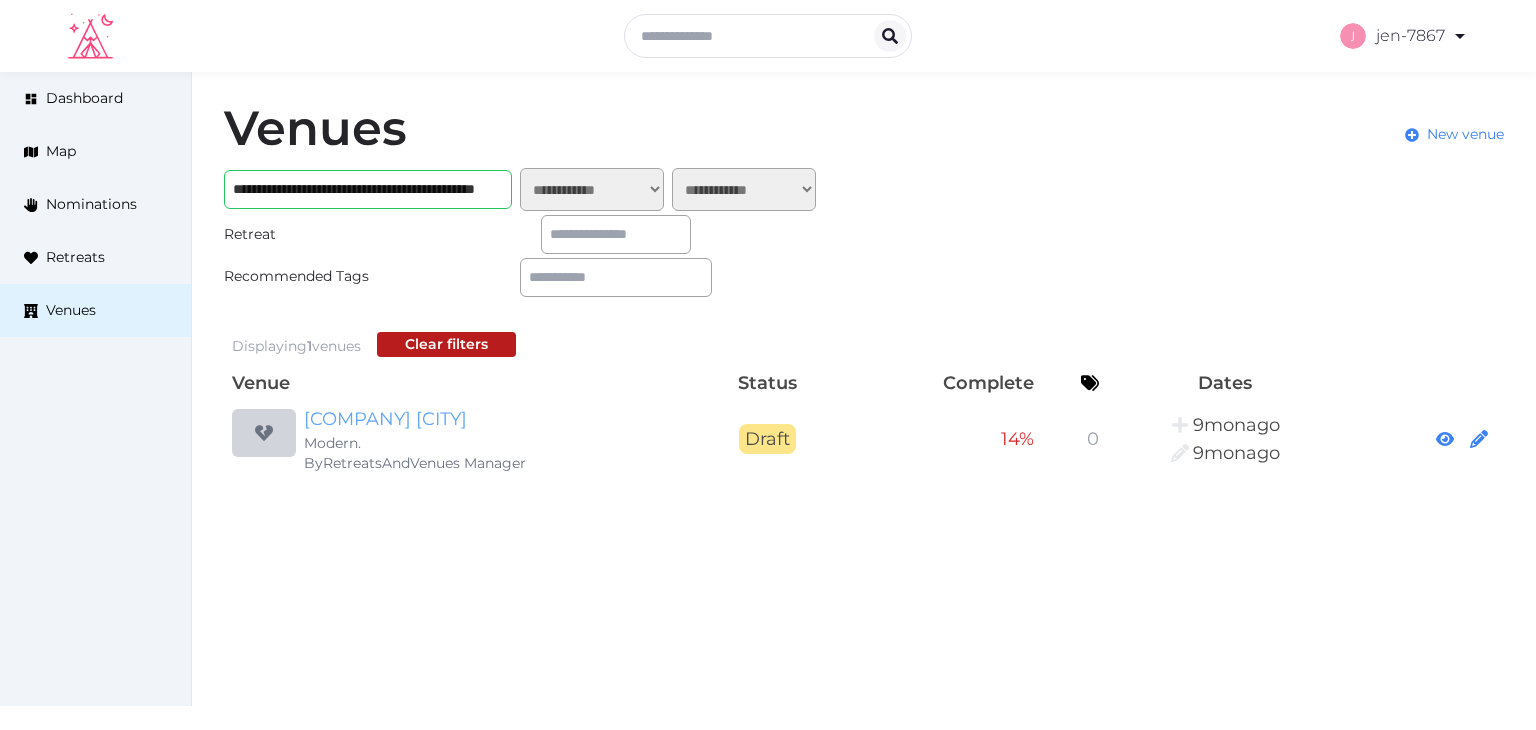 scroll, scrollTop: 0, scrollLeft: 0, axis: both 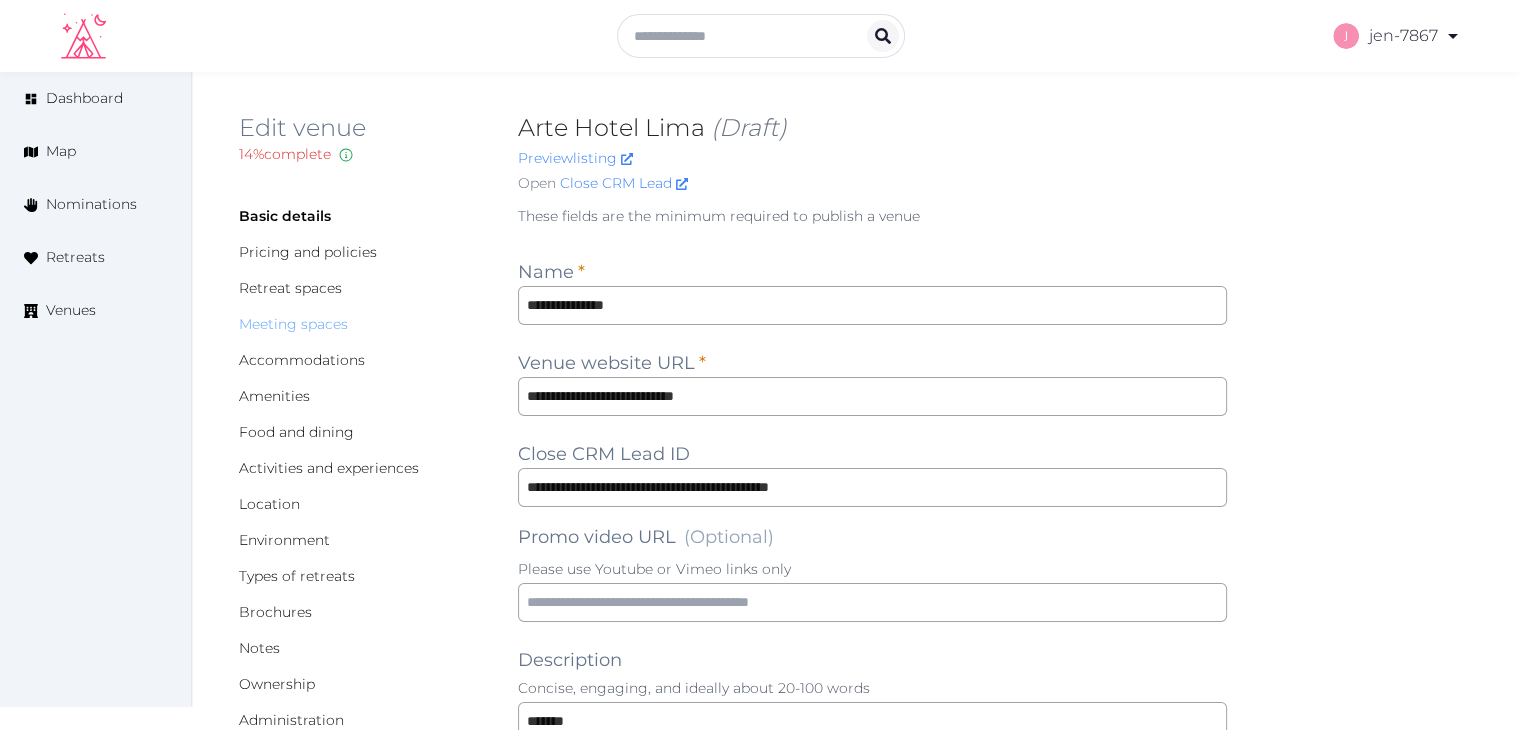 click on "Meeting spaces" at bounding box center [293, 324] 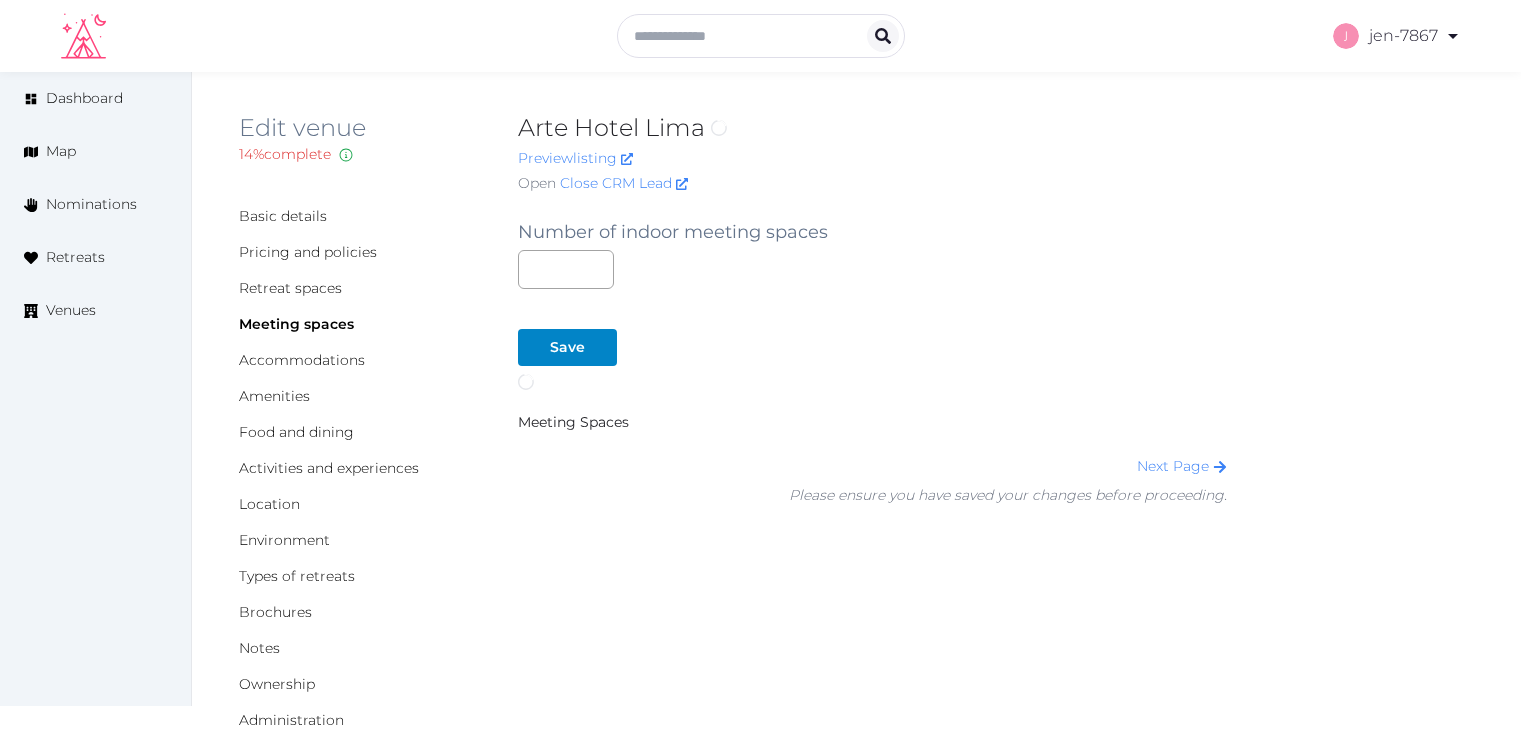 scroll, scrollTop: 0, scrollLeft: 0, axis: both 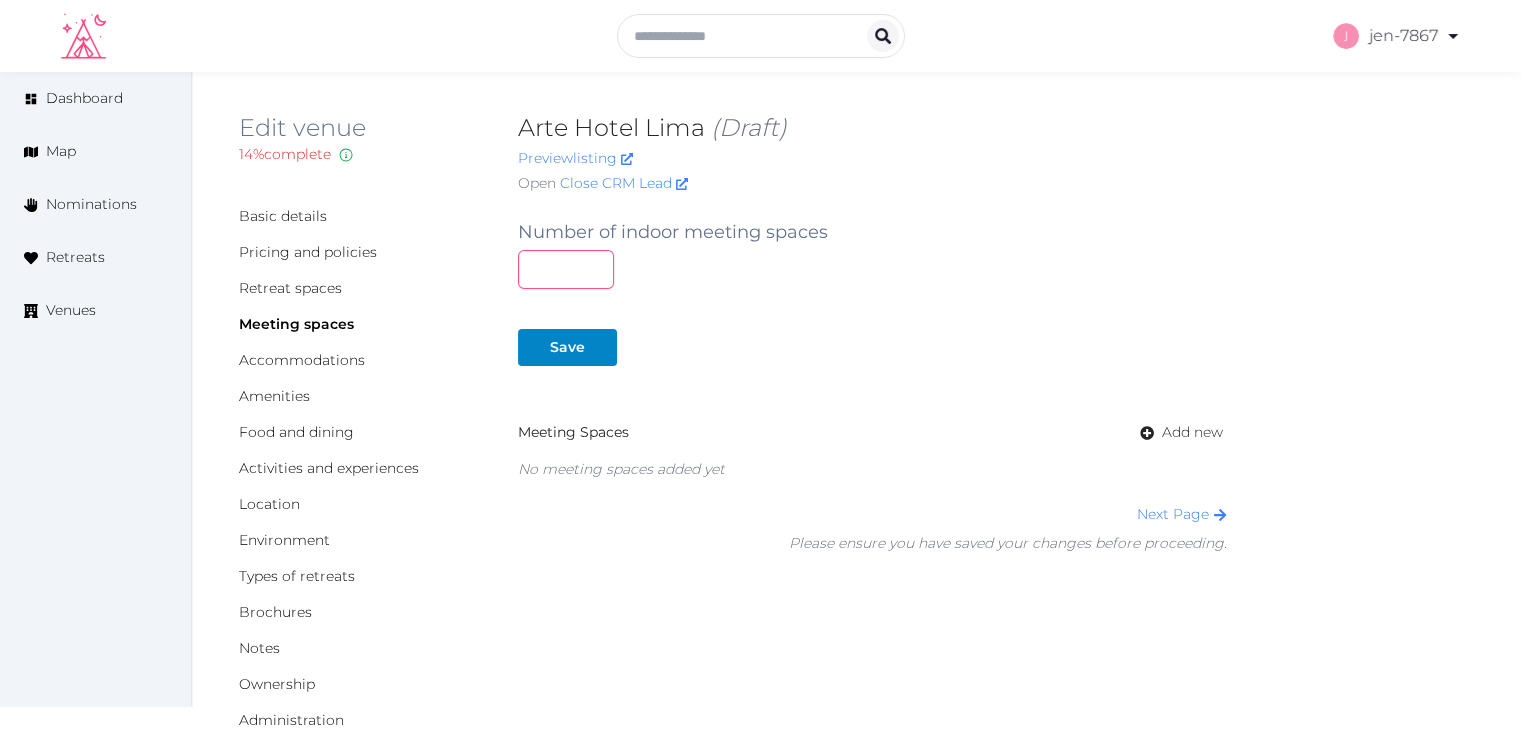 click at bounding box center (566, 269) 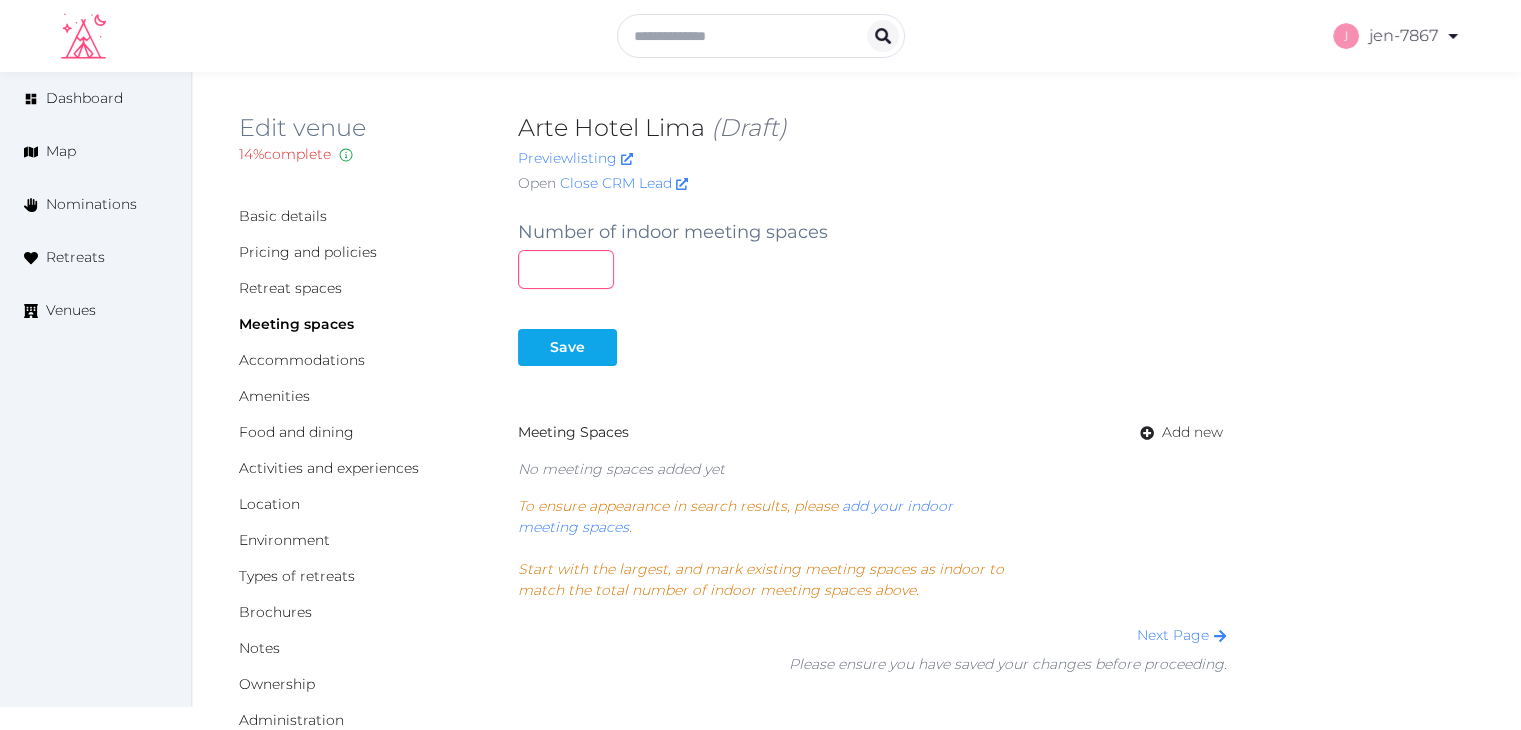 type on "*" 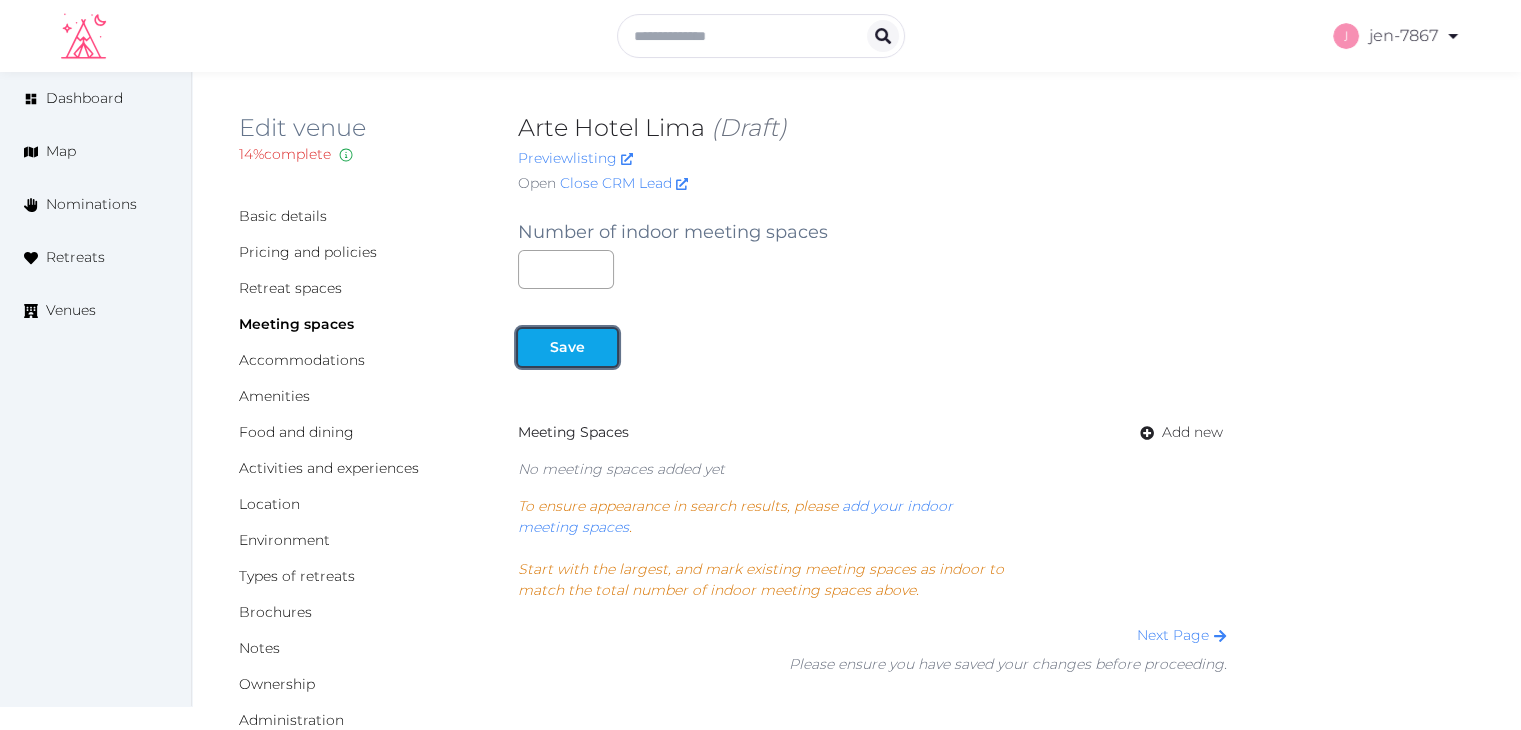 click on "Save" at bounding box center (567, 347) 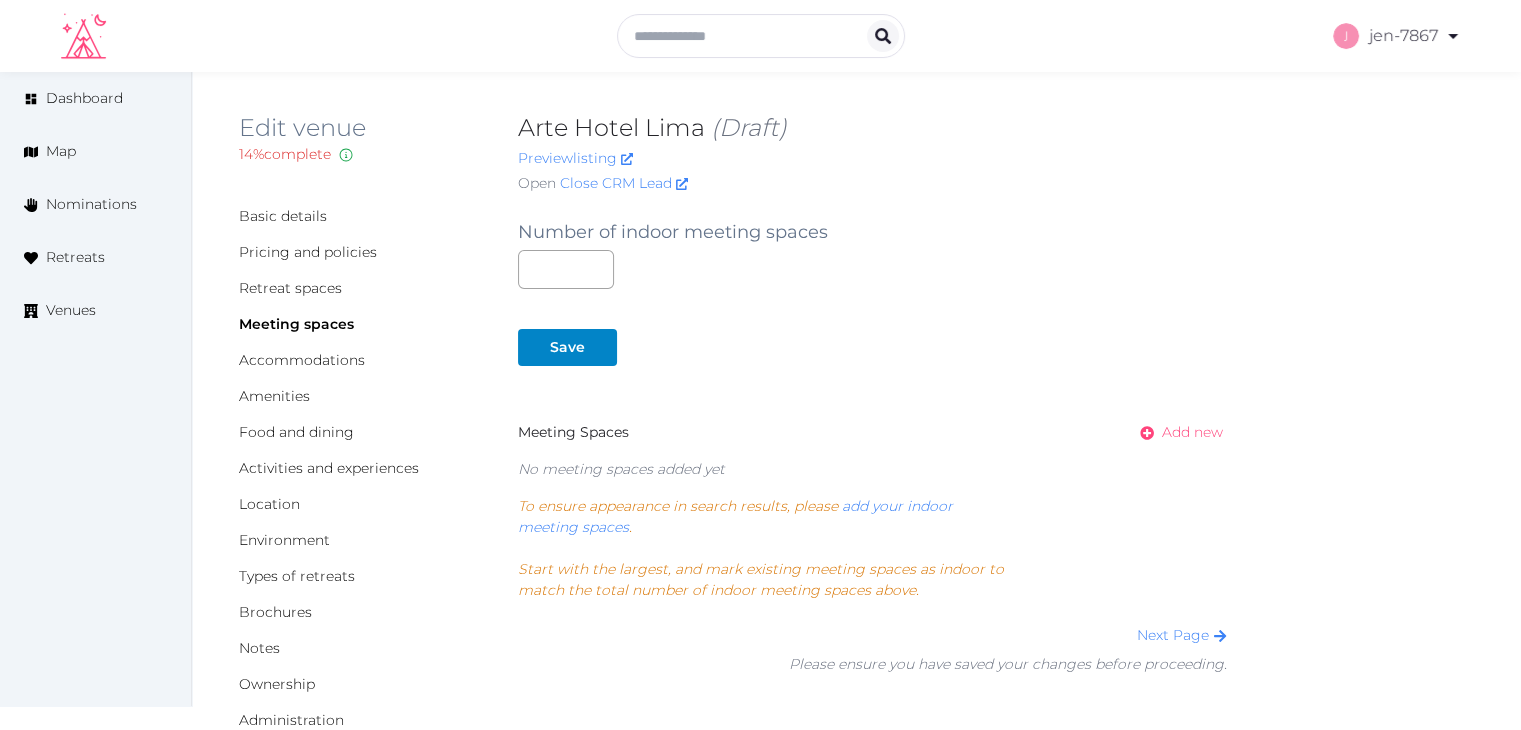 click on "Add new" at bounding box center (1192, 432) 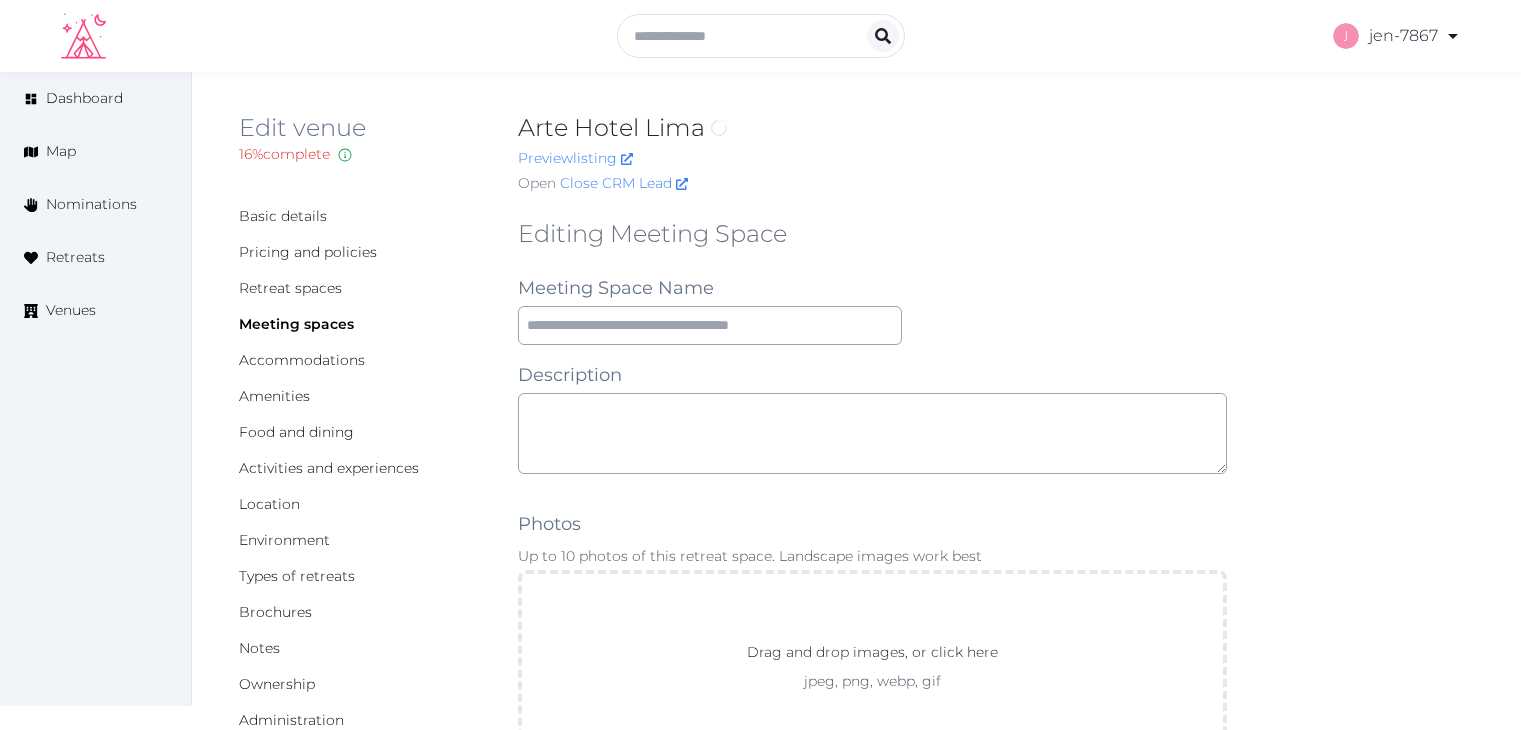 scroll, scrollTop: 0, scrollLeft: 0, axis: both 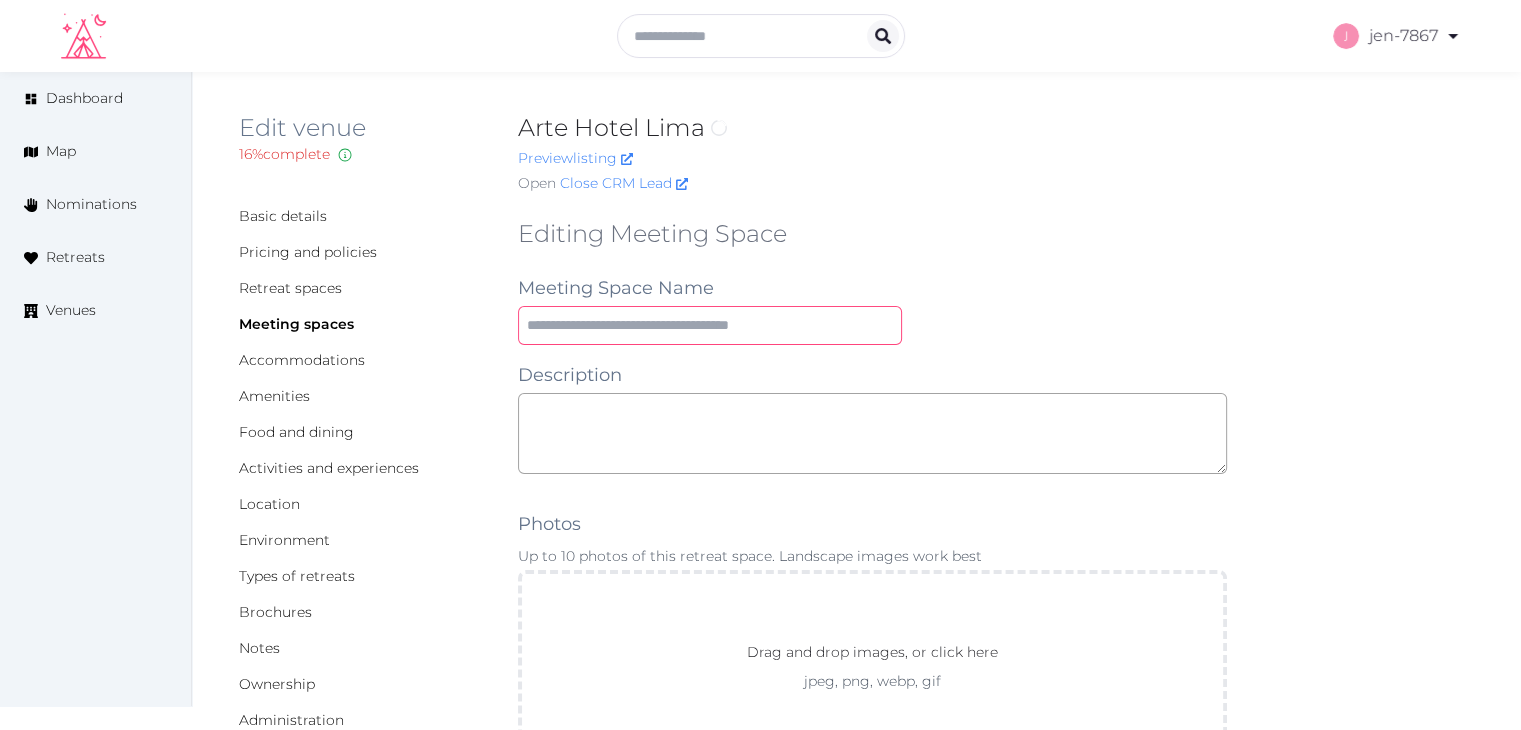 click at bounding box center (710, 325) 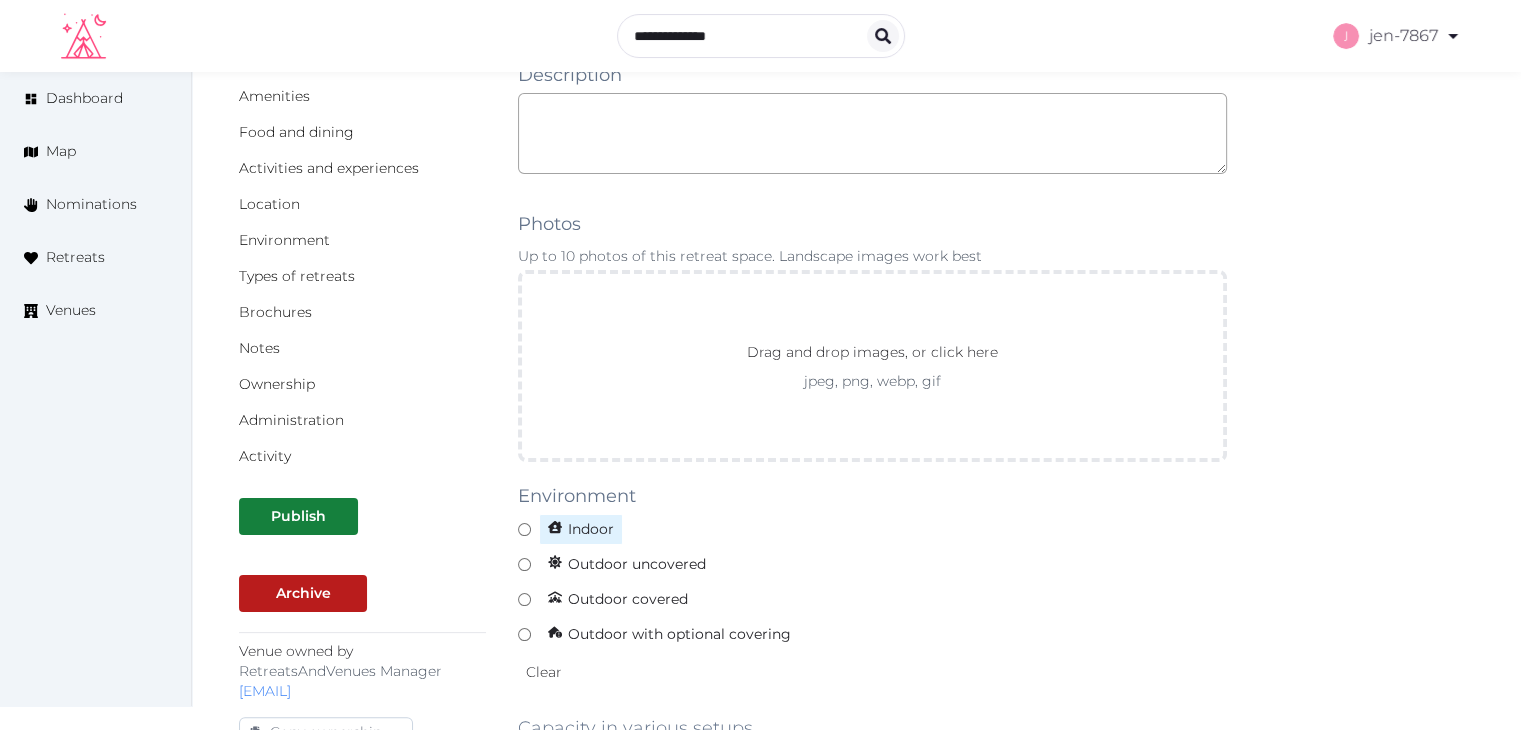 click on "Indoor" at bounding box center (581, 529) 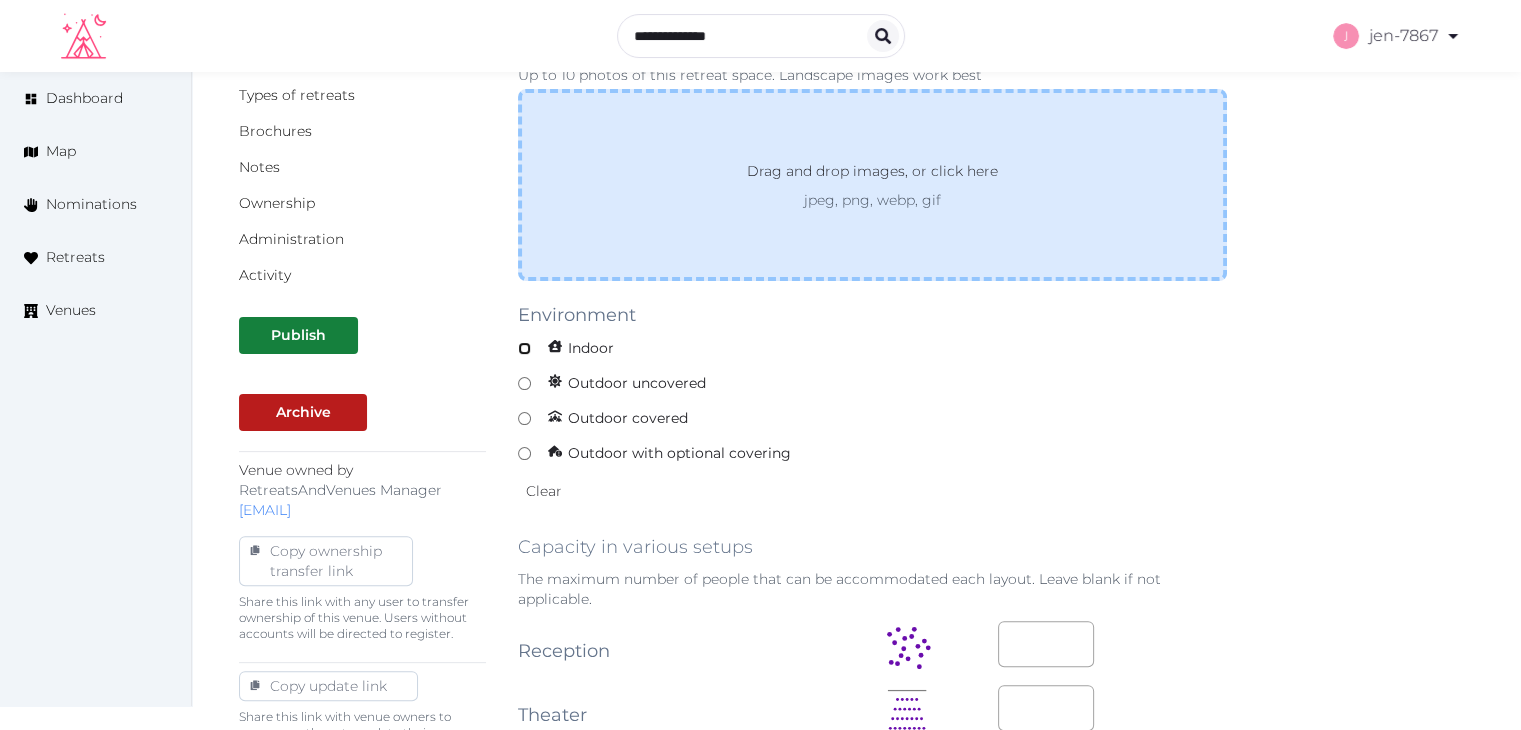 scroll, scrollTop: 800, scrollLeft: 0, axis: vertical 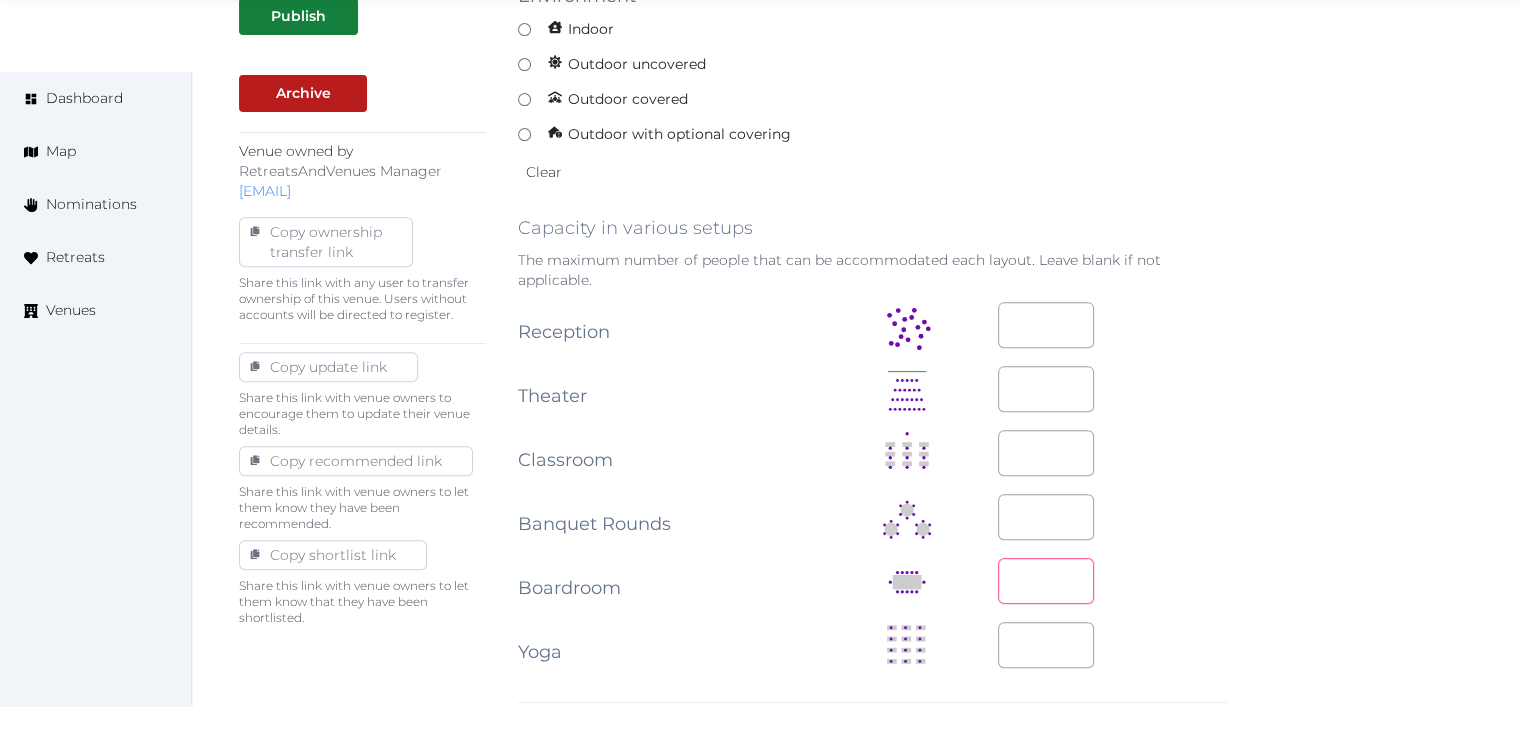 click at bounding box center [1046, 581] 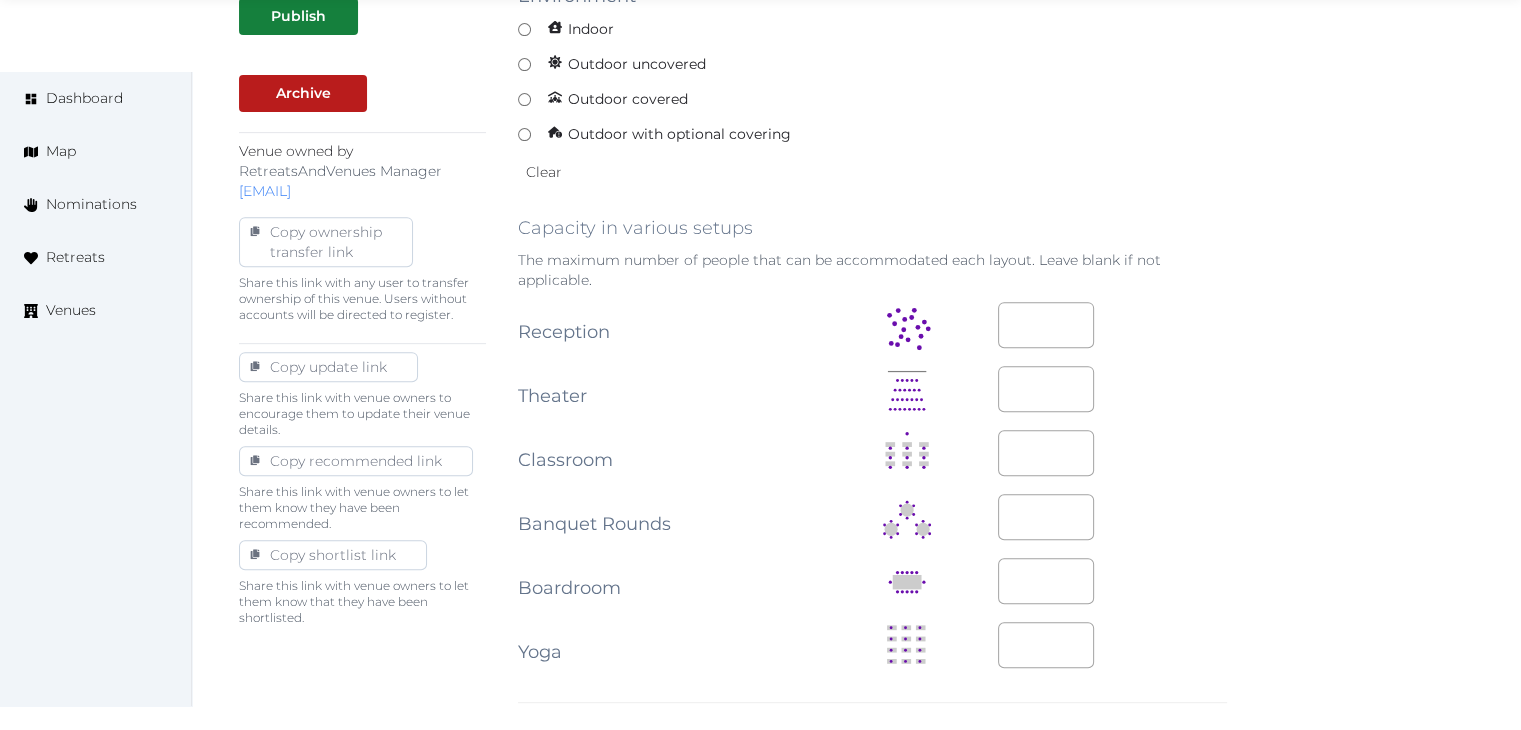 click on "**********" at bounding box center (856, 546) 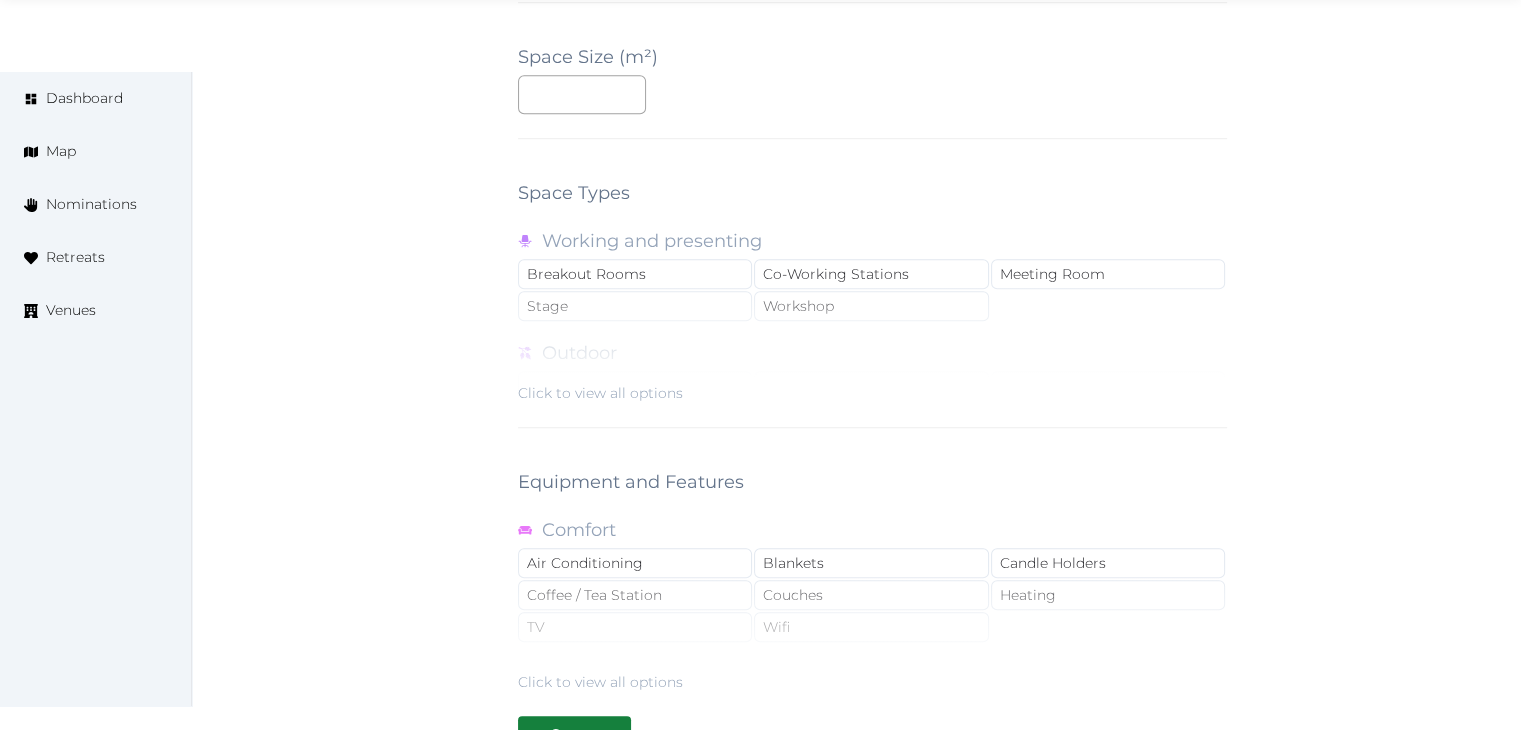scroll, scrollTop: 1700, scrollLeft: 0, axis: vertical 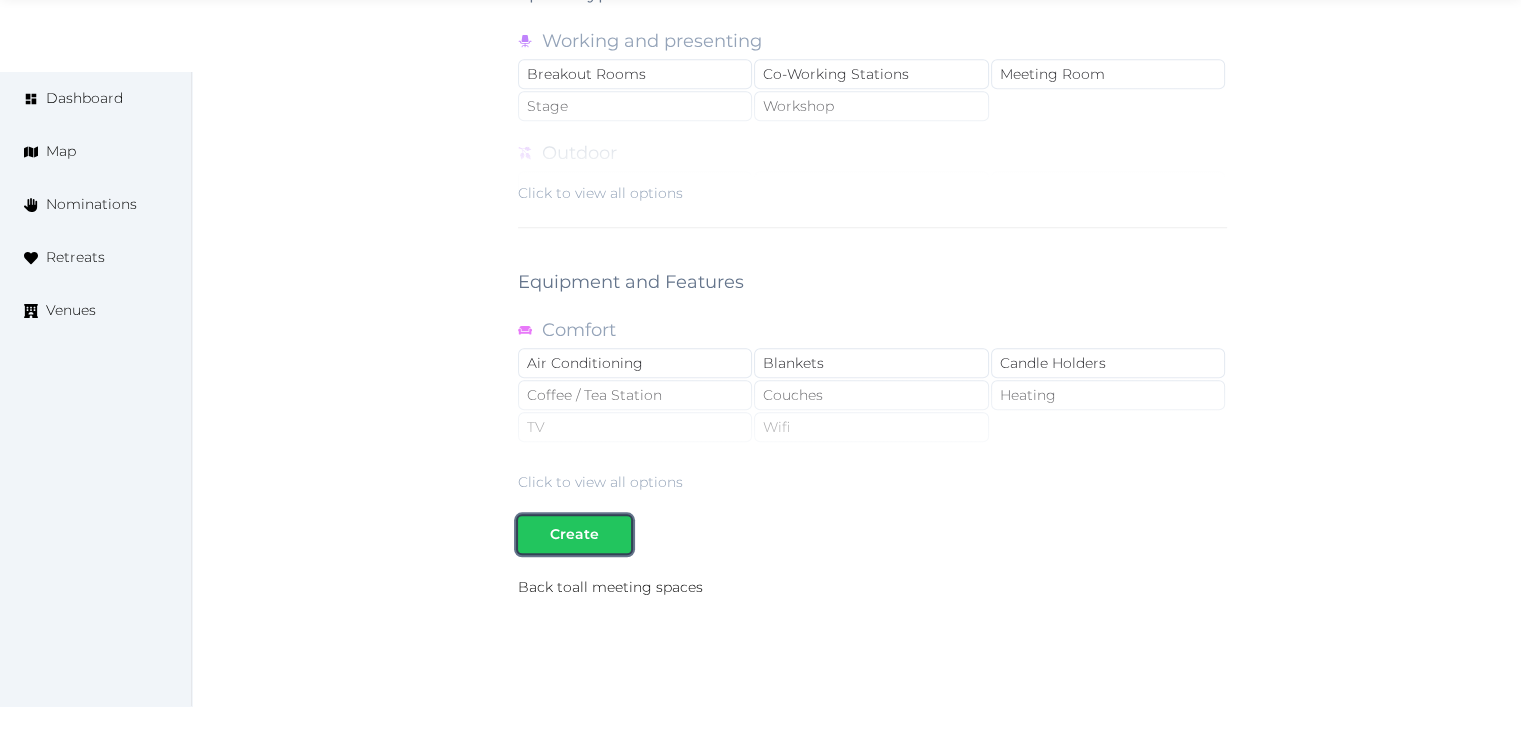 click on "Create" at bounding box center (574, 534) 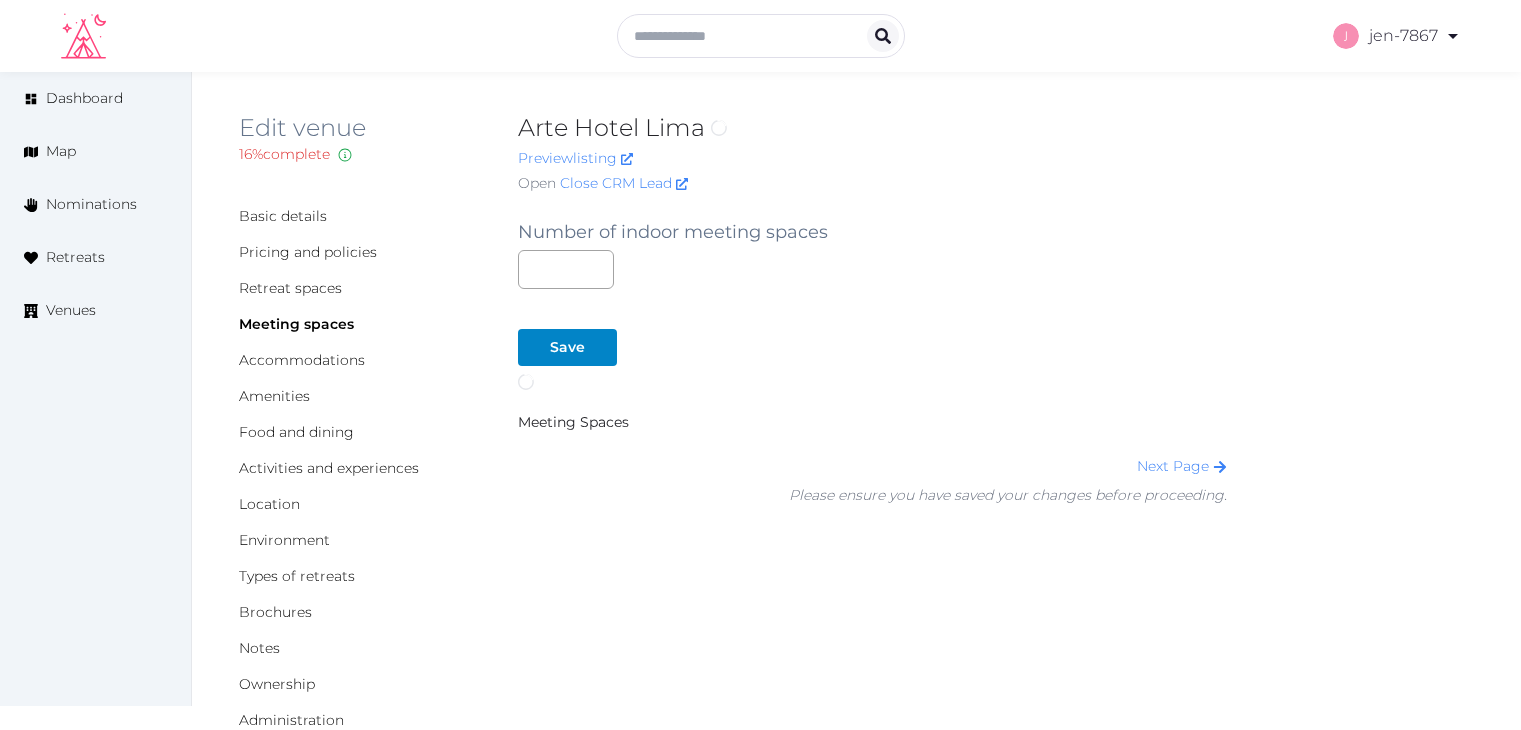 scroll, scrollTop: 0, scrollLeft: 0, axis: both 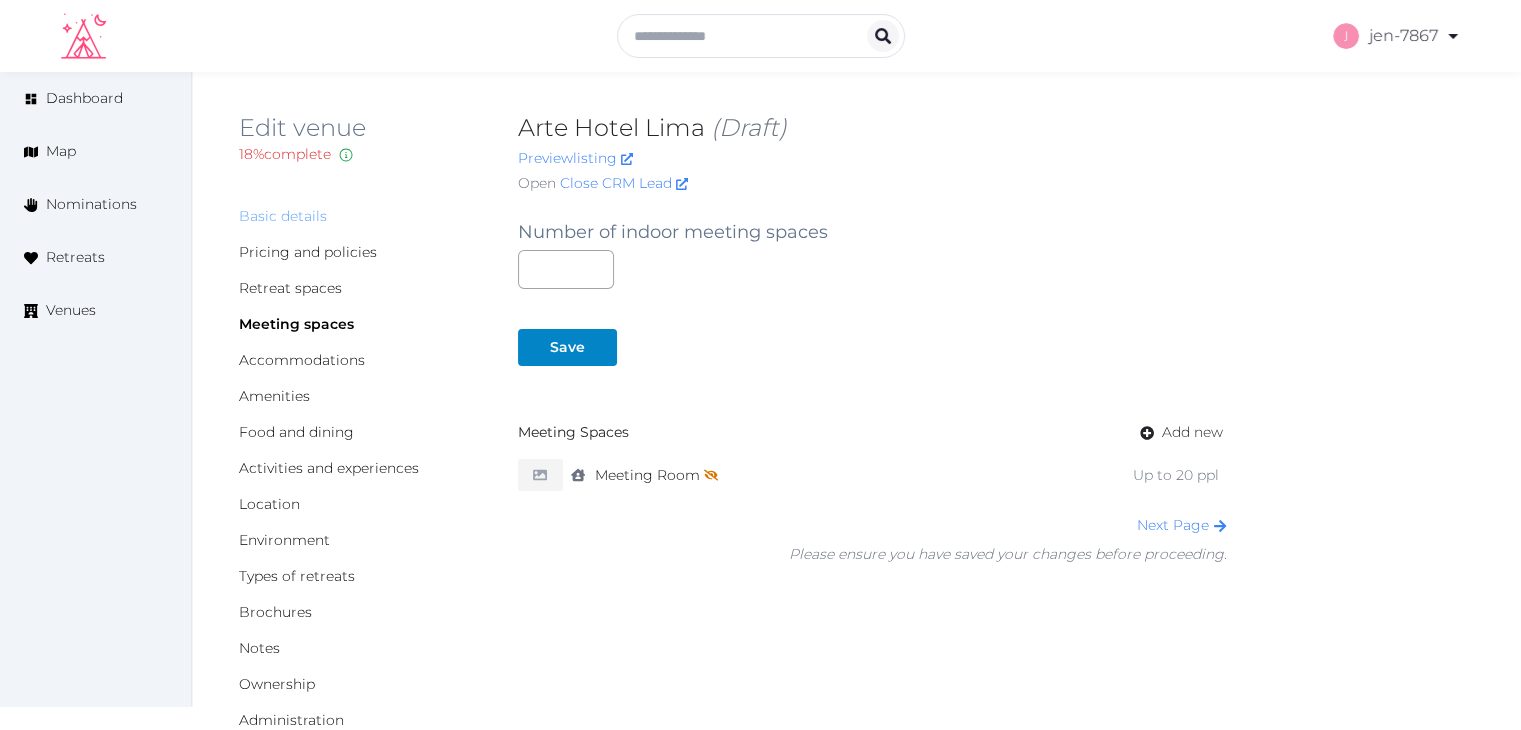 click on "Basic details" at bounding box center [283, 216] 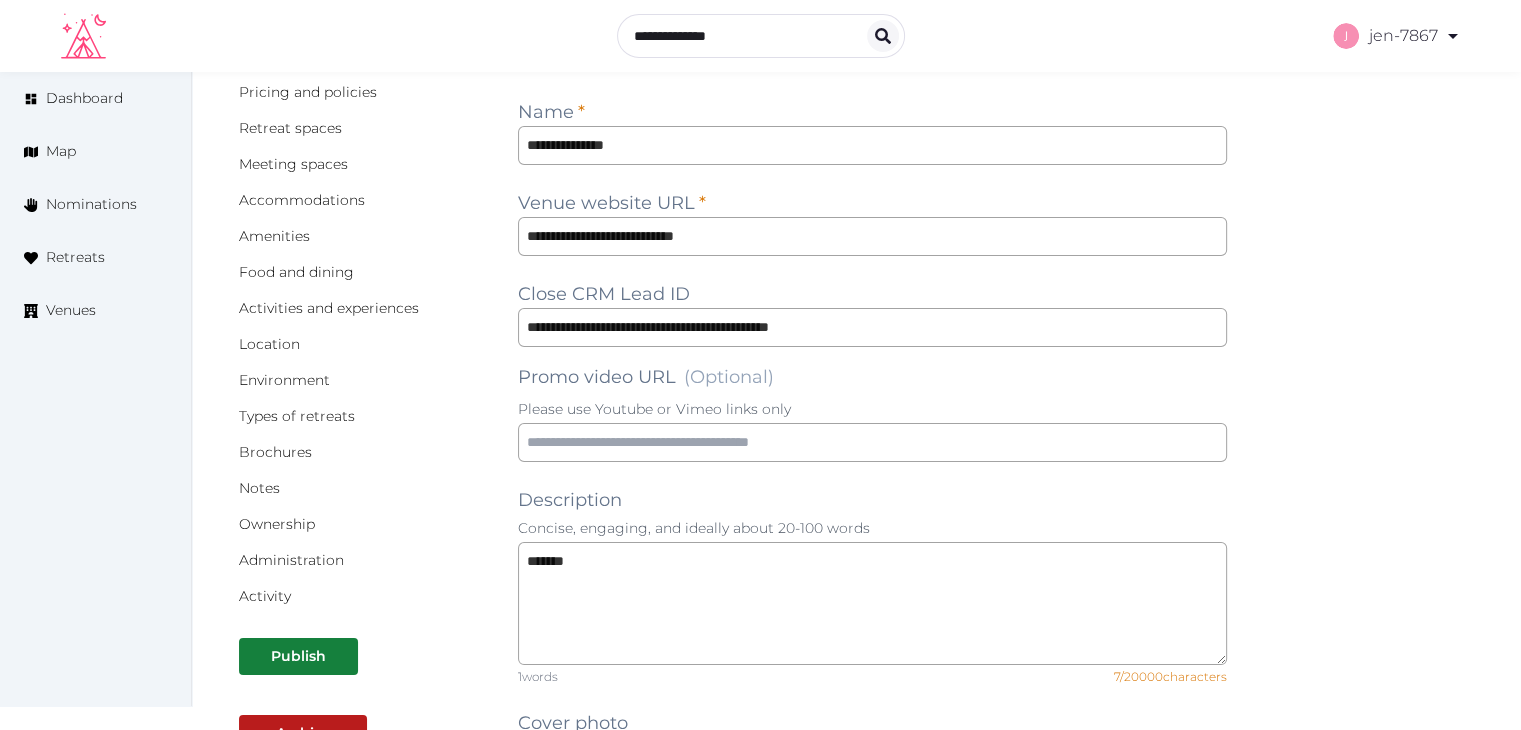 scroll, scrollTop: 0, scrollLeft: 0, axis: both 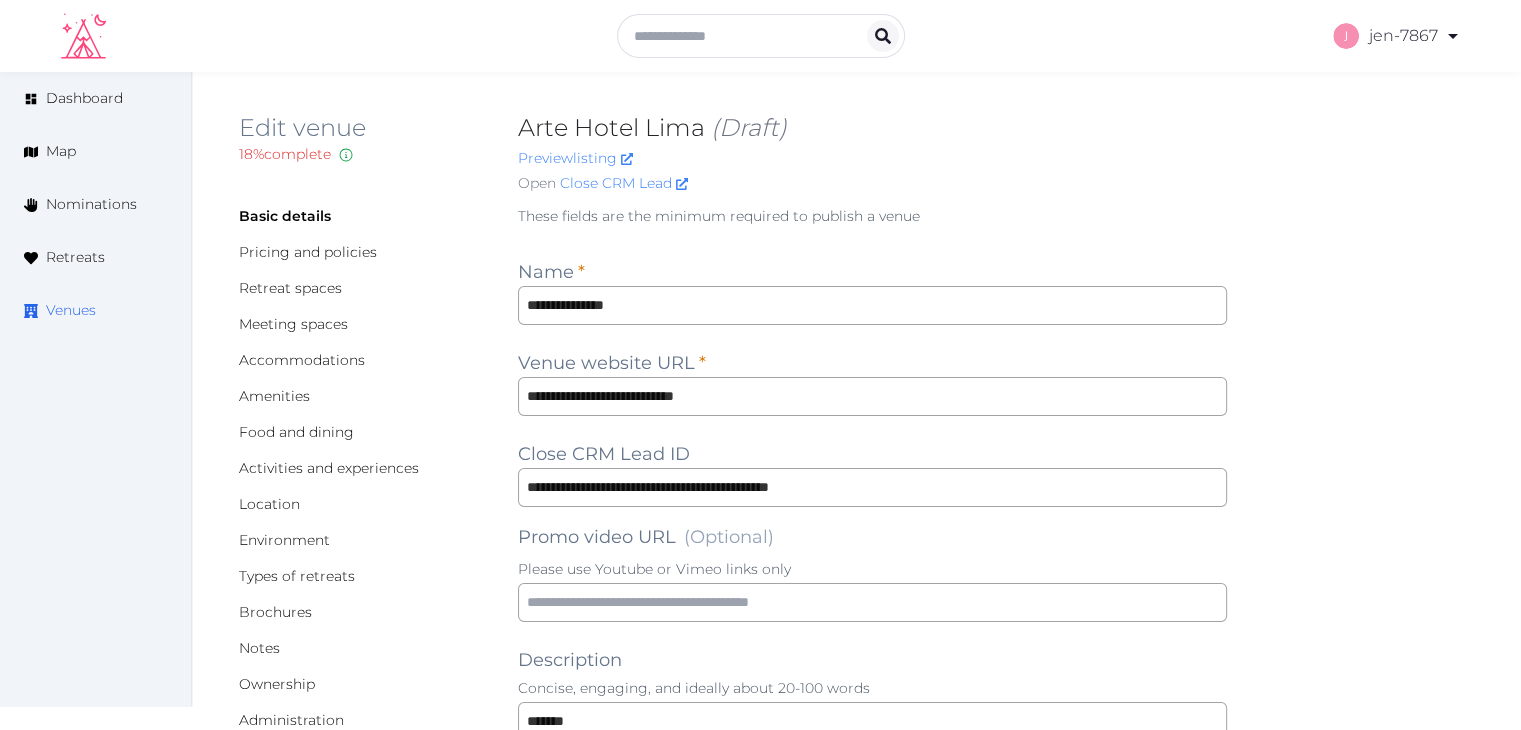 click on "Venues" at bounding box center [71, 310] 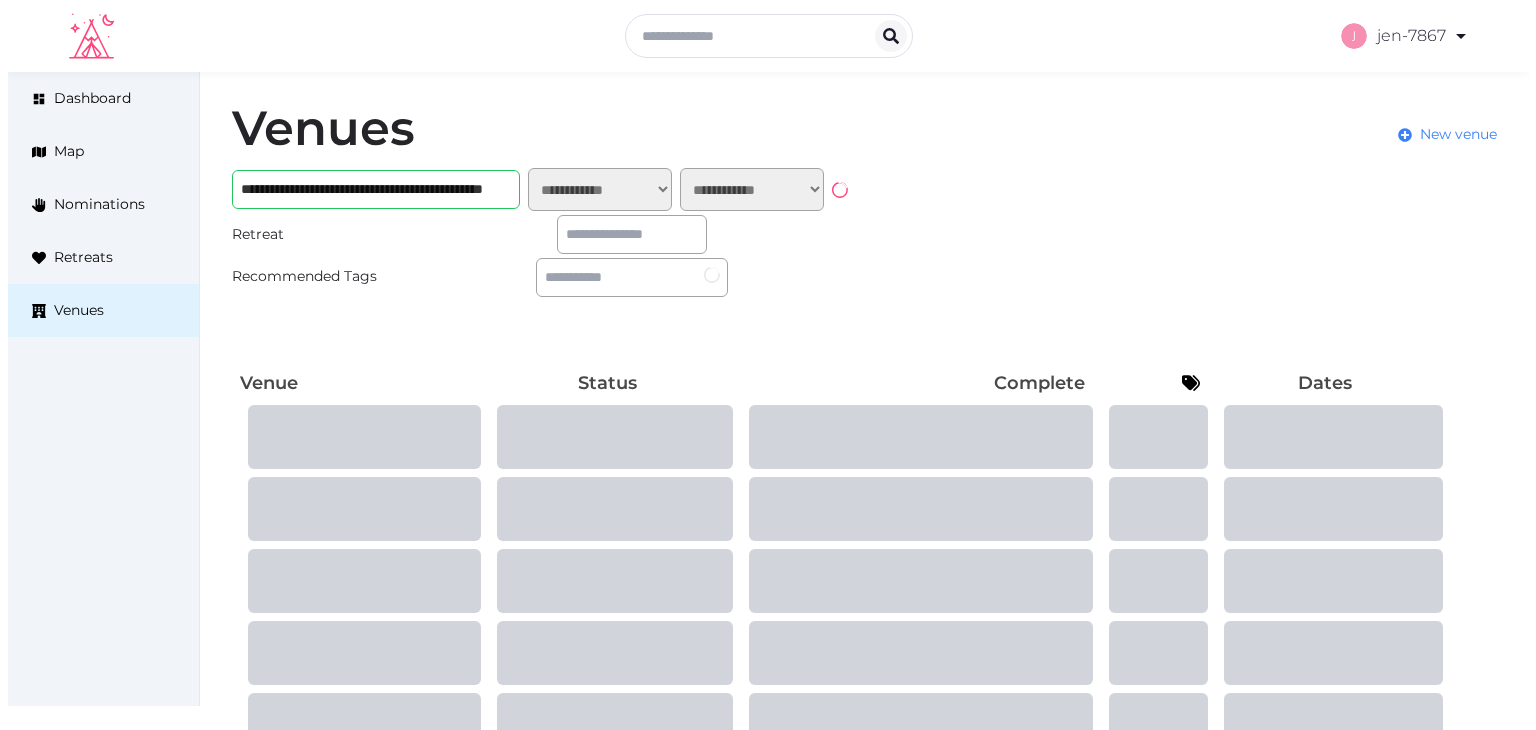 scroll, scrollTop: 0, scrollLeft: 0, axis: both 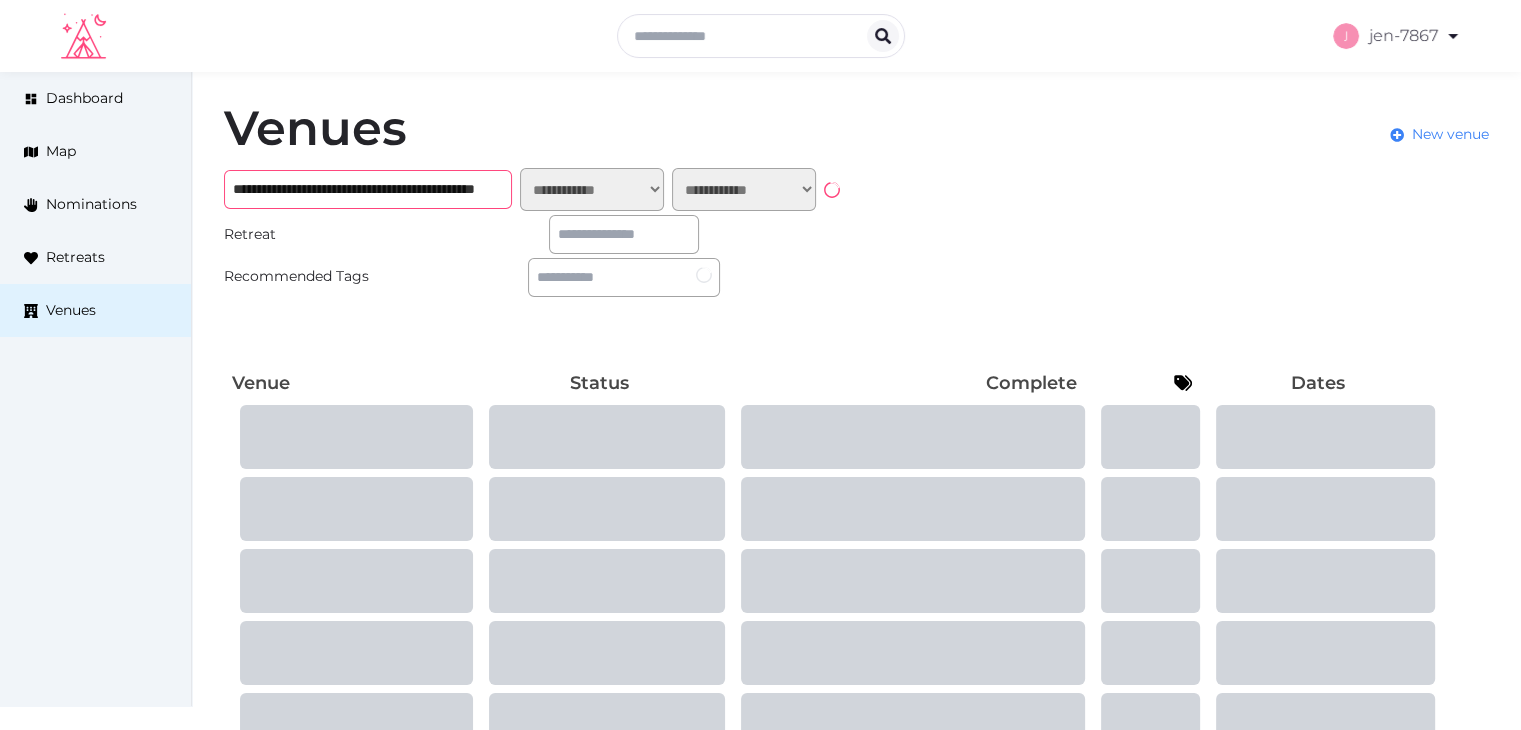 click on "**********" at bounding box center (368, 189) 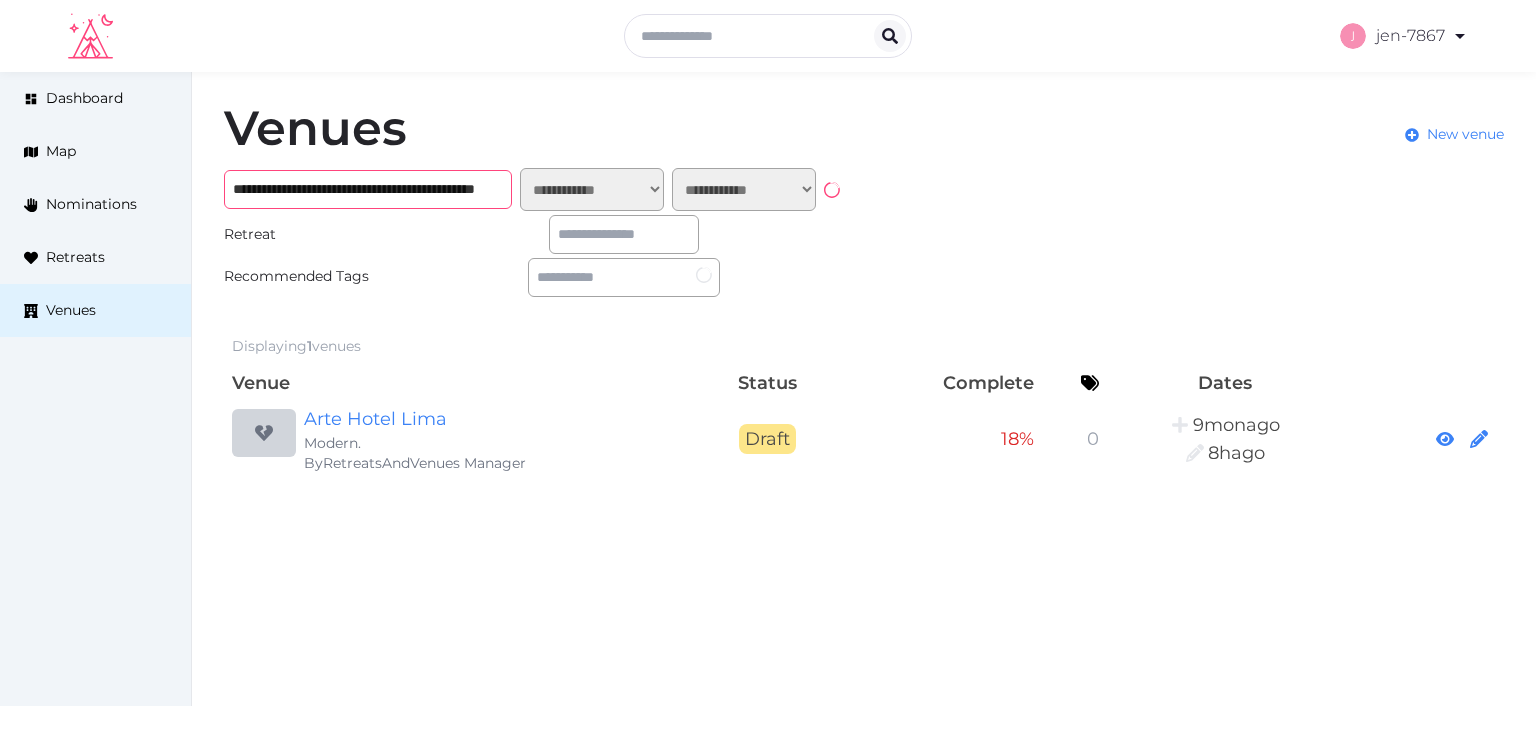 click on "**********" at bounding box center [368, 189] 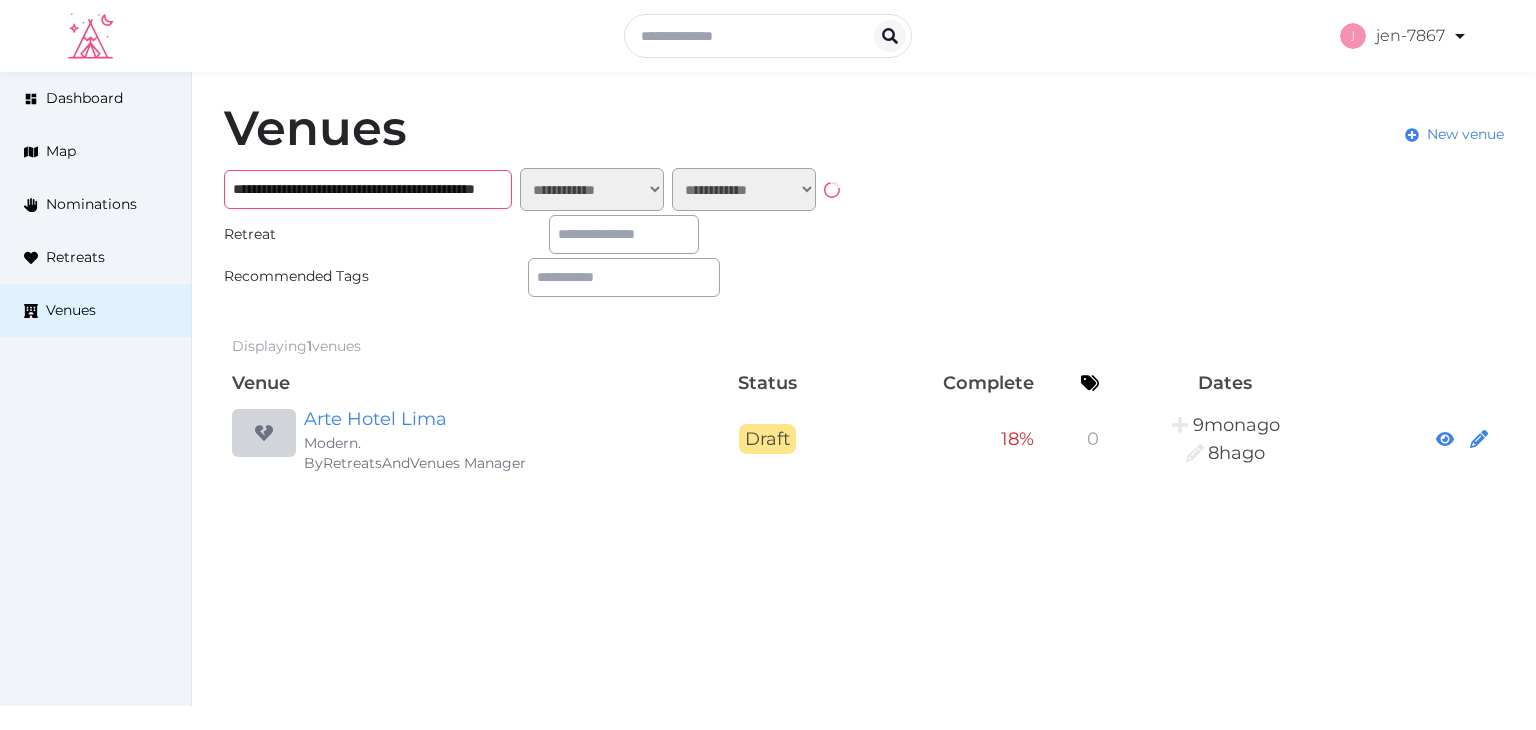 paste 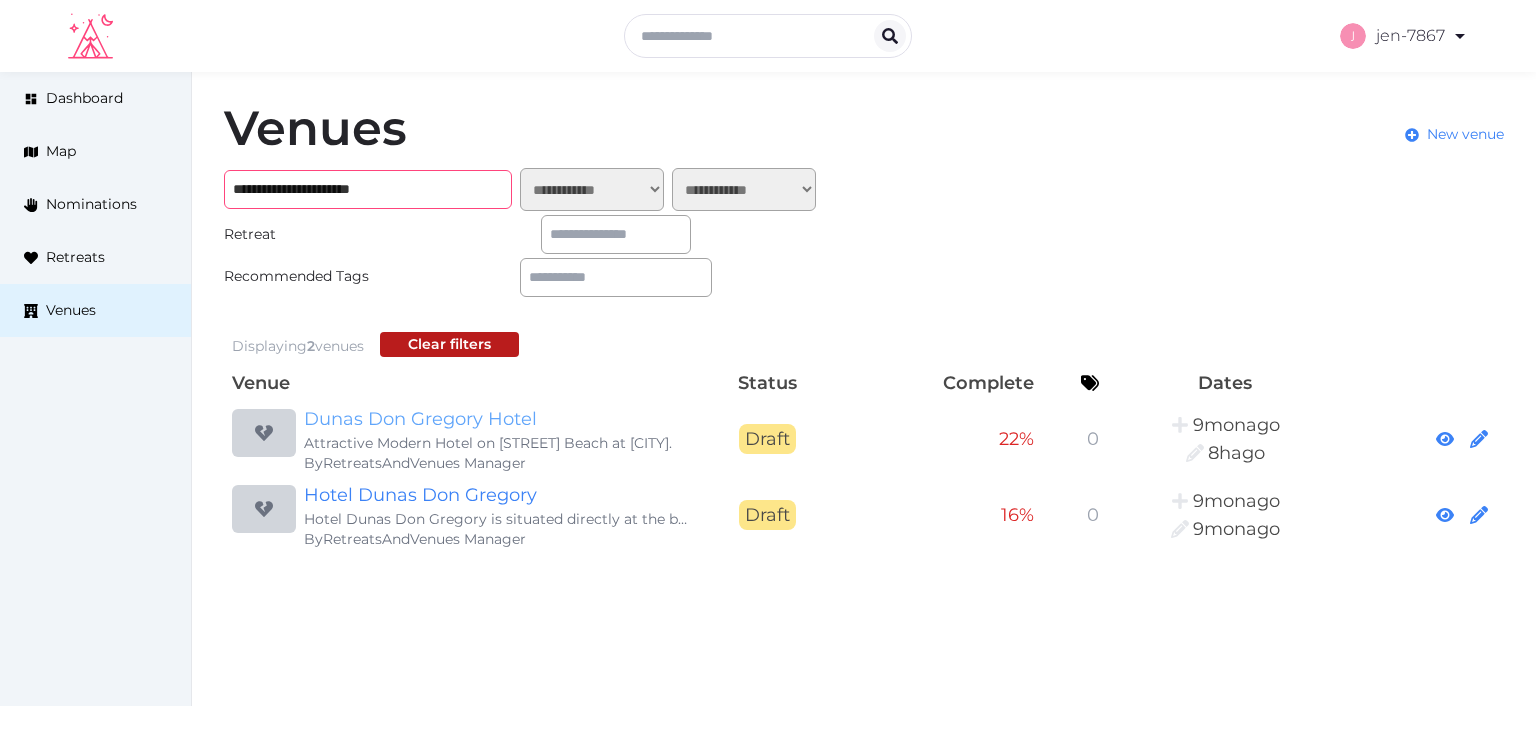 type on "**********" 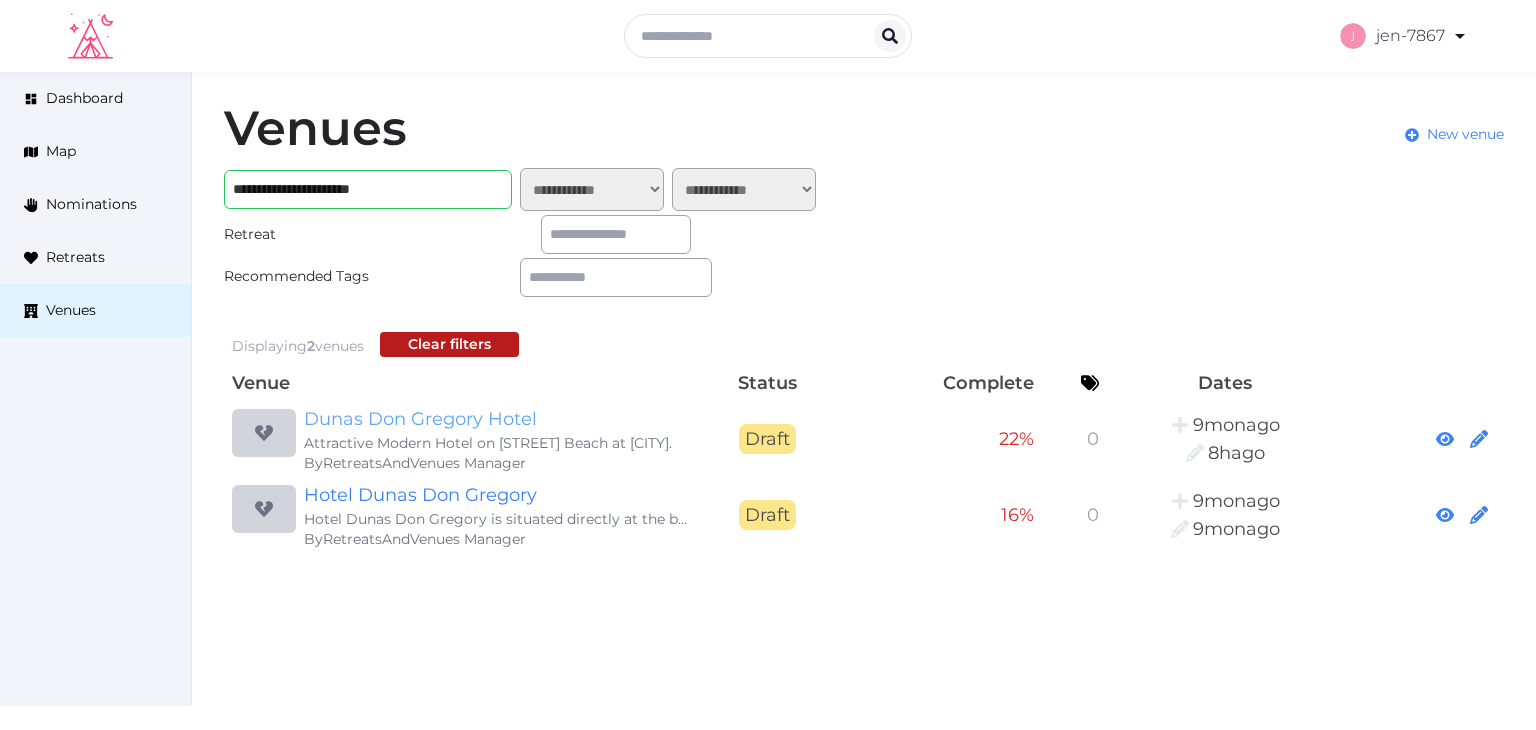 click on "Dunas Don Gregory Hotel" at bounding box center [496, 419] 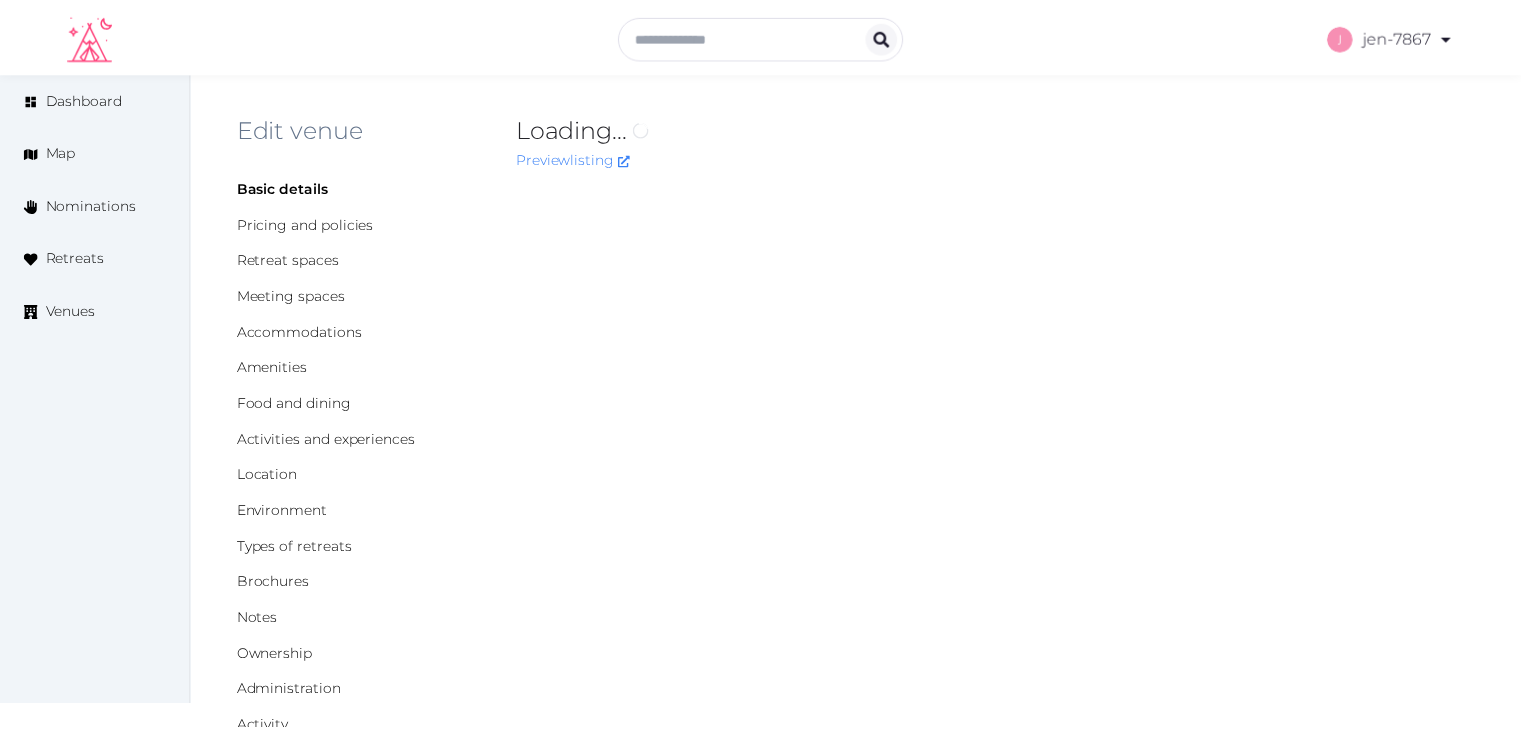 scroll, scrollTop: 0, scrollLeft: 0, axis: both 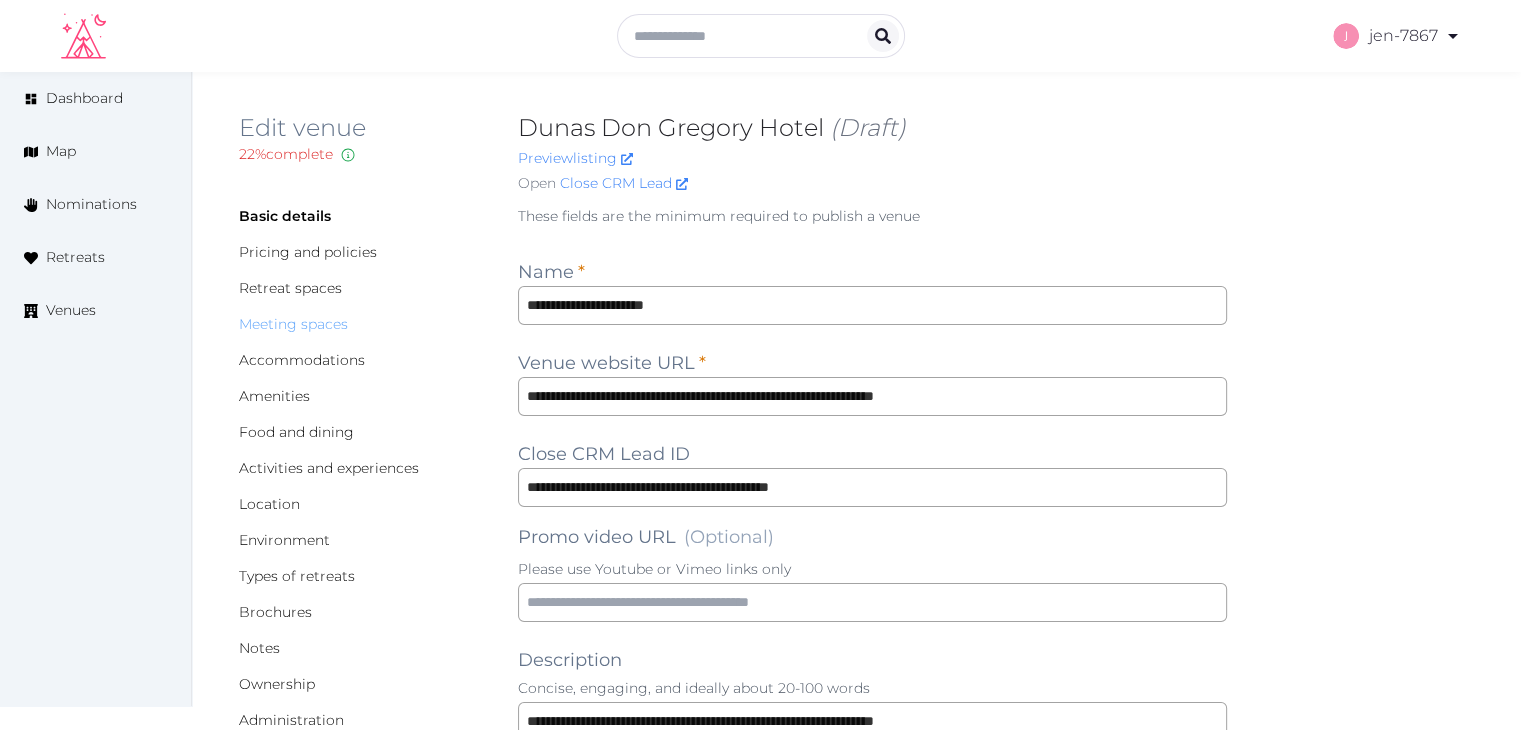click on "Meeting spaces" at bounding box center (293, 324) 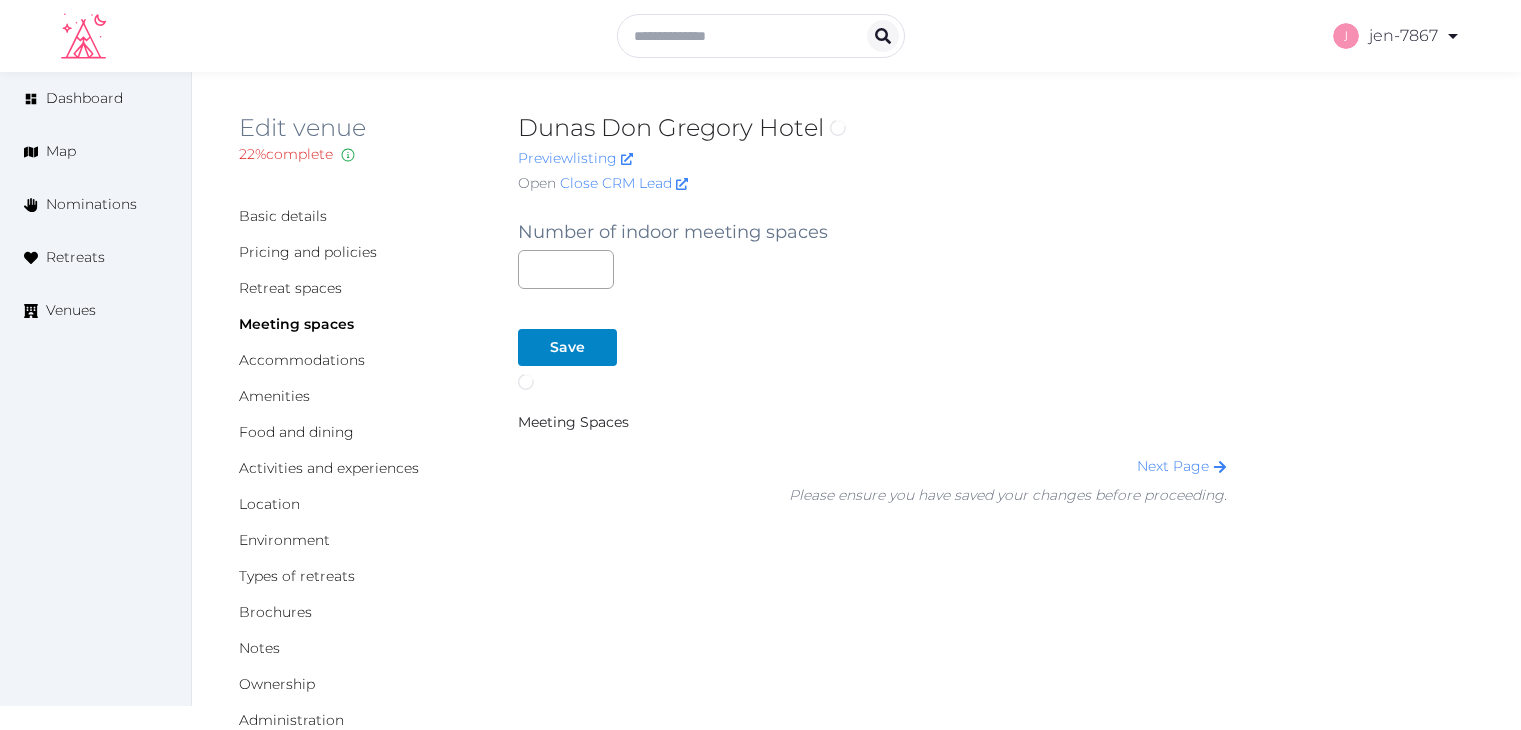scroll, scrollTop: 0, scrollLeft: 0, axis: both 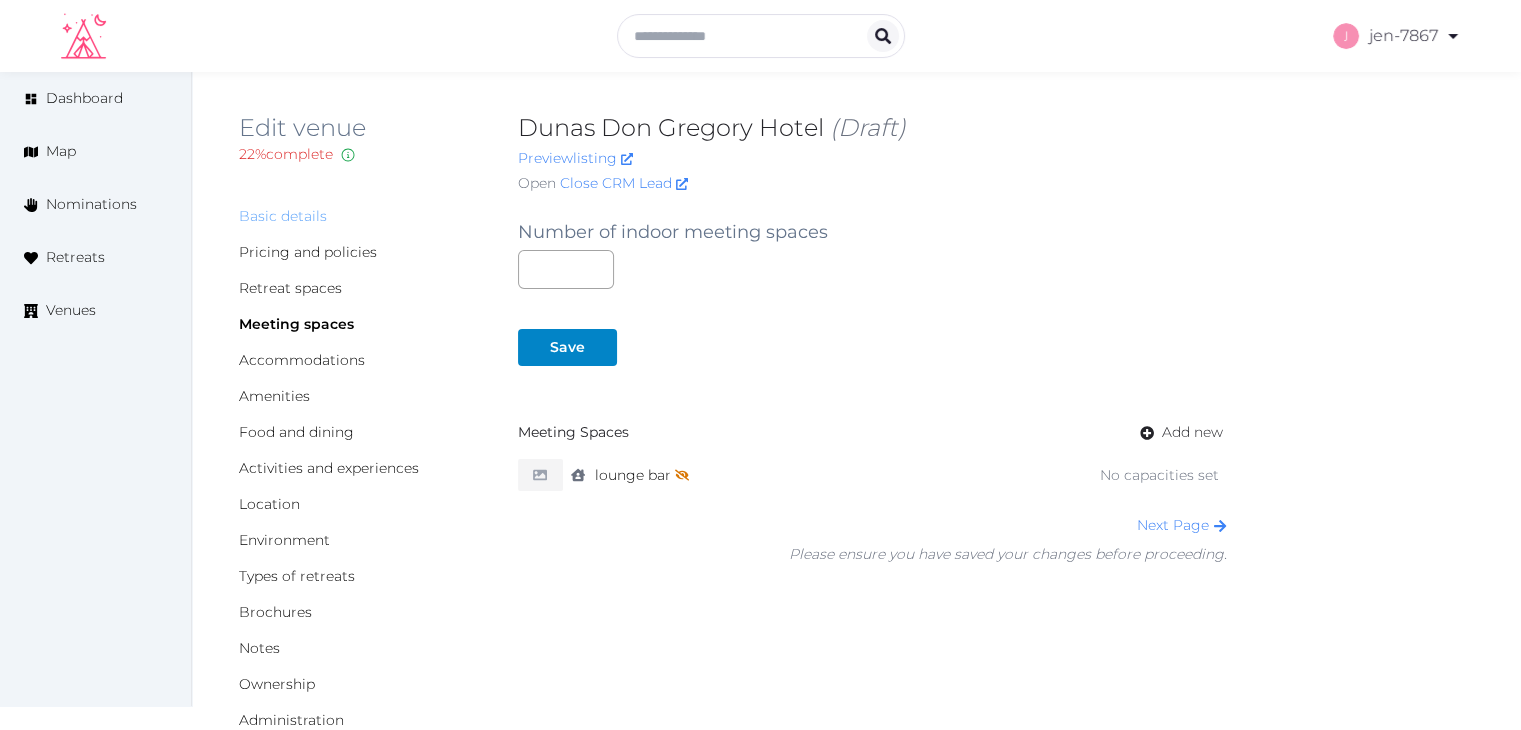 click on "Basic details" at bounding box center (283, 216) 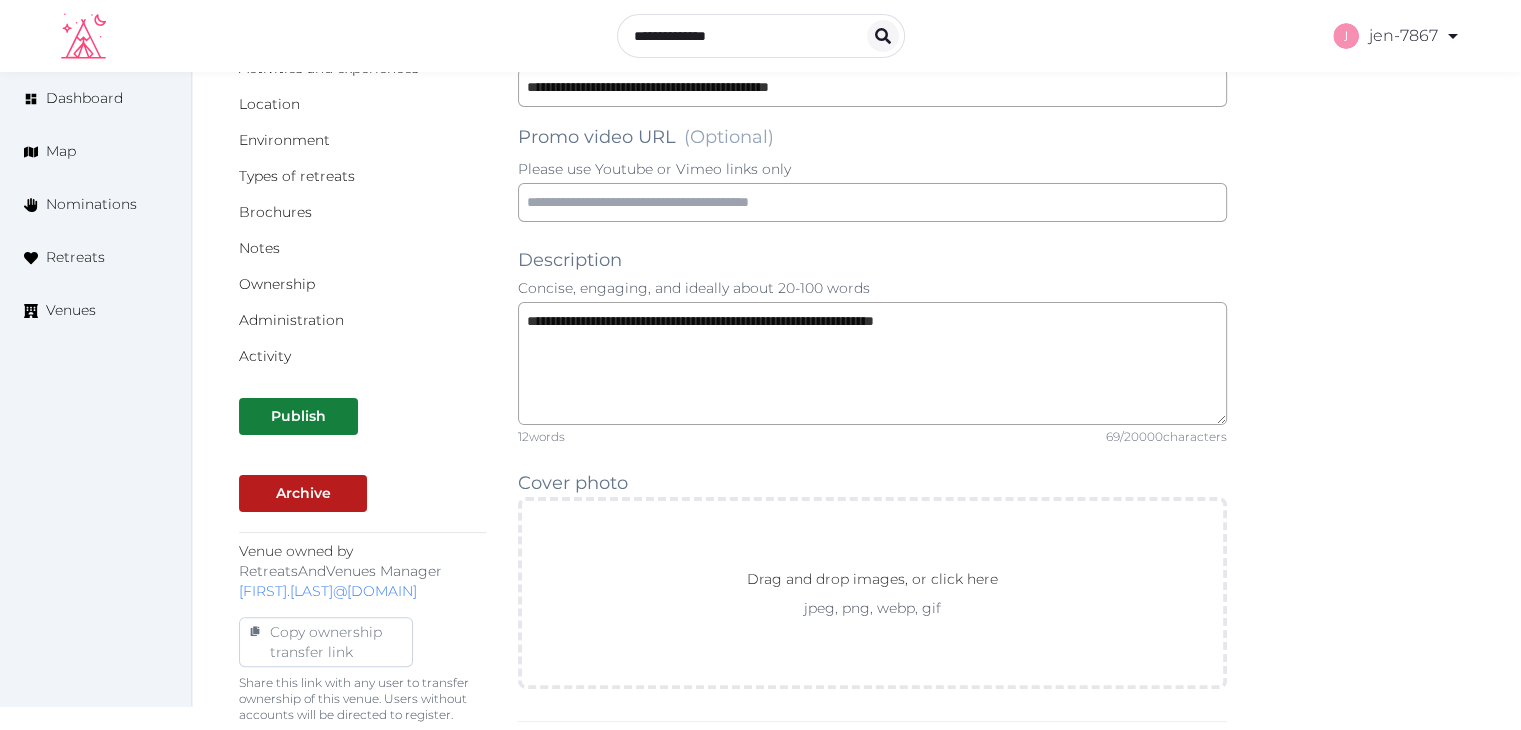 scroll, scrollTop: 0, scrollLeft: 0, axis: both 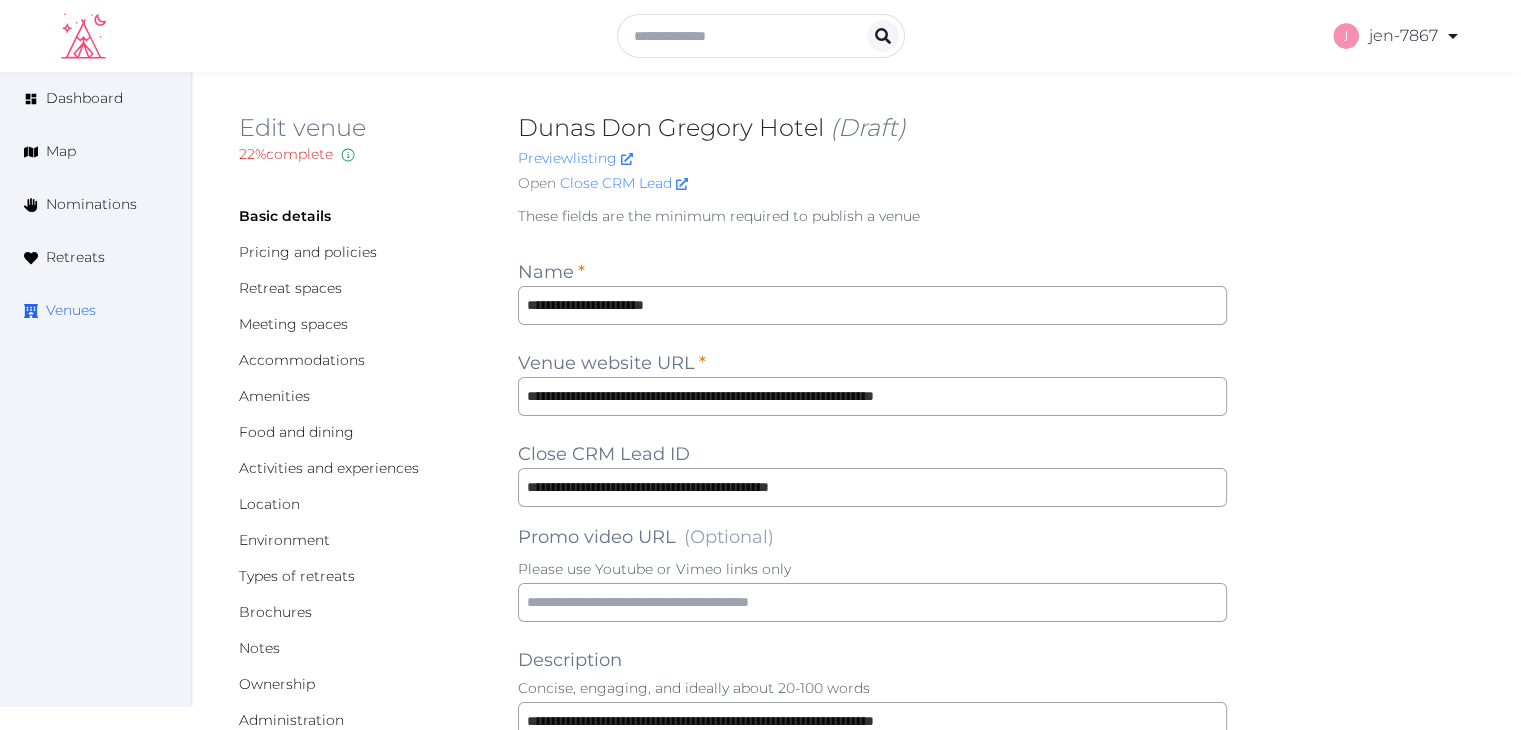 click on "Venues" at bounding box center [71, 310] 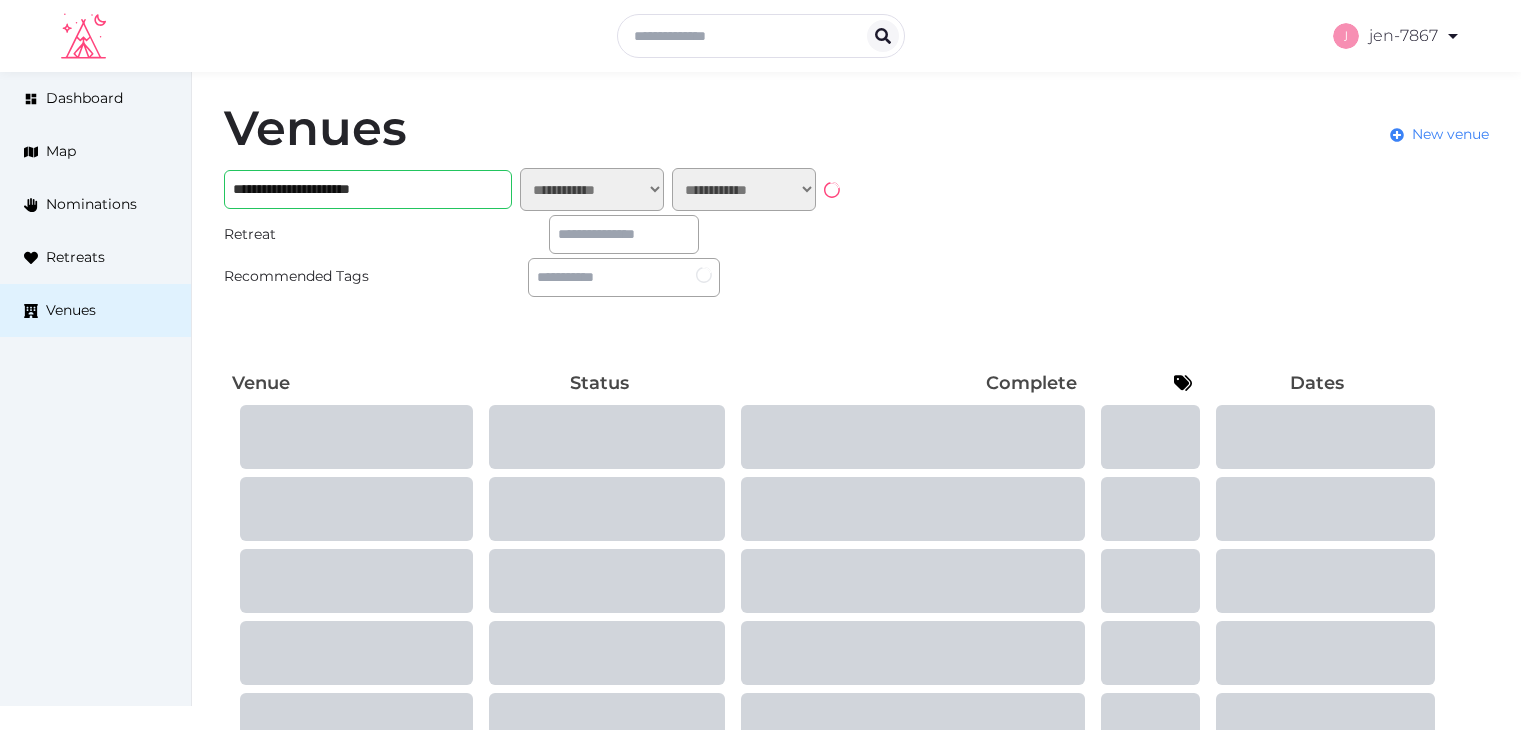 scroll, scrollTop: 0, scrollLeft: 0, axis: both 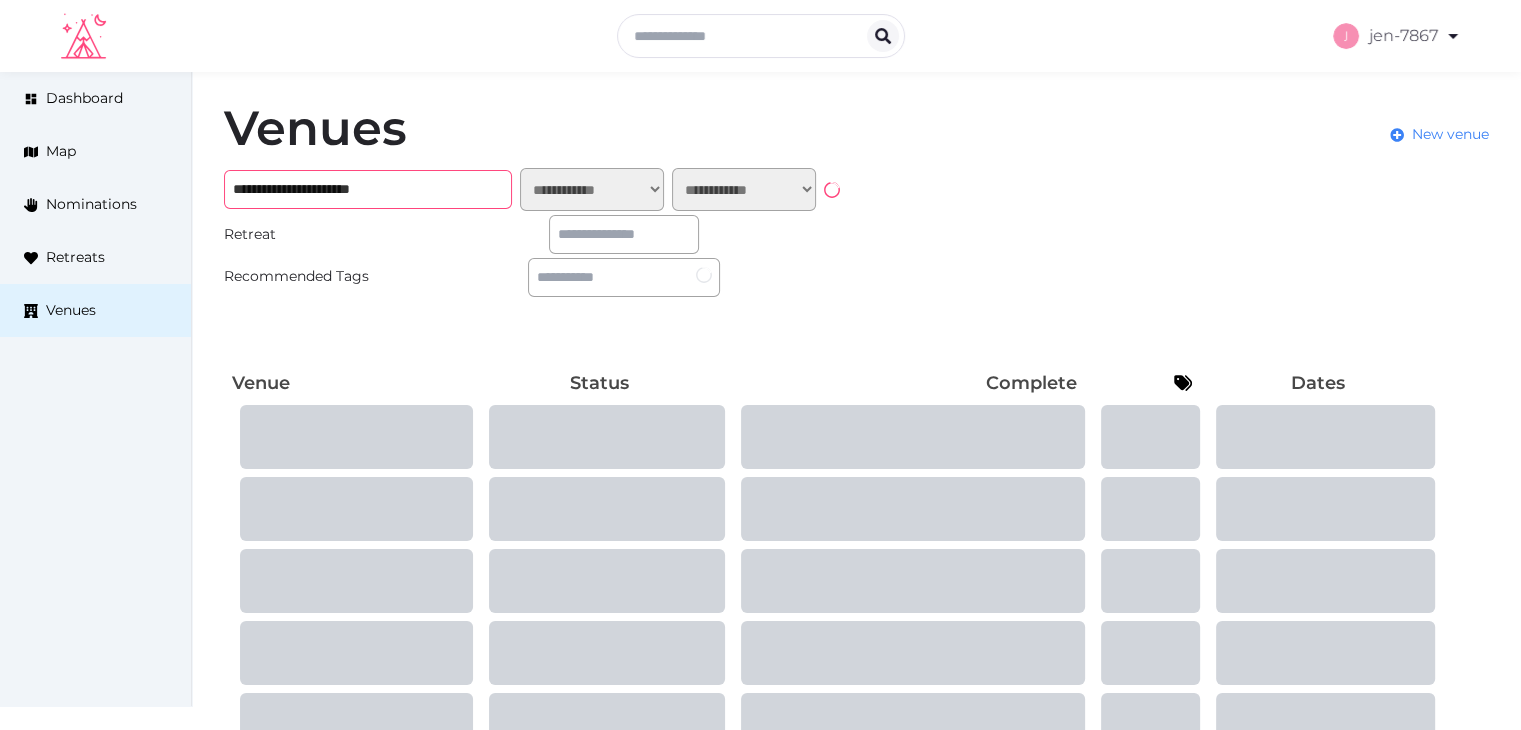 click on "**********" at bounding box center (368, 189) 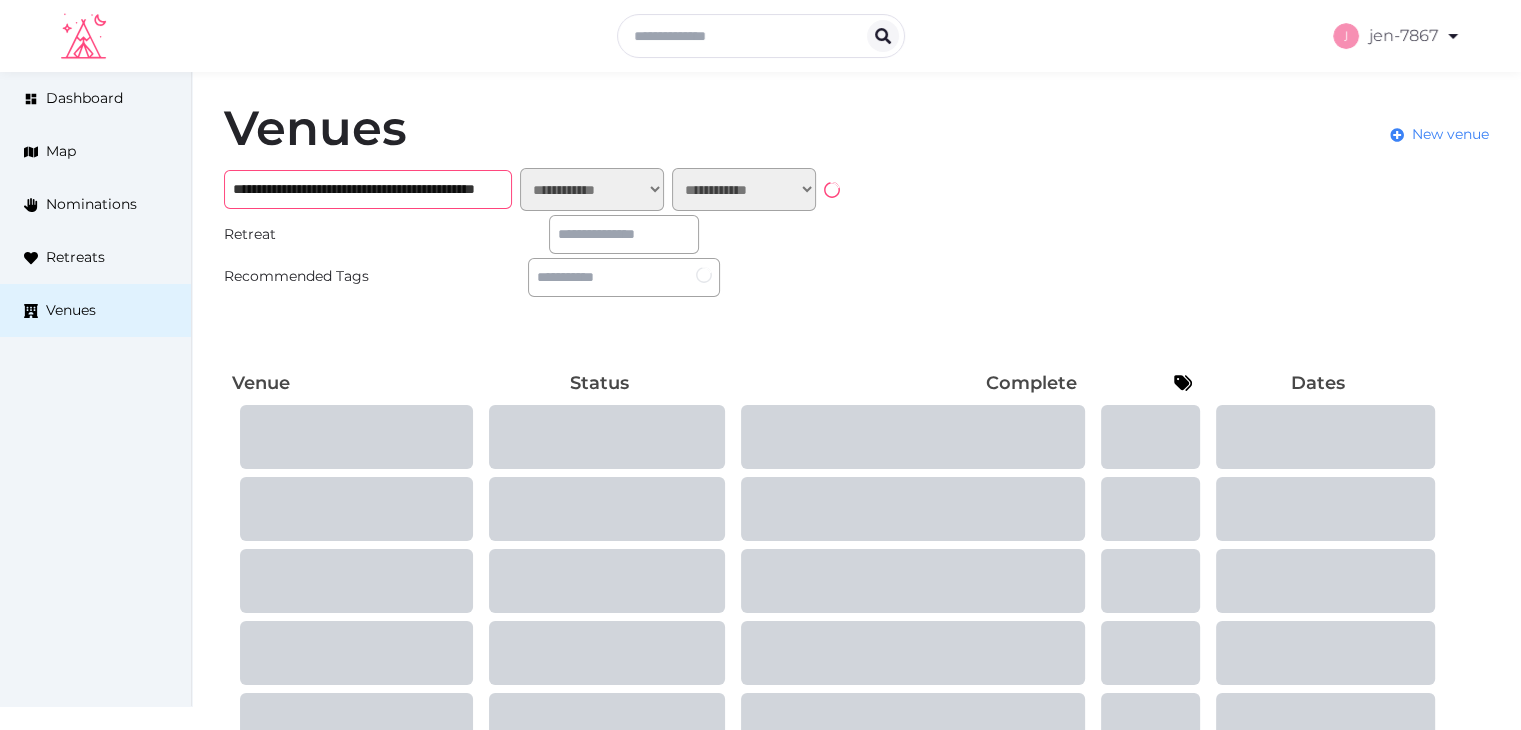 scroll, scrollTop: 0, scrollLeft: 148, axis: horizontal 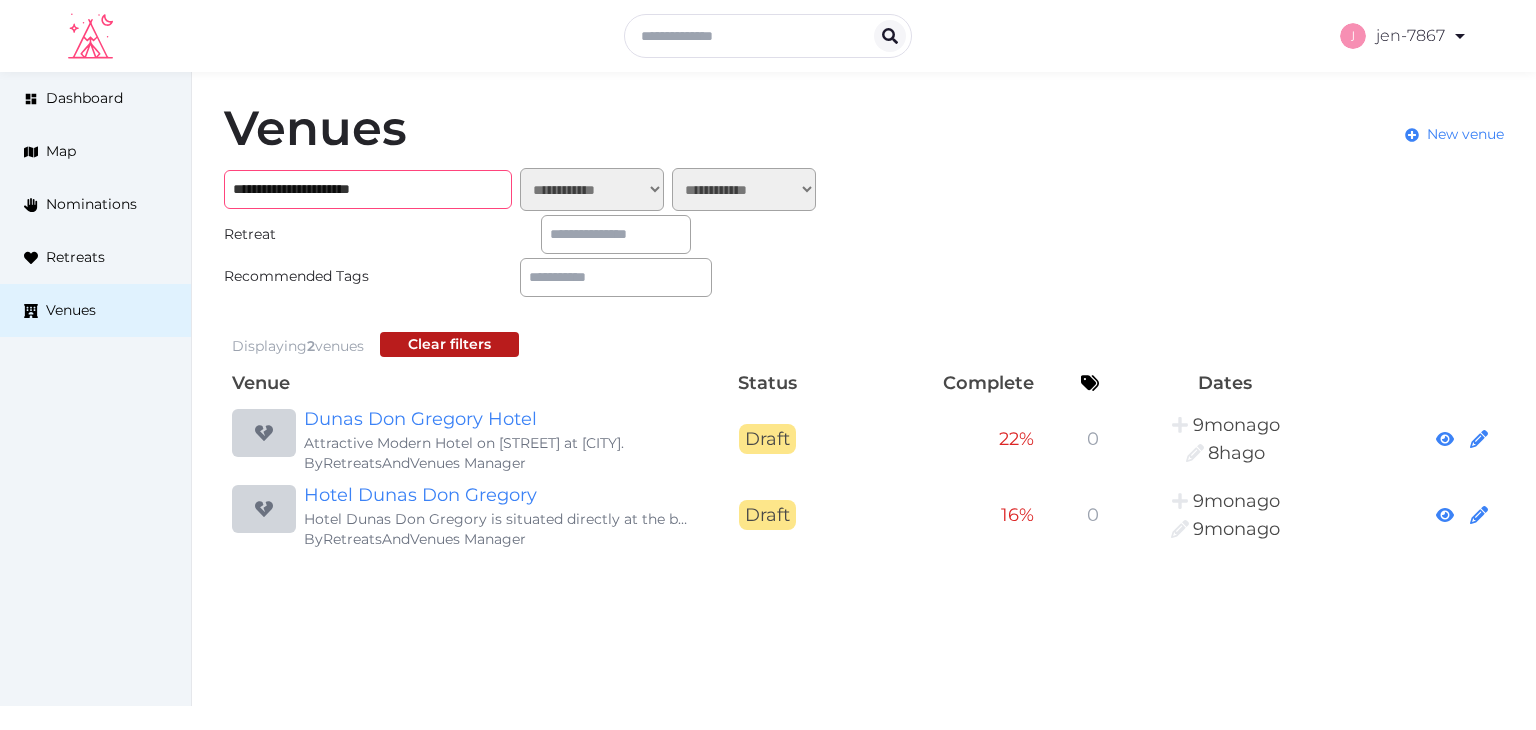drag, startPoint x: 357, startPoint y: 192, endPoint x: 223, endPoint y: 192, distance: 134 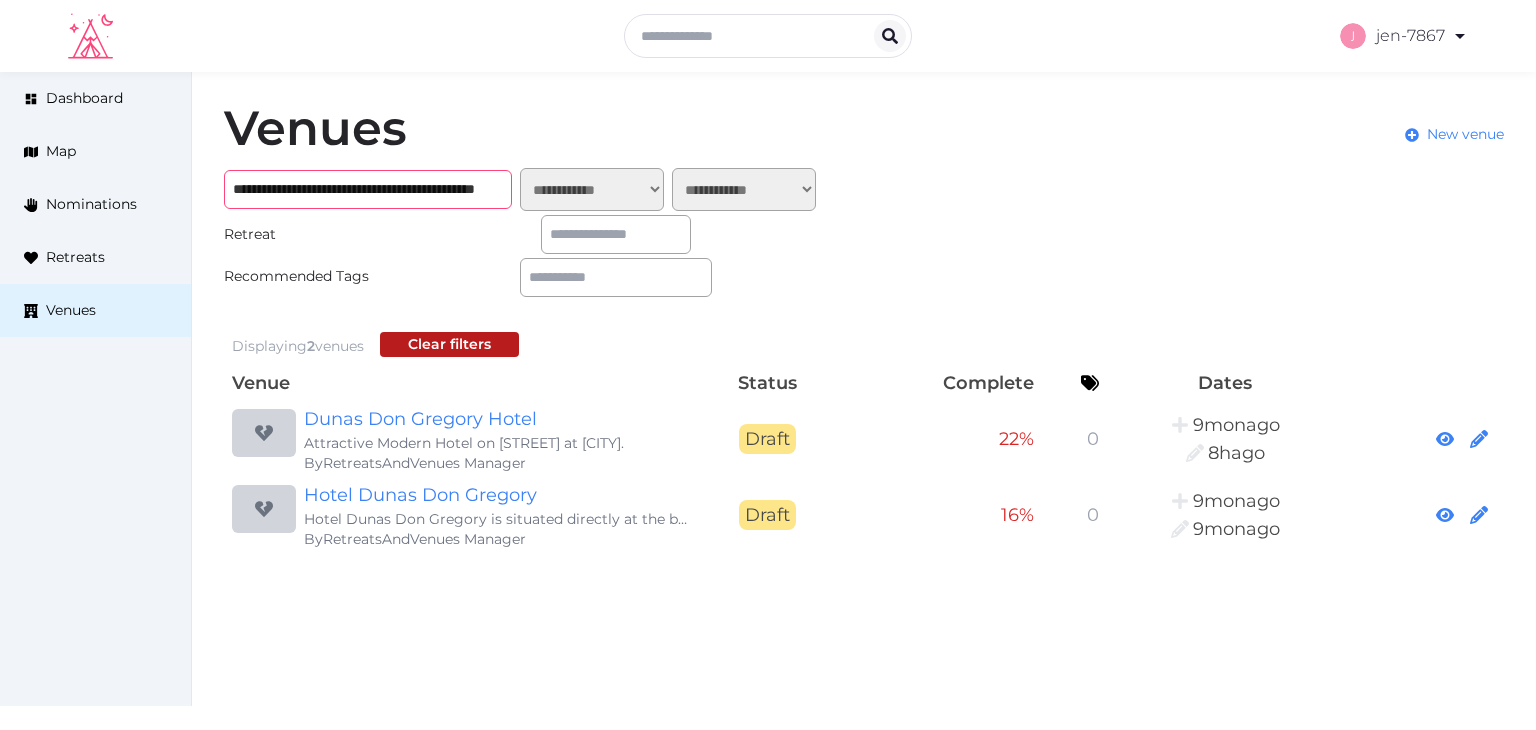 scroll, scrollTop: 0, scrollLeft: 148, axis: horizontal 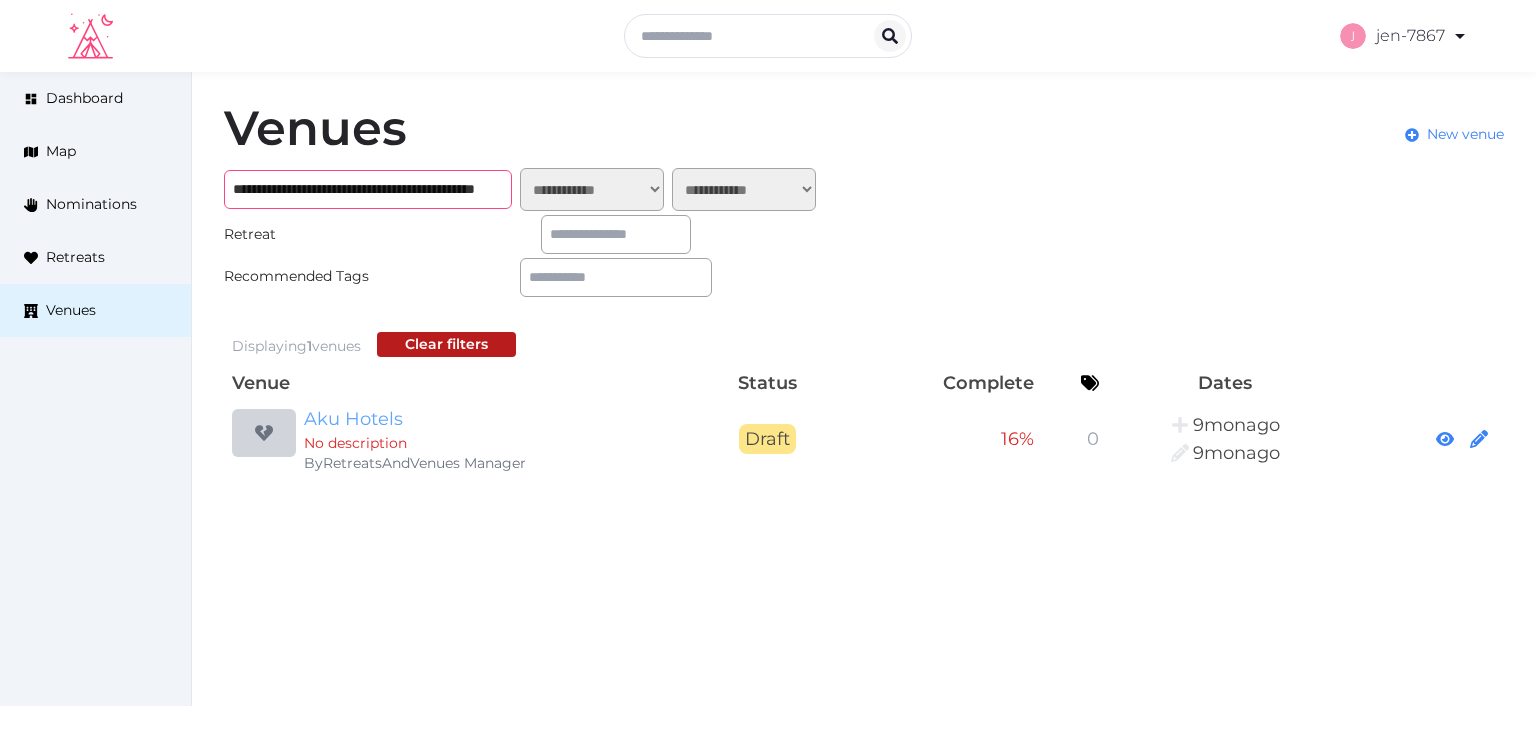 type on "**********" 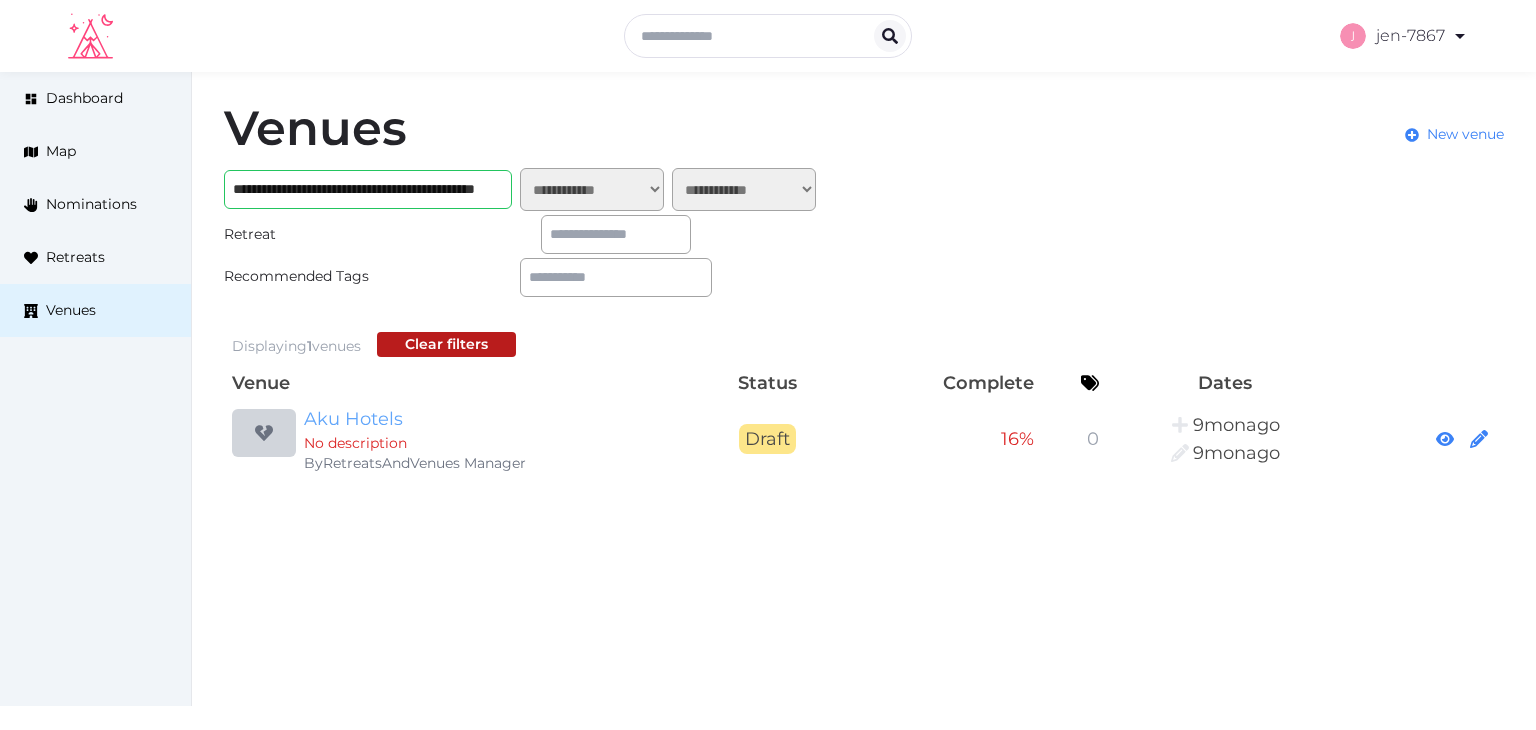 scroll, scrollTop: 0, scrollLeft: 0, axis: both 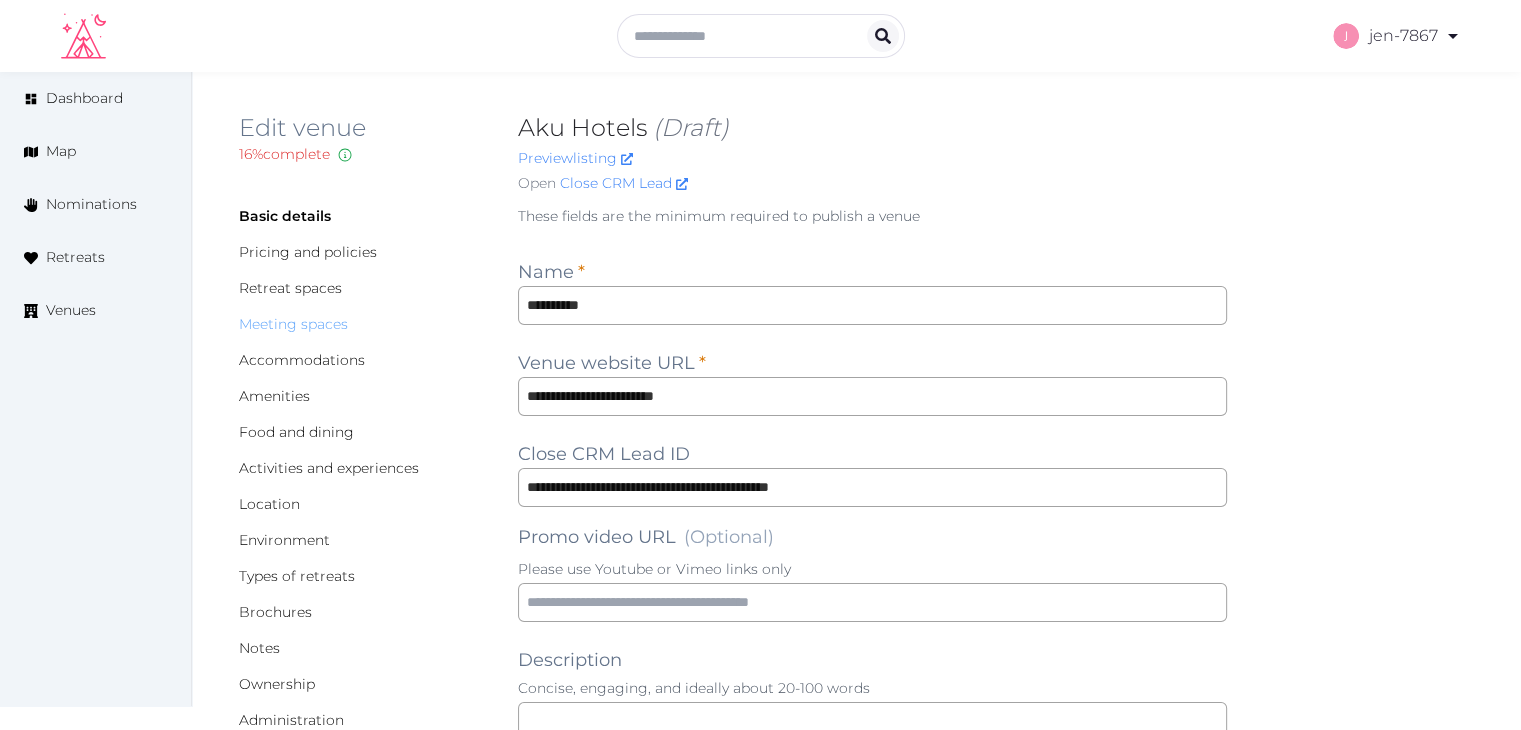 click on "Meeting spaces" at bounding box center [293, 324] 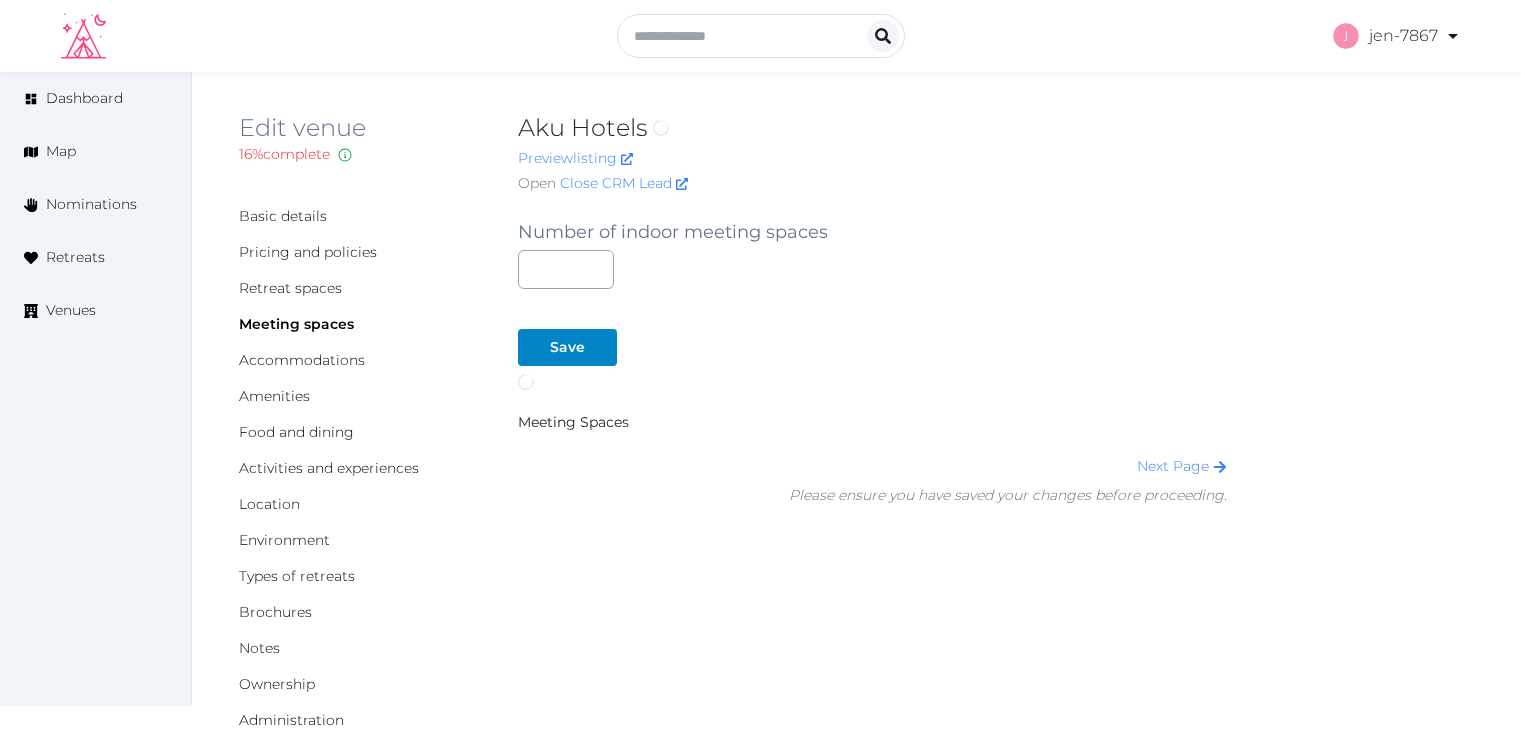 scroll, scrollTop: 0, scrollLeft: 0, axis: both 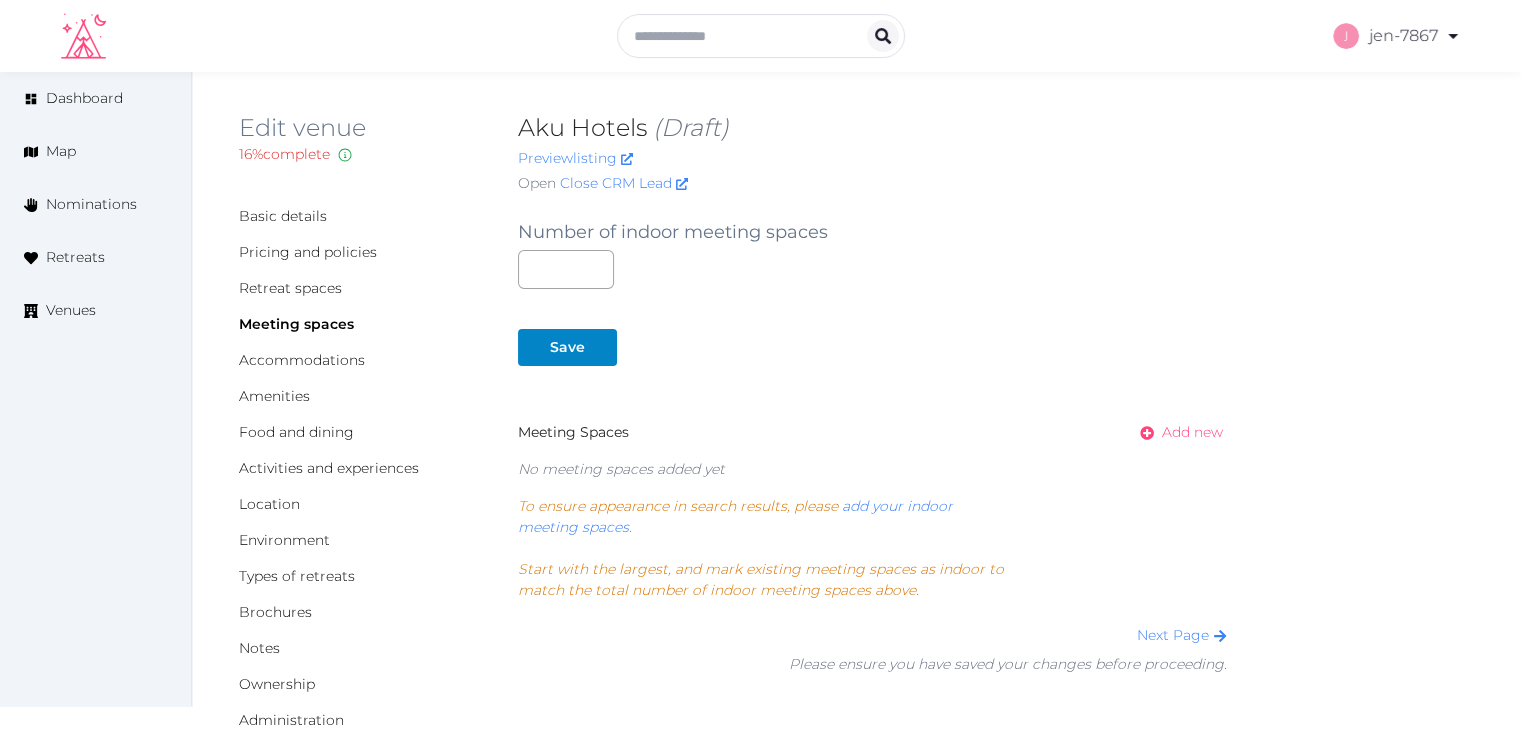 click on "Add new" at bounding box center (1192, 432) 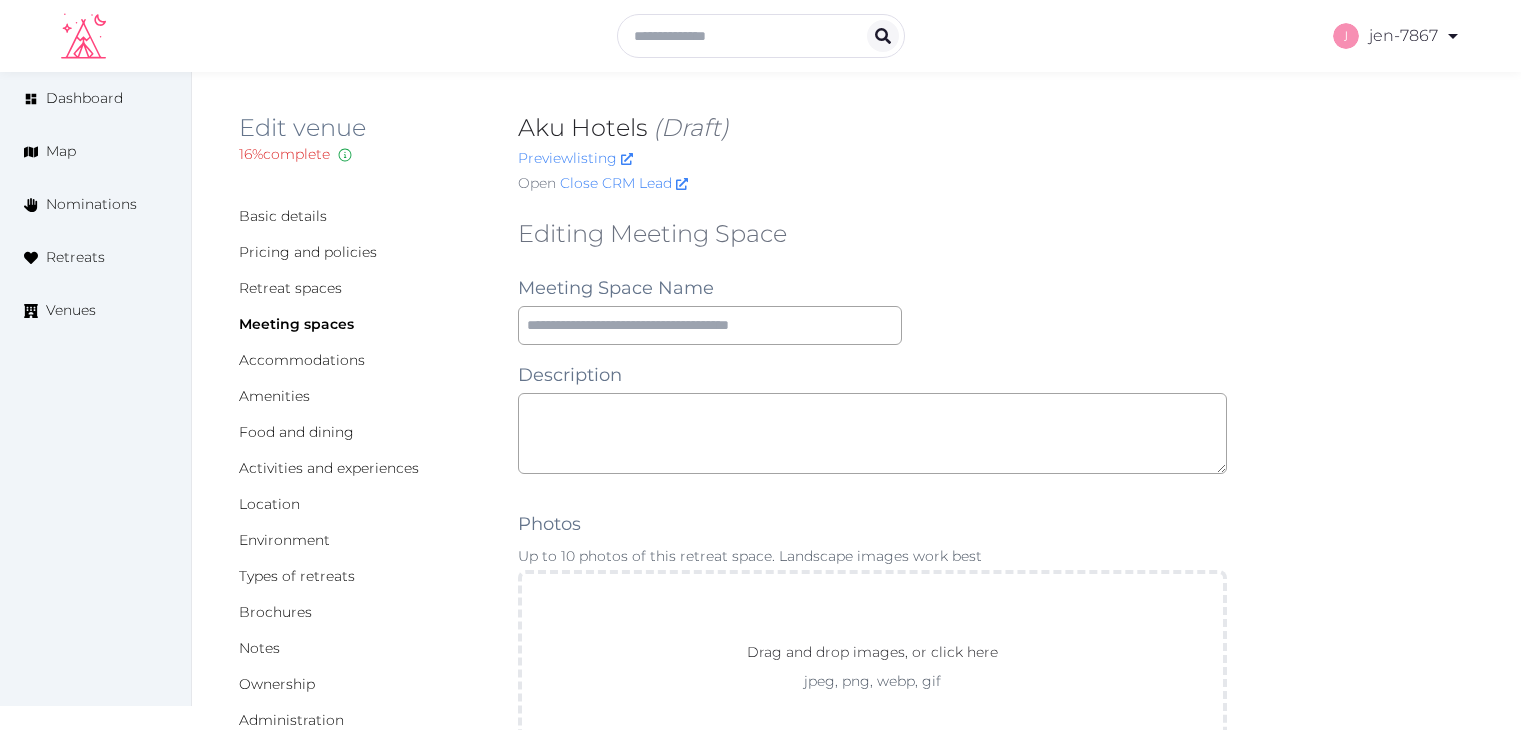 scroll, scrollTop: 0, scrollLeft: 0, axis: both 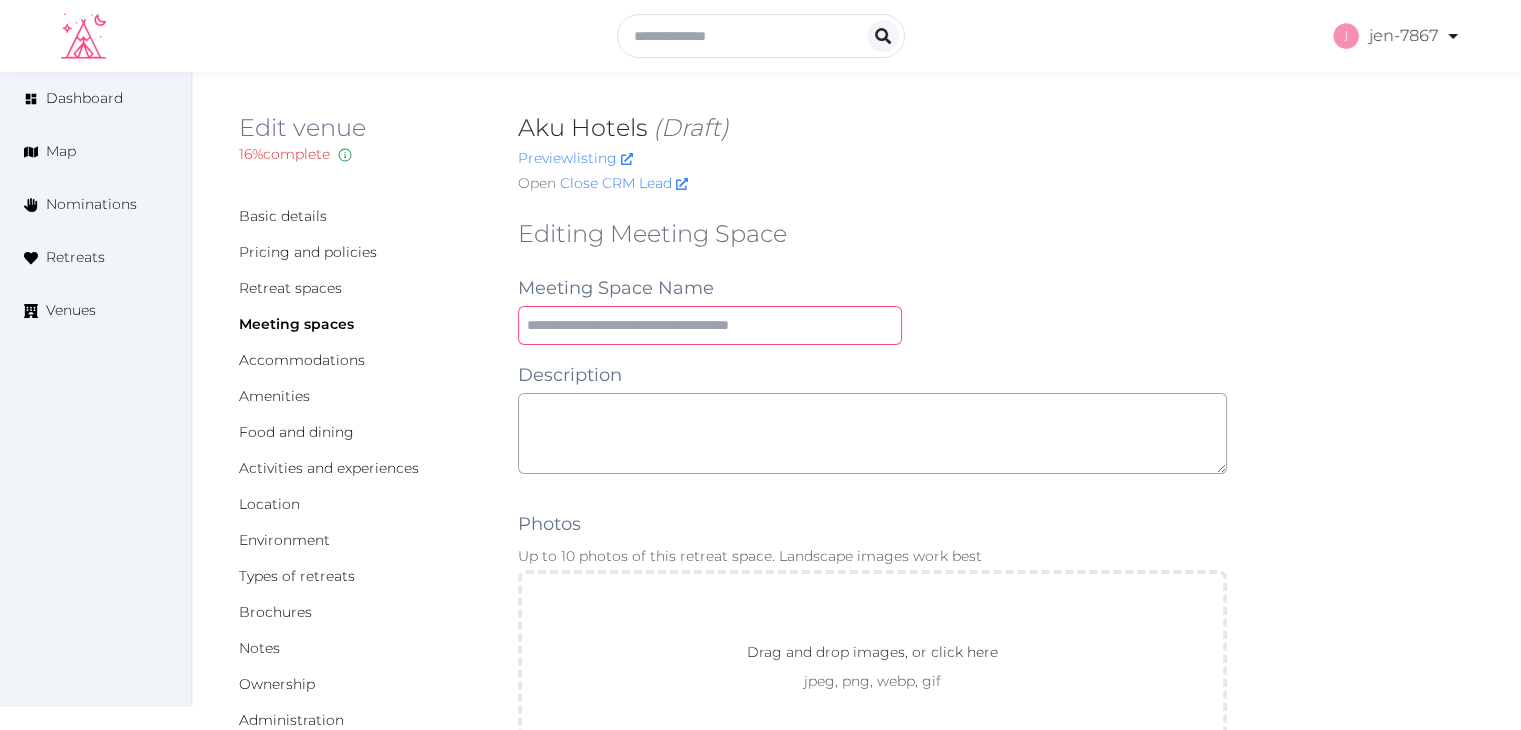 click at bounding box center (710, 325) 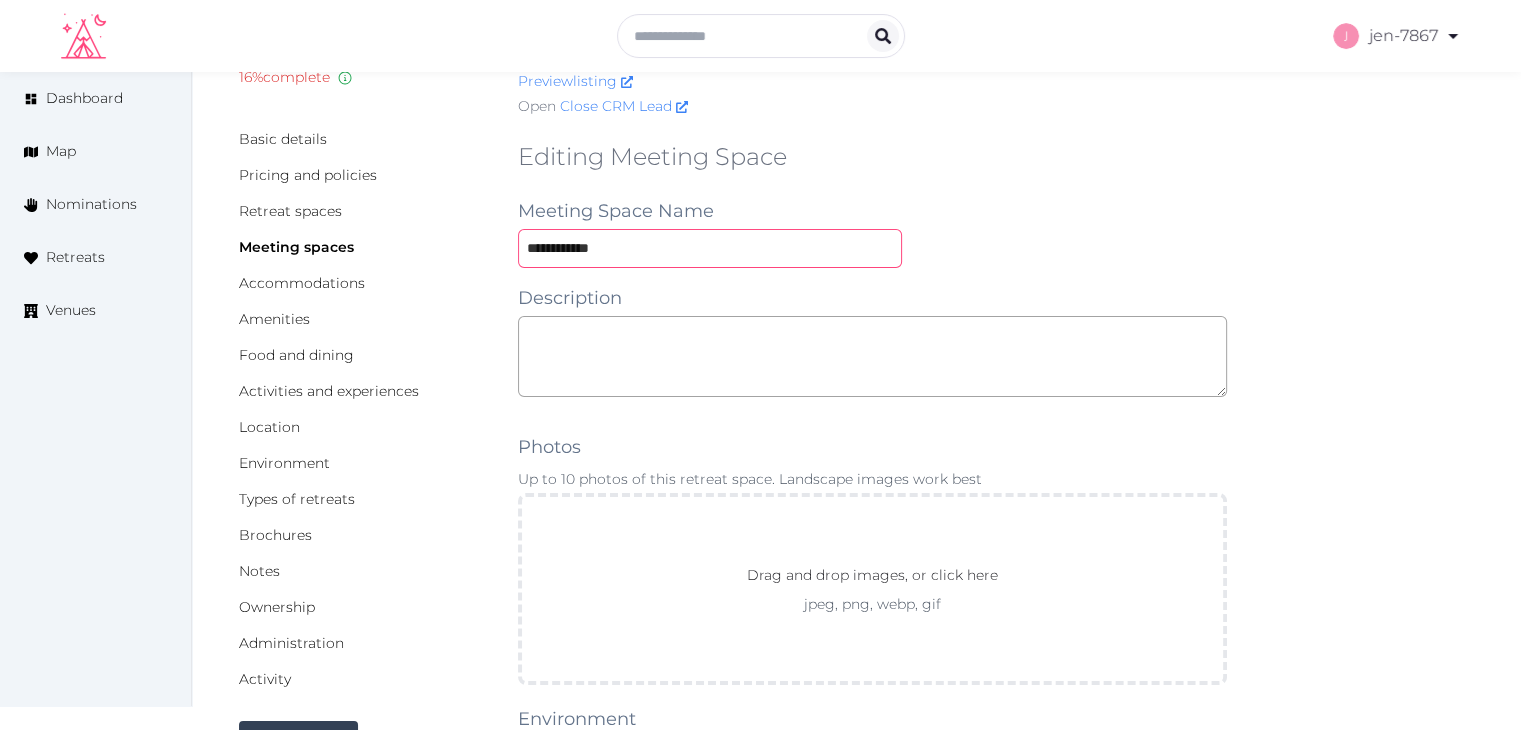 scroll, scrollTop: 500, scrollLeft: 0, axis: vertical 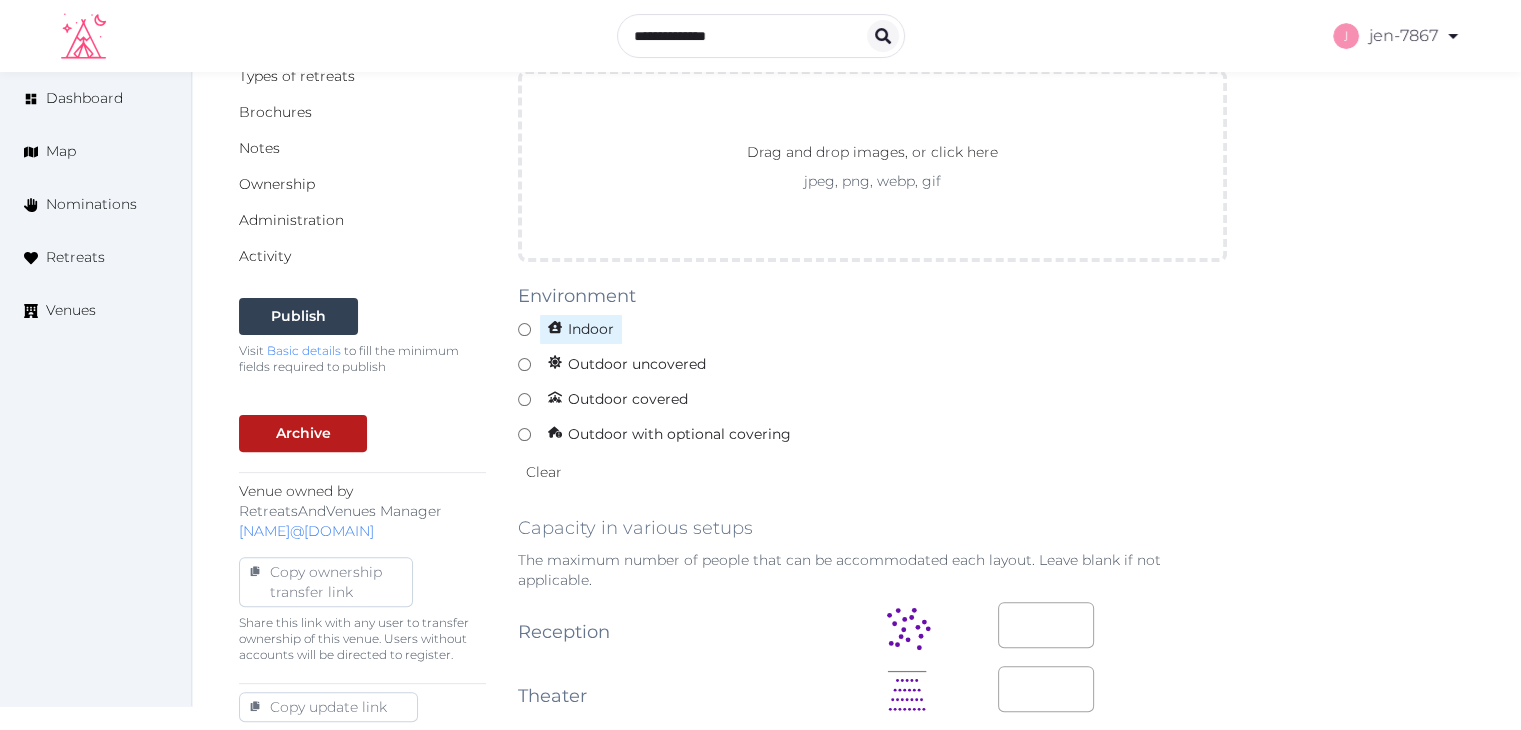 click on "Indoor" at bounding box center (872, 329) 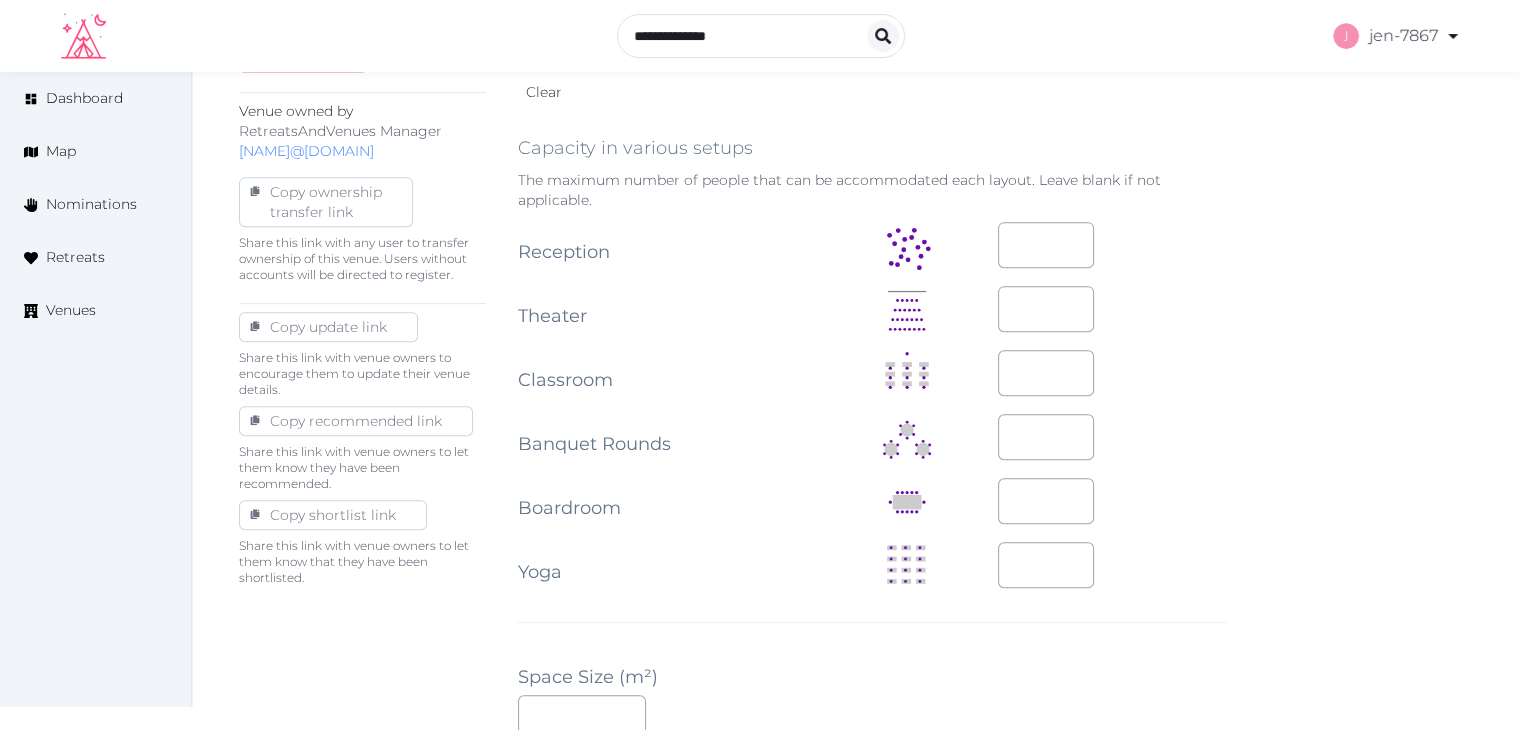 scroll, scrollTop: 900, scrollLeft: 0, axis: vertical 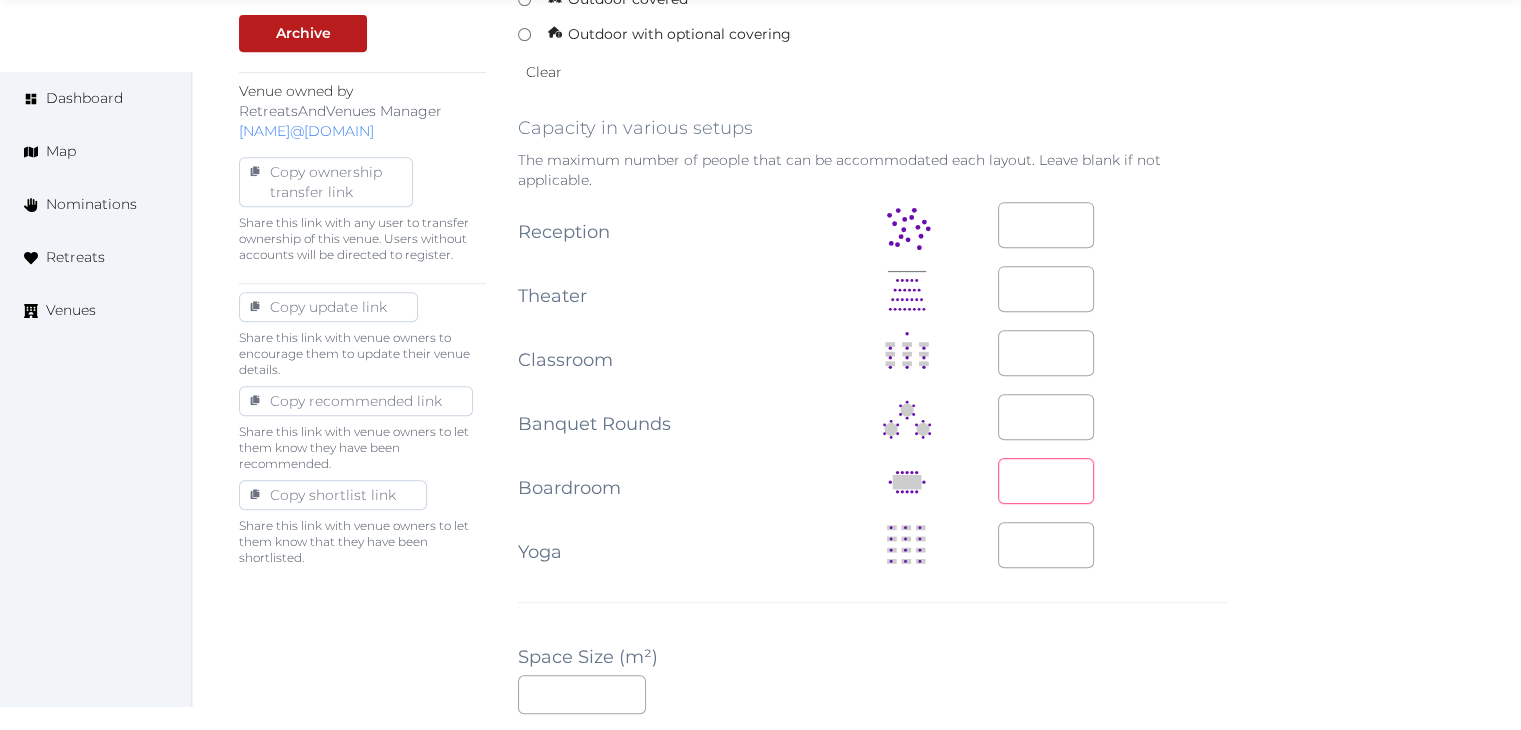 click at bounding box center (1046, 481) 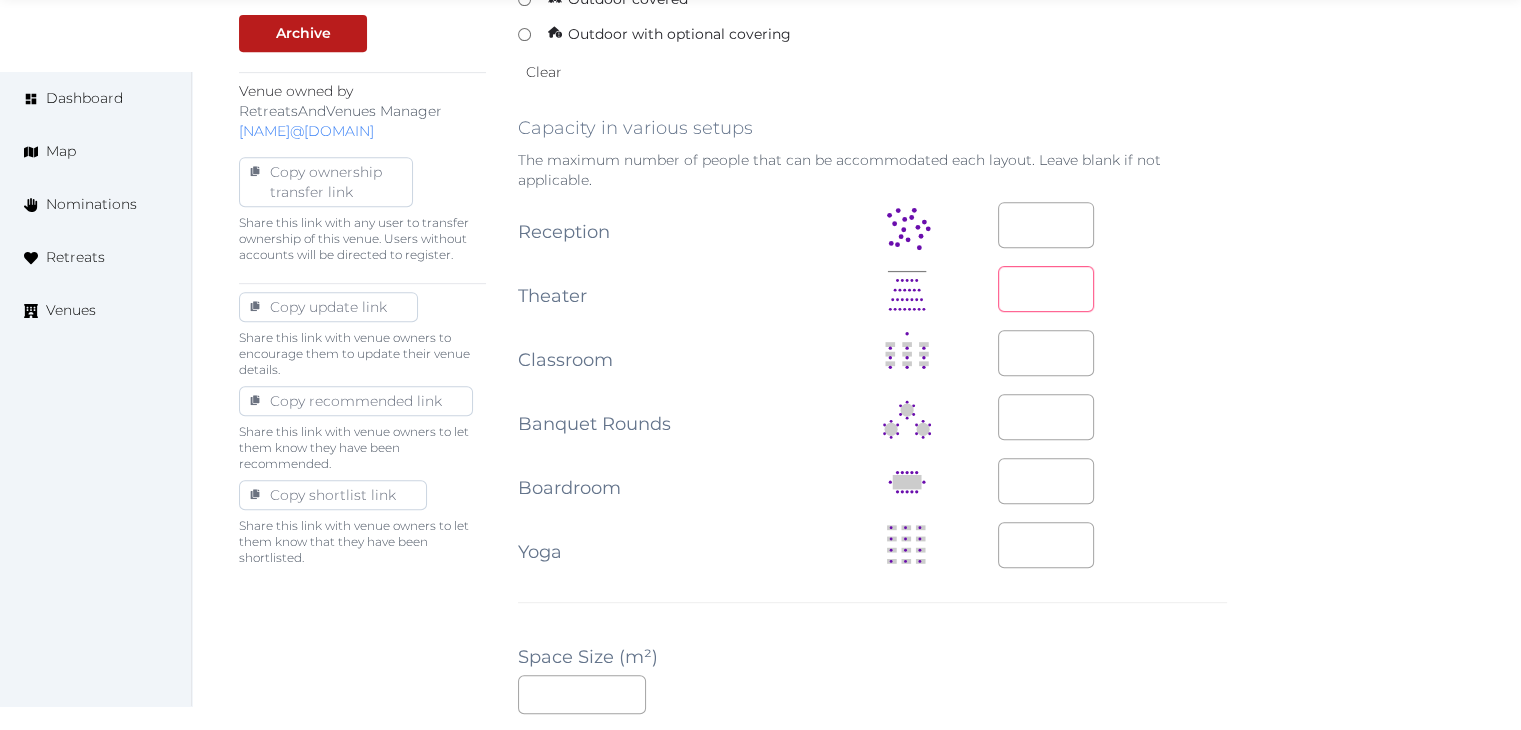 click at bounding box center (1046, 289) 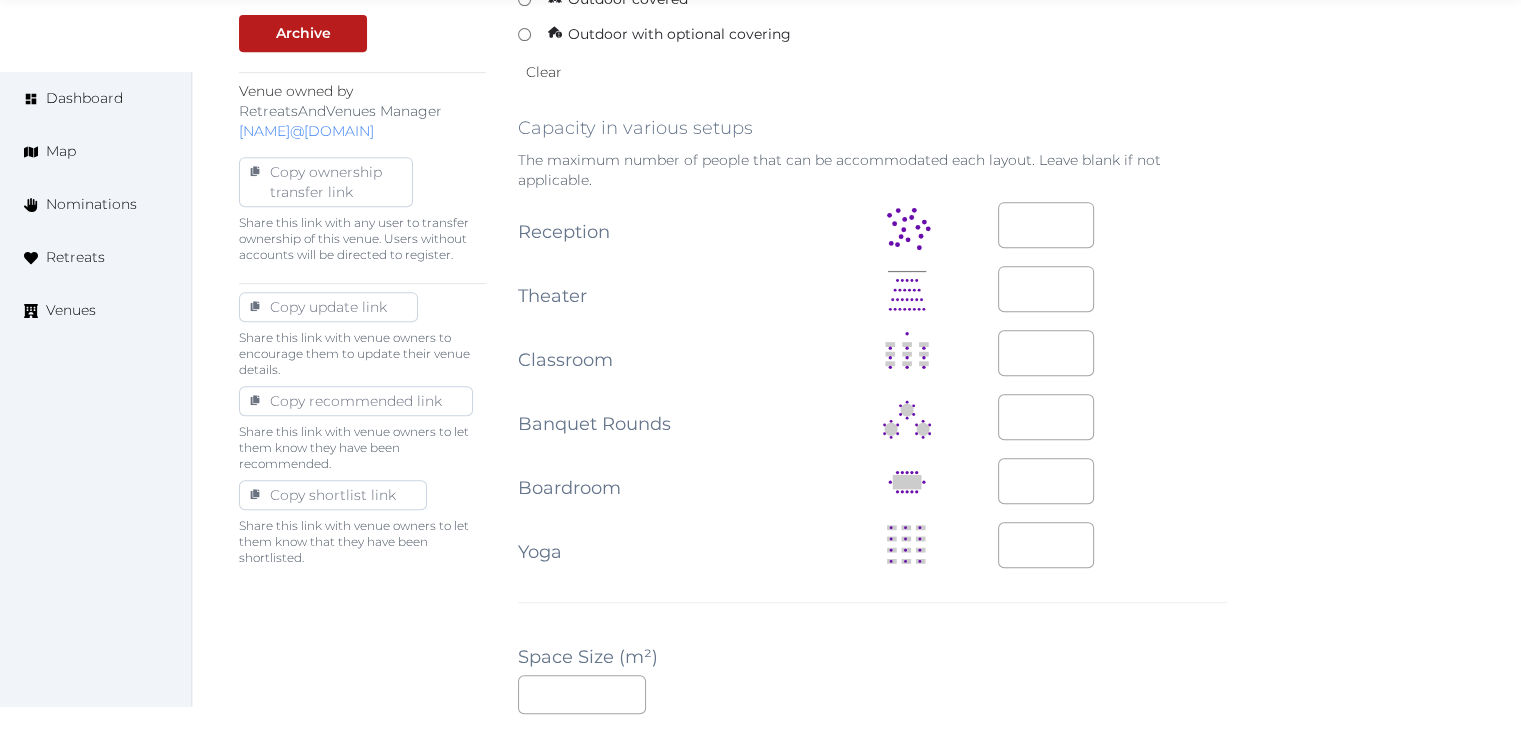click at bounding box center [1112, 353] 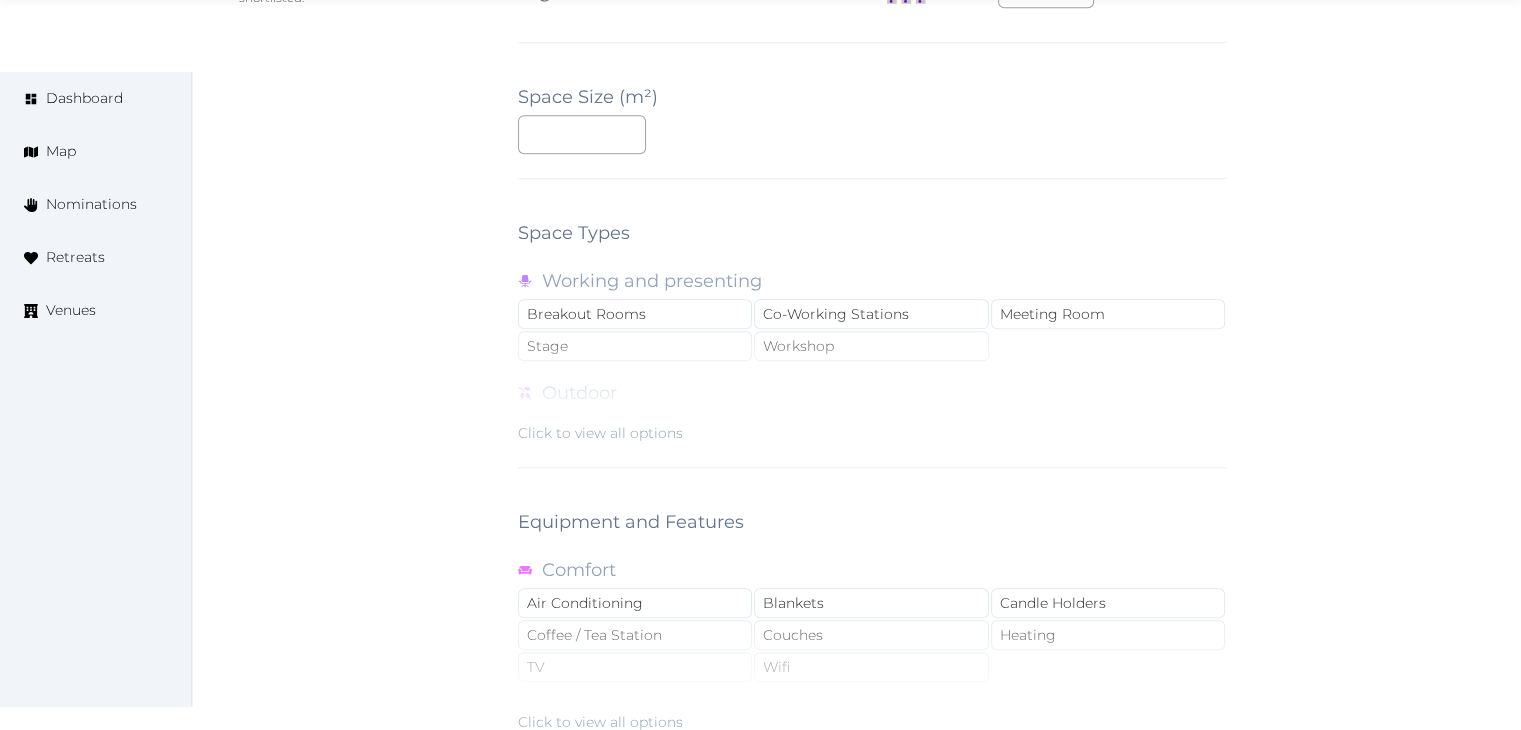 scroll, scrollTop: 1788, scrollLeft: 0, axis: vertical 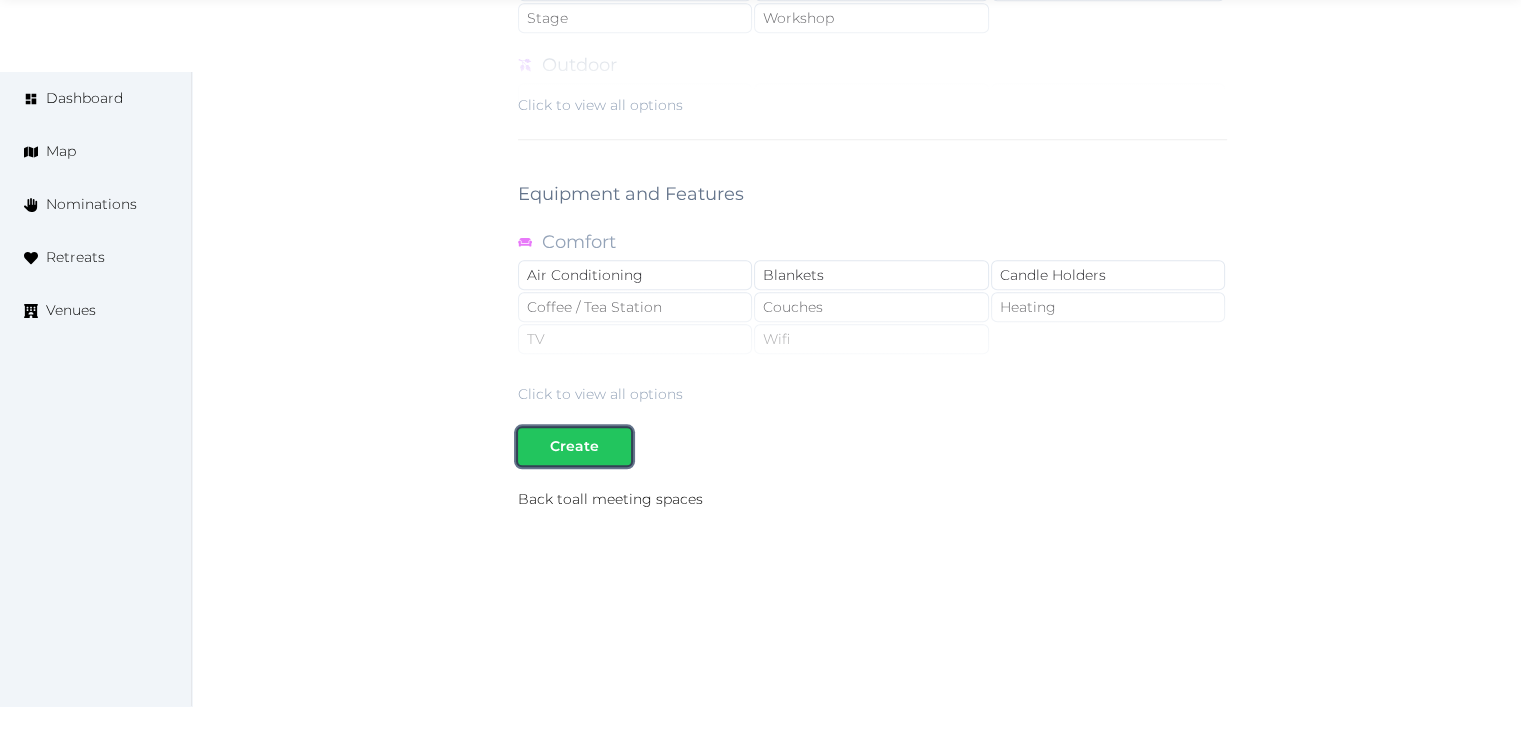click on "Create" at bounding box center (574, 446) 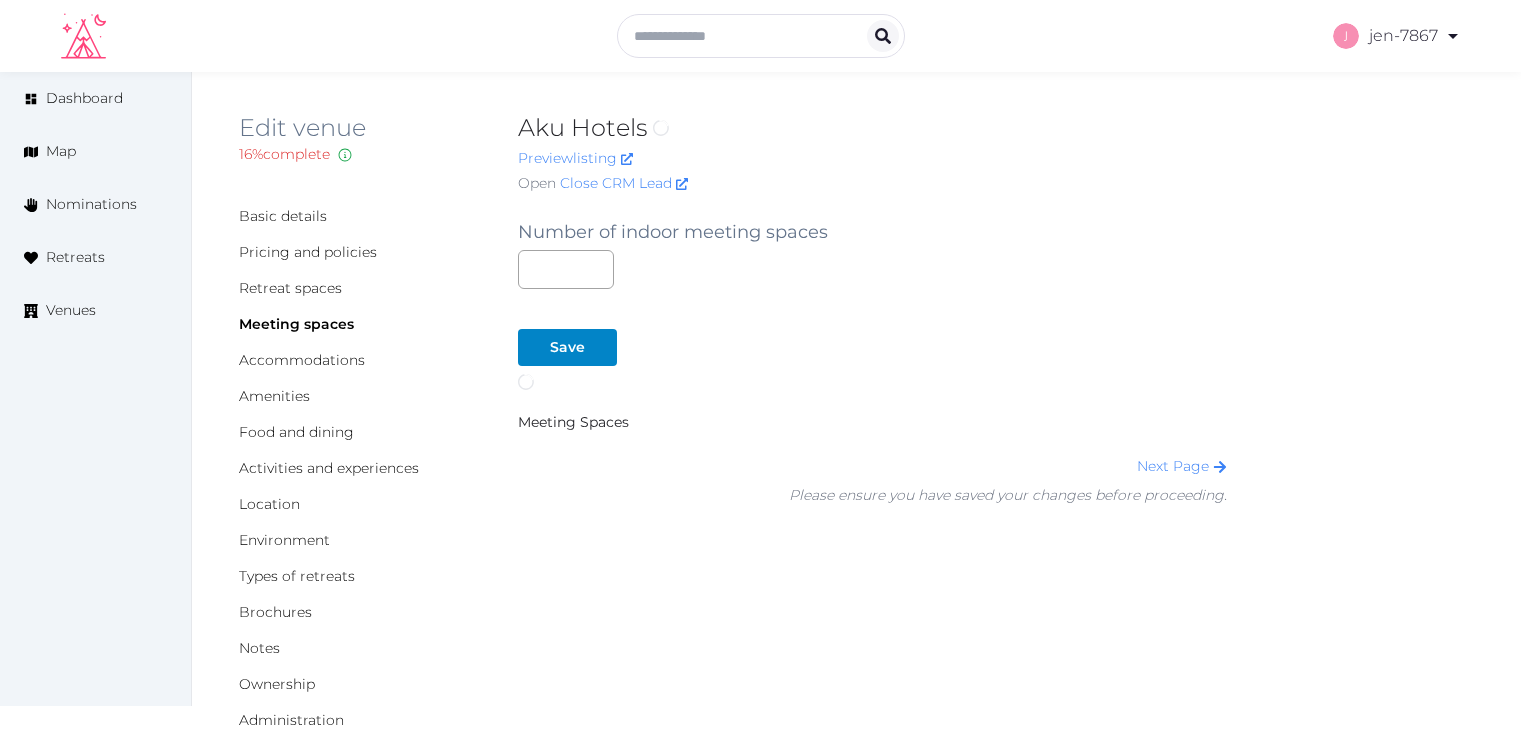 scroll, scrollTop: 0, scrollLeft: 0, axis: both 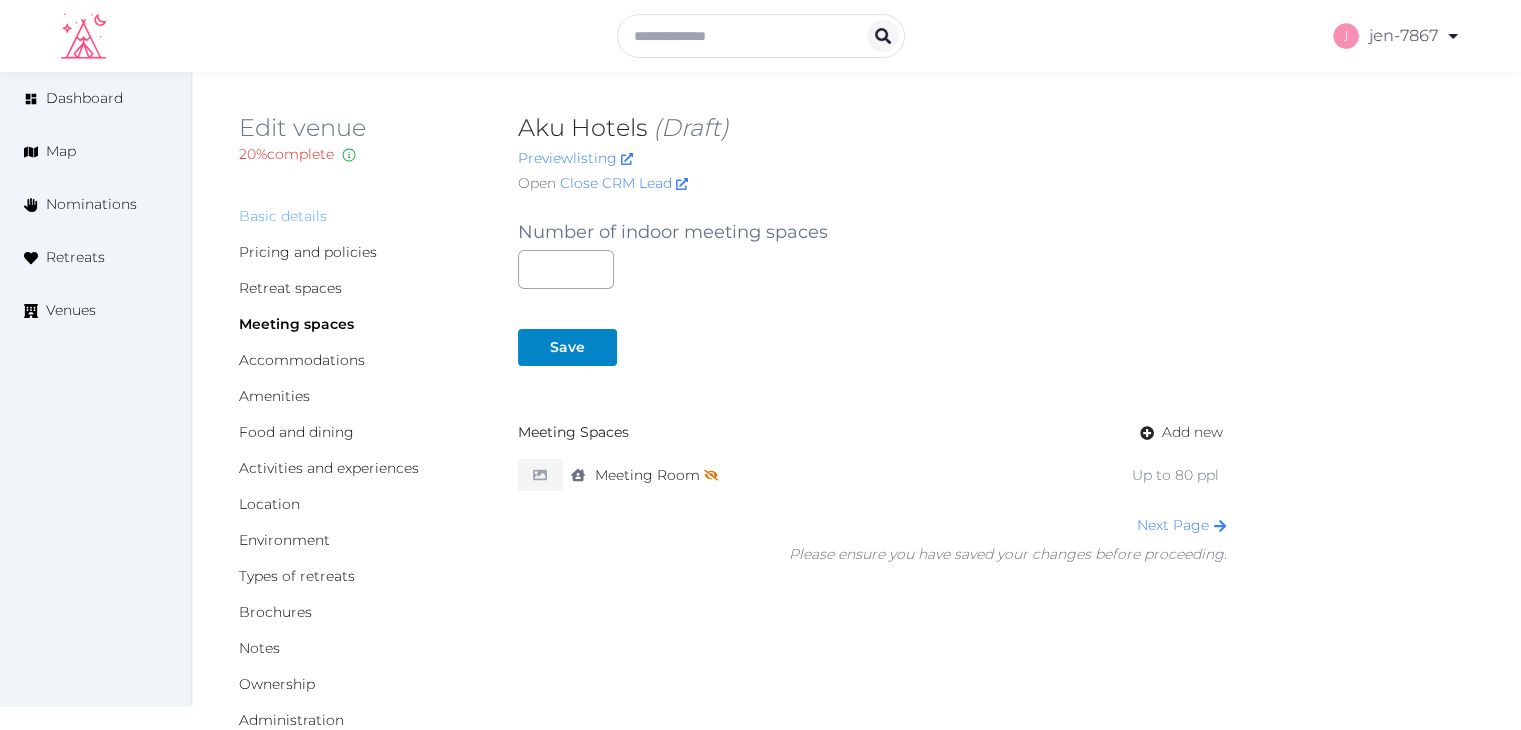 click on "Basic details" at bounding box center [283, 216] 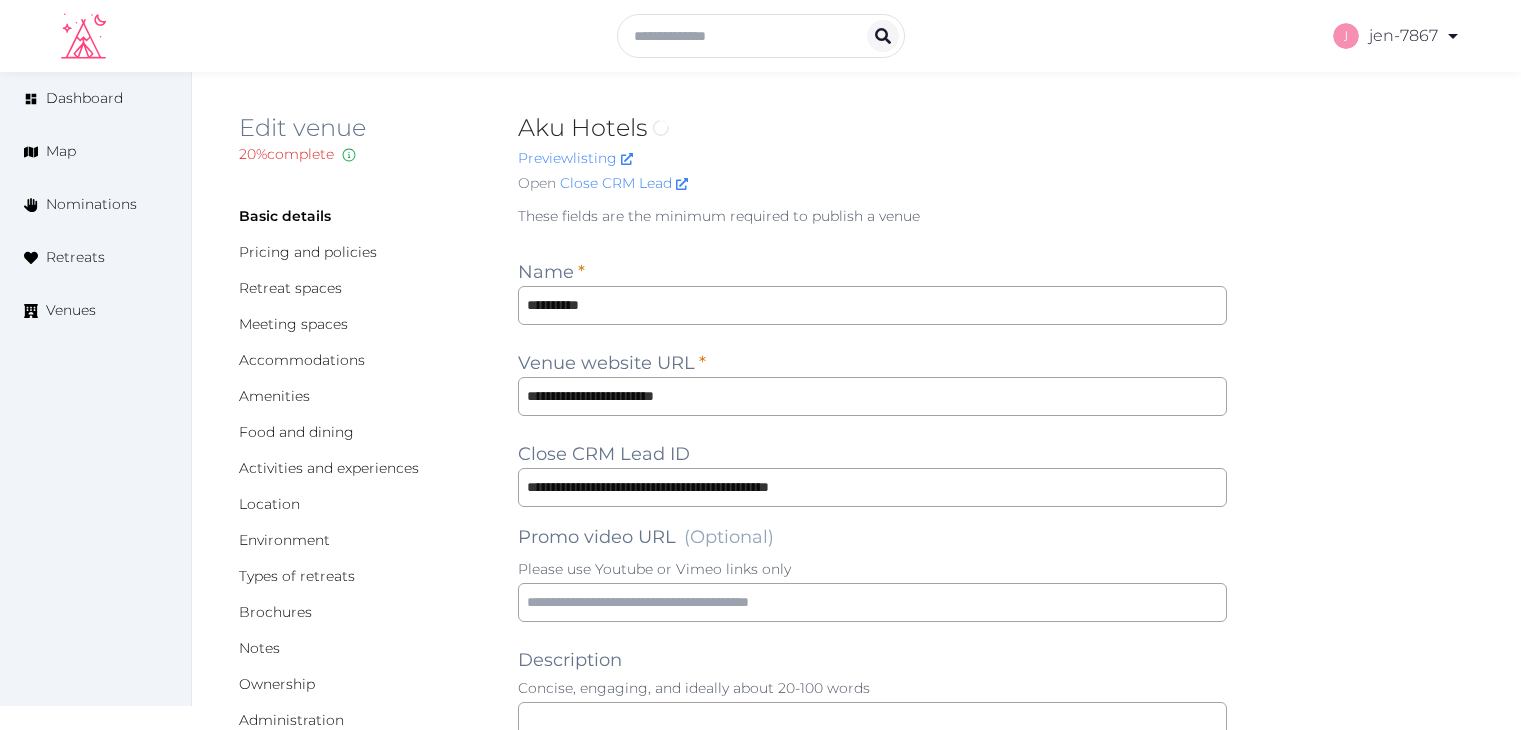 scroll, scrollTop: 0, scrollLeft: 0, axis: both 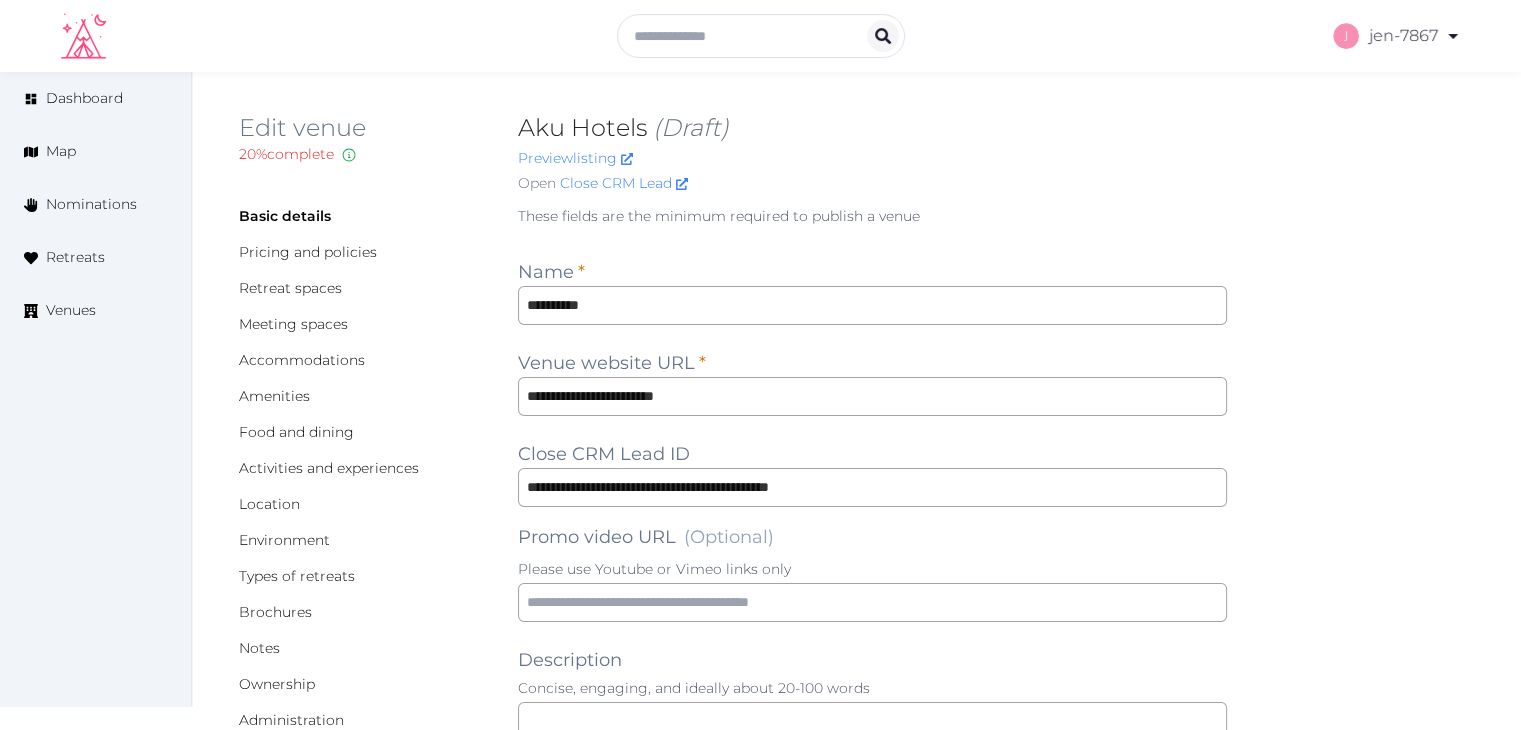 click on "Aku Hotels   (Draft)" at bounding box center (872, 128) 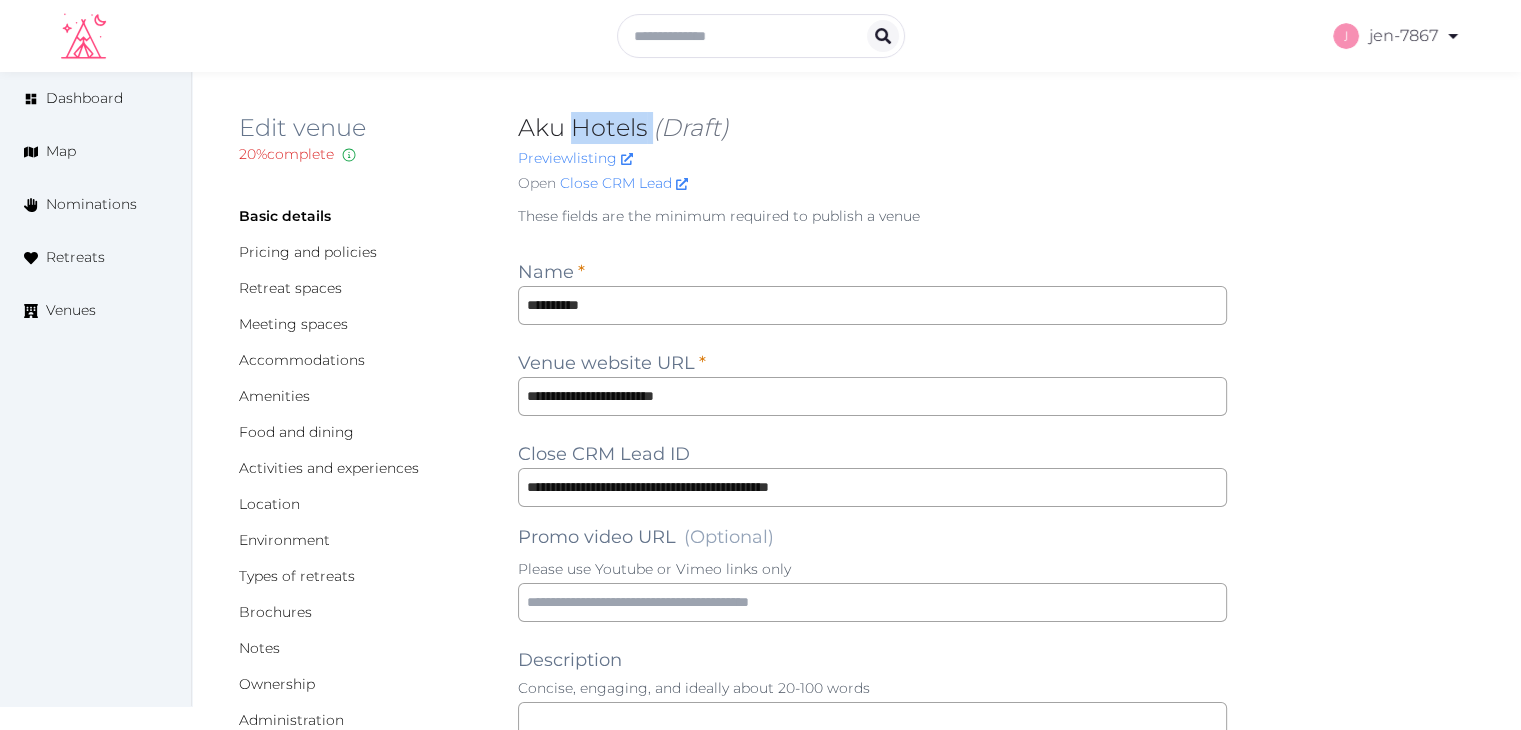 click on "Aku Hotels   (Draft)" at bounding box center [872, 128] 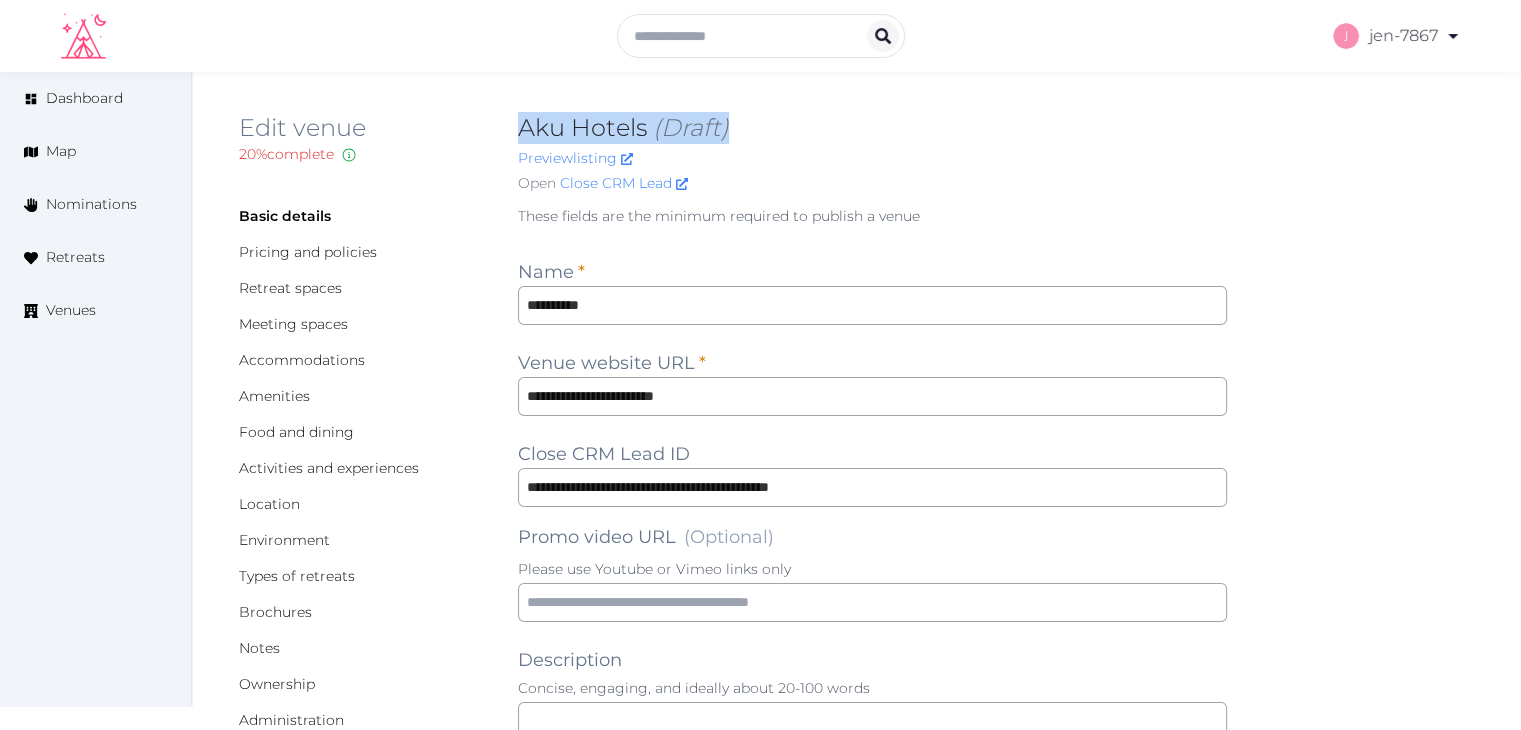 click on "Aku Hotels   (Draft)" at bounding box center (872, 128) 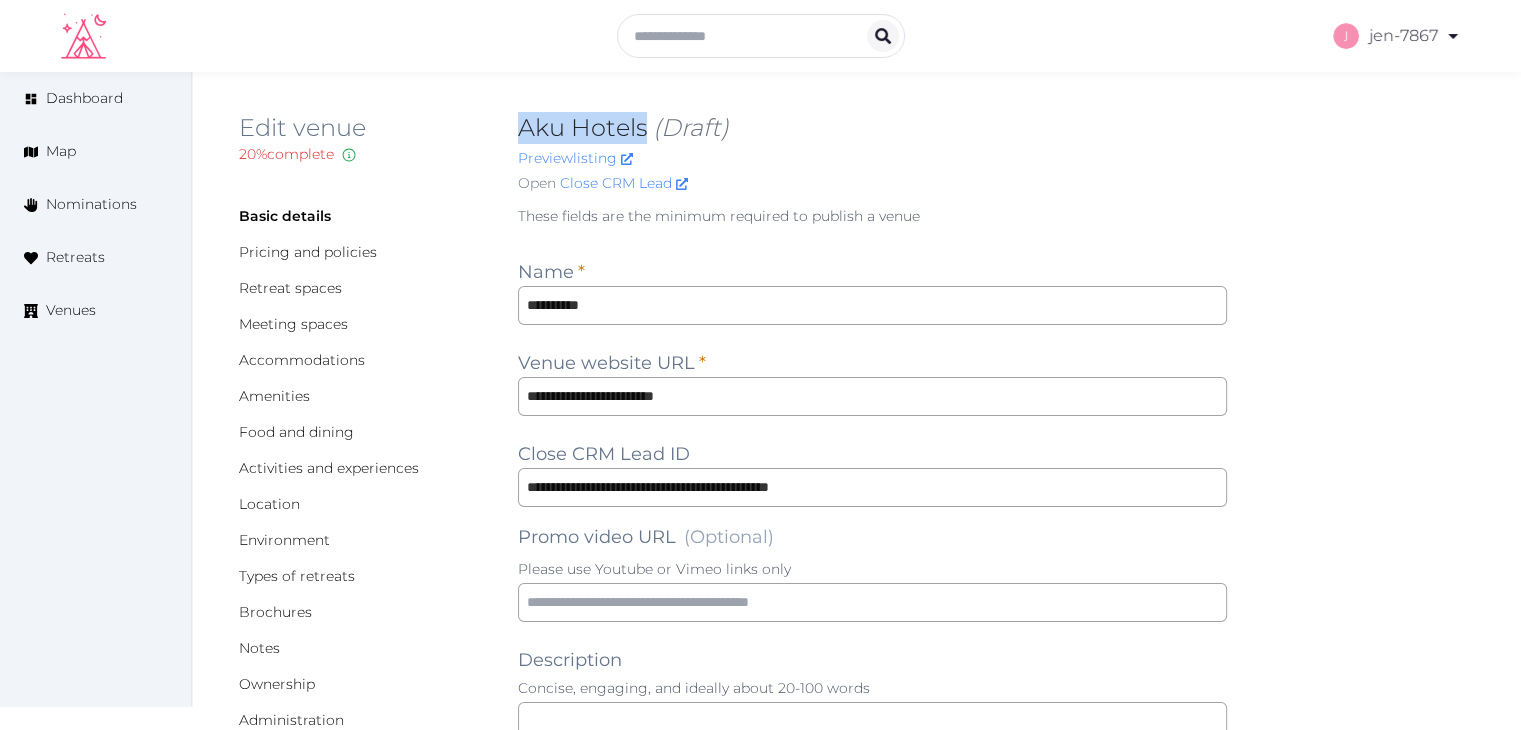drag, startPoint x: 648, startPoint y: 130, endPoint x: 525, endPoint y: 124, distance: 123.146255 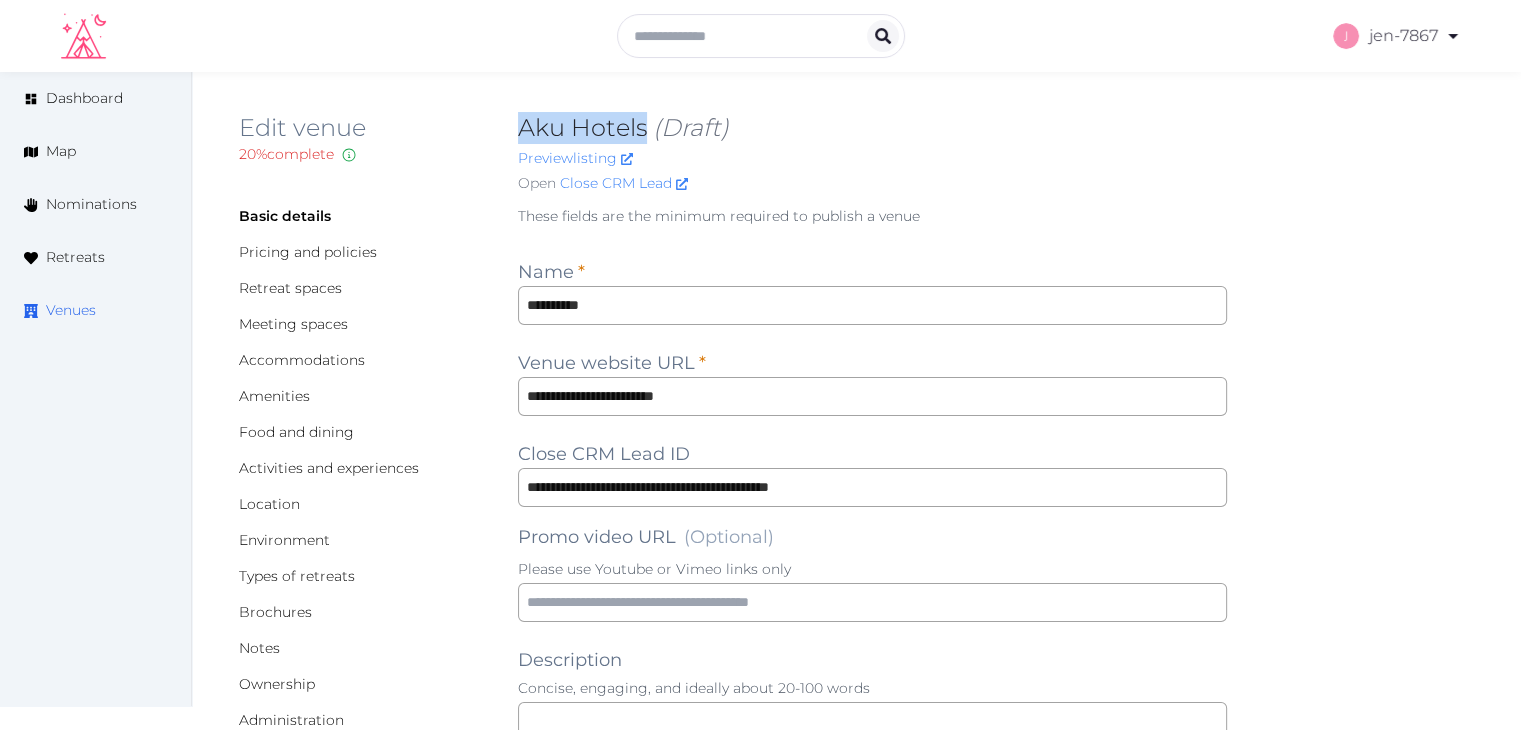click on "Venues" at bounding box center (71, 310) 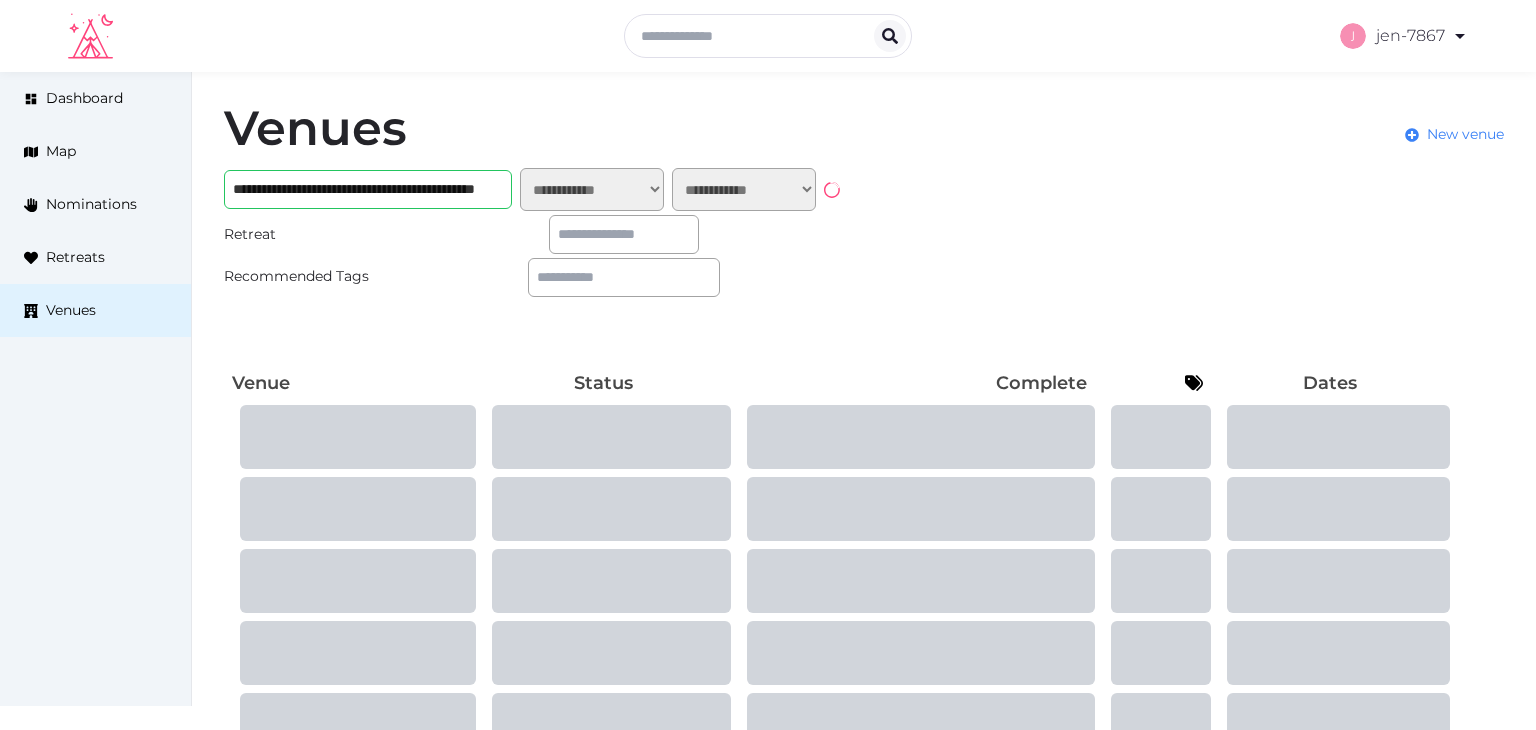 scroll, scrollTop: 0, scrollLeft: 0, axis: both 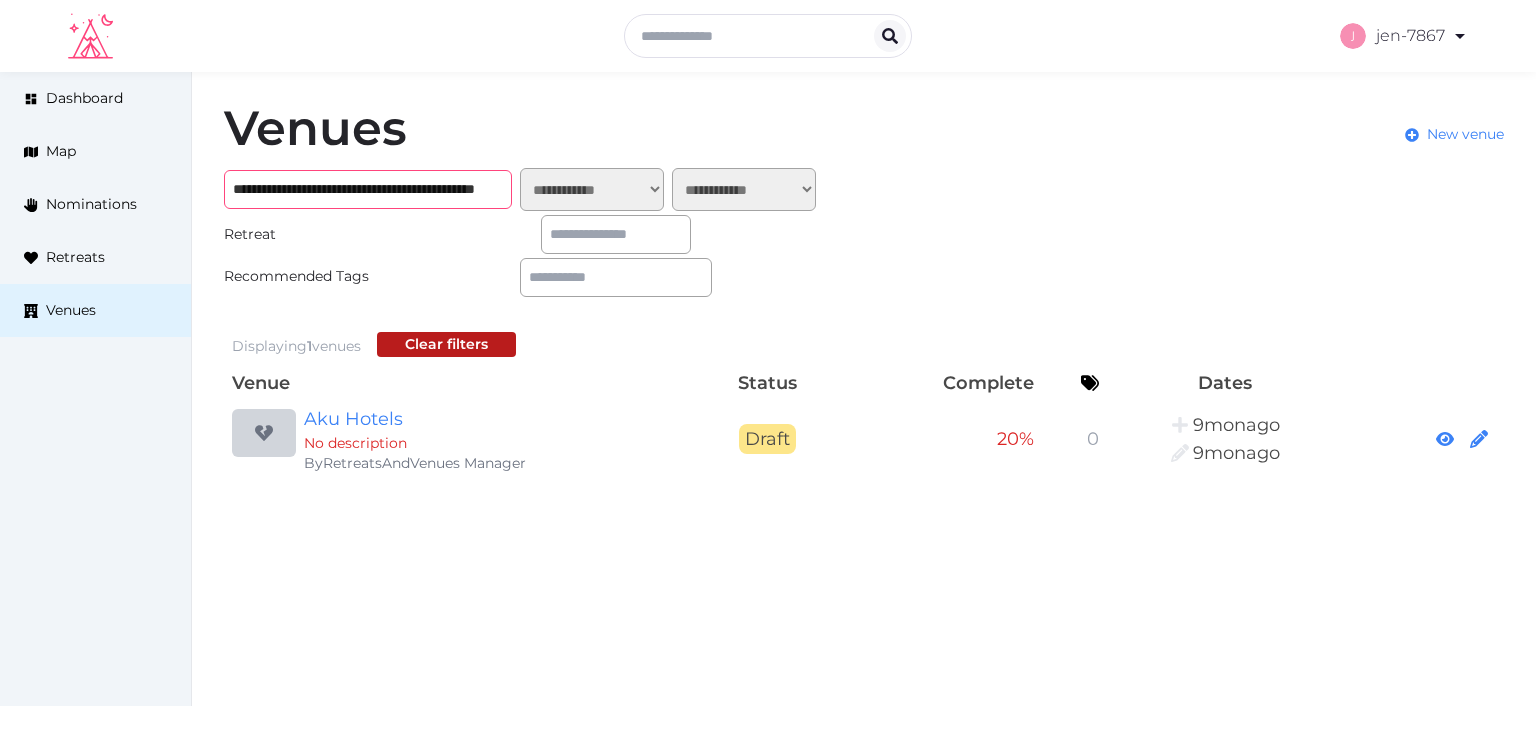 click on "**********" at bounding box center (368, 189) 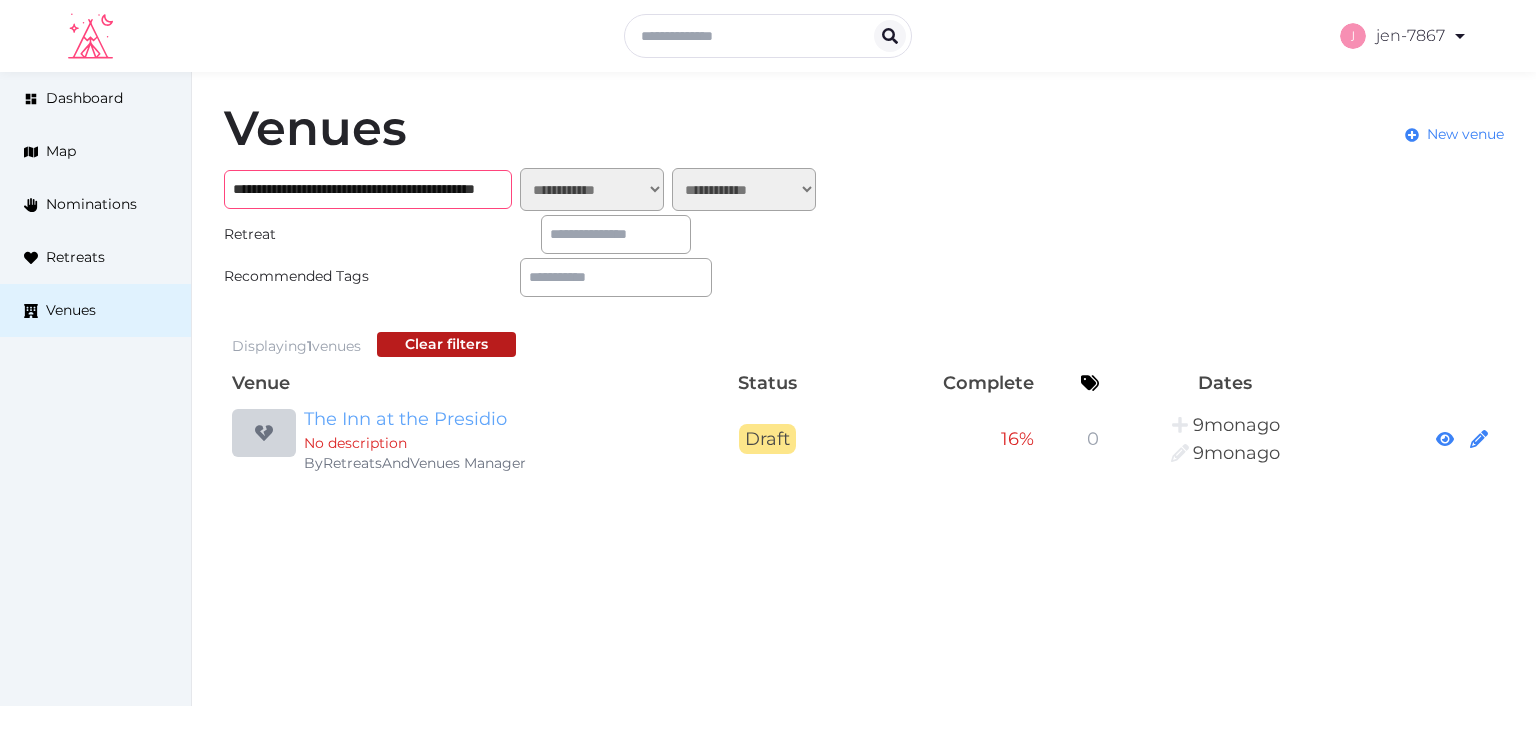 type on "**********" 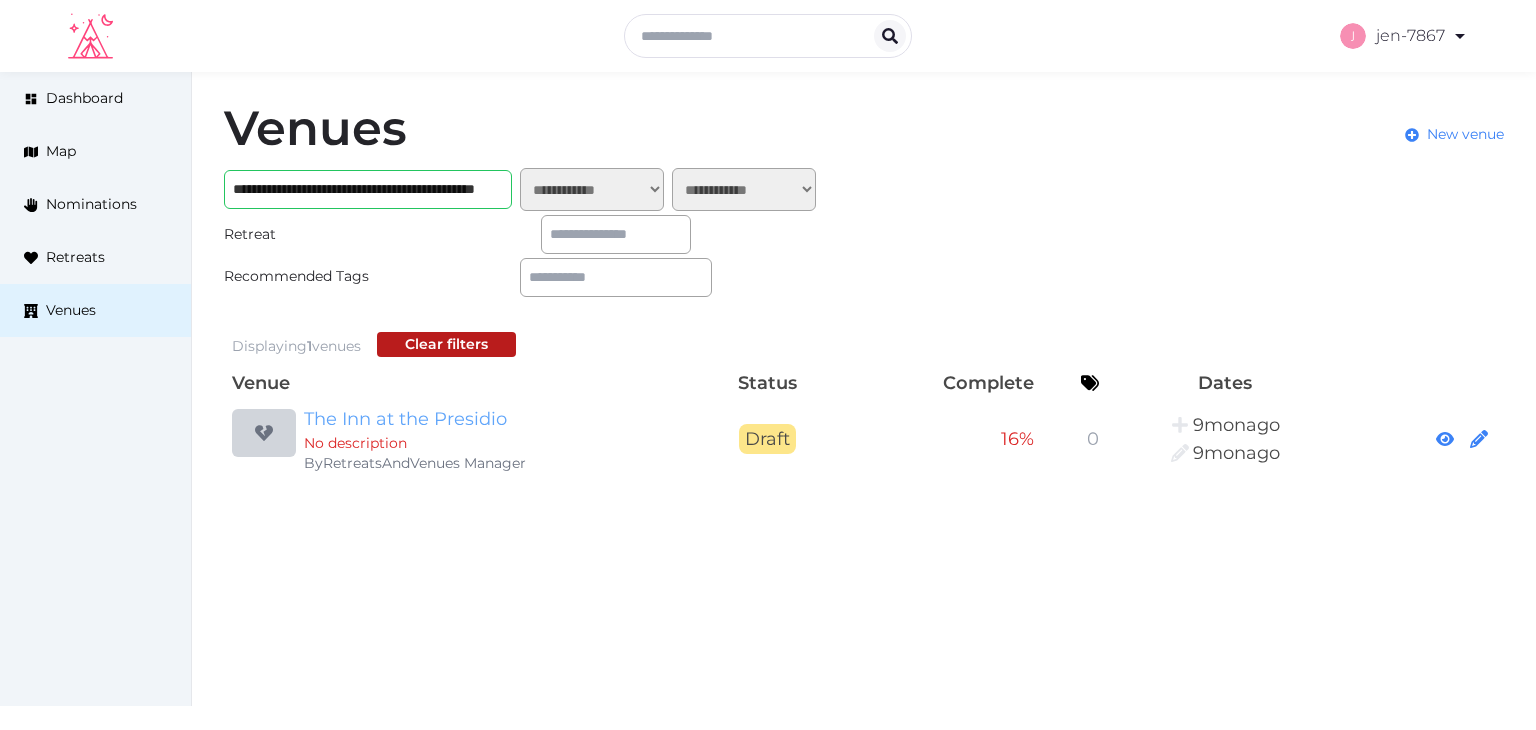 click on "The Inn at the Presidio" at bounding box center (496, 419) 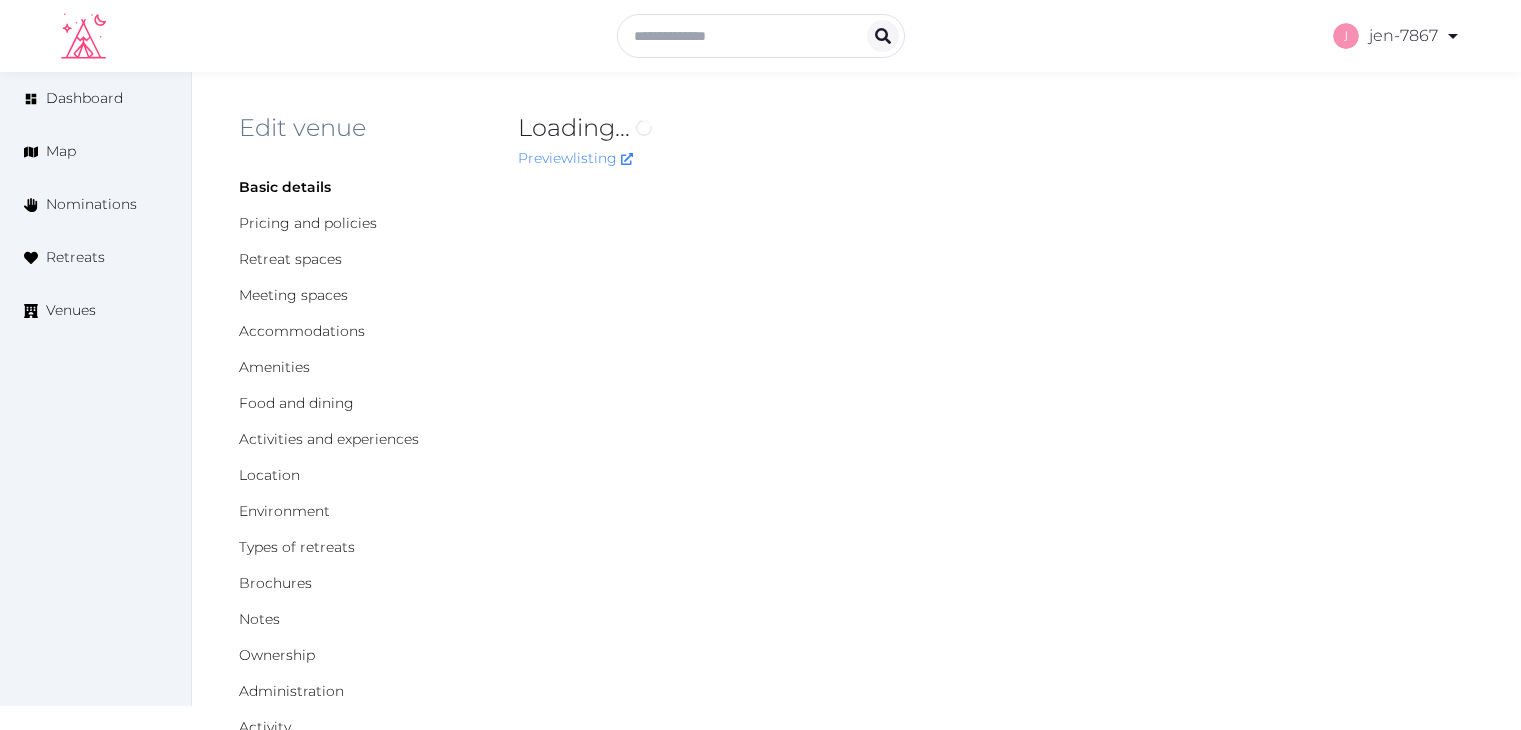 scroll, scrollTop: 0, scrollLeft: 0, axis: both 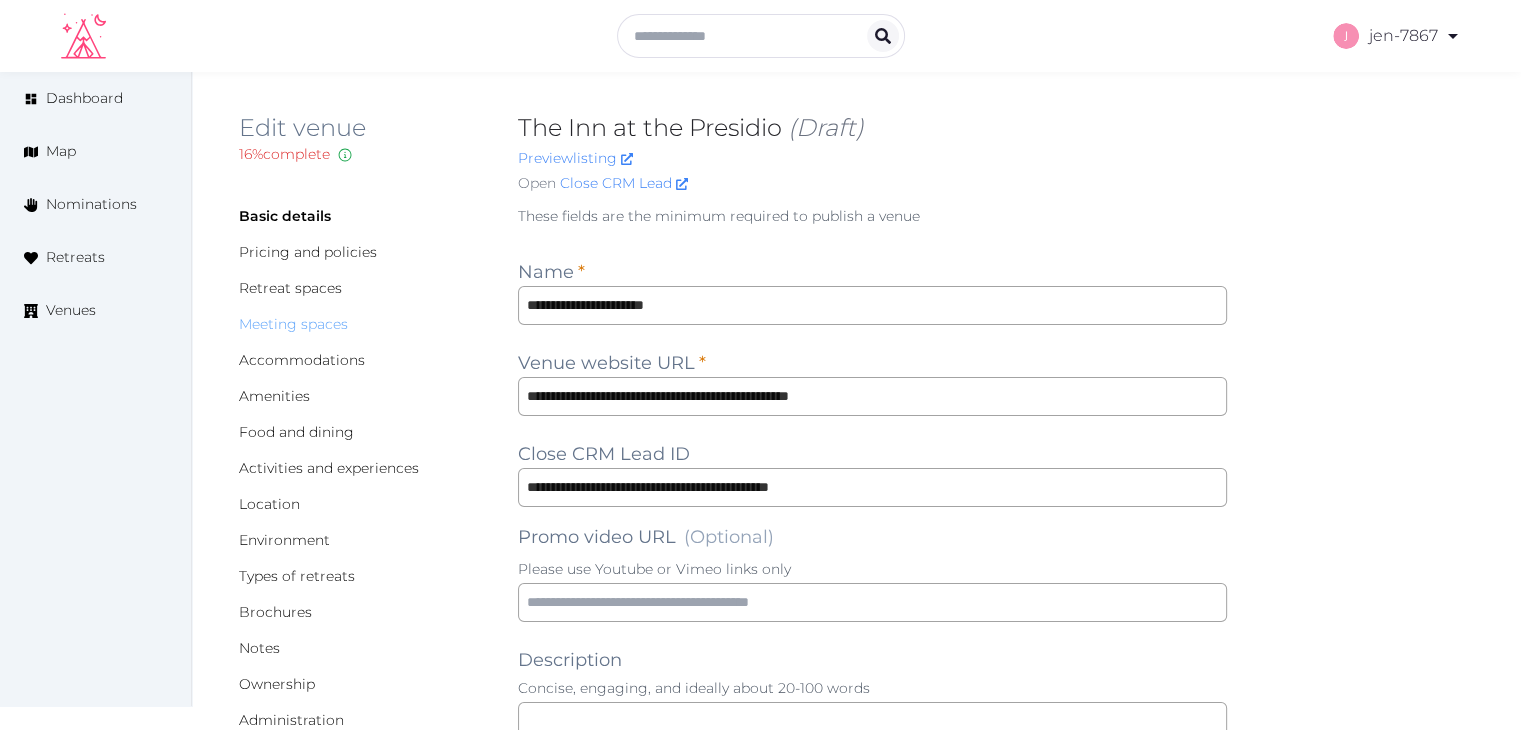 click on "Meeting spaces" at bounding box center (293, 324) 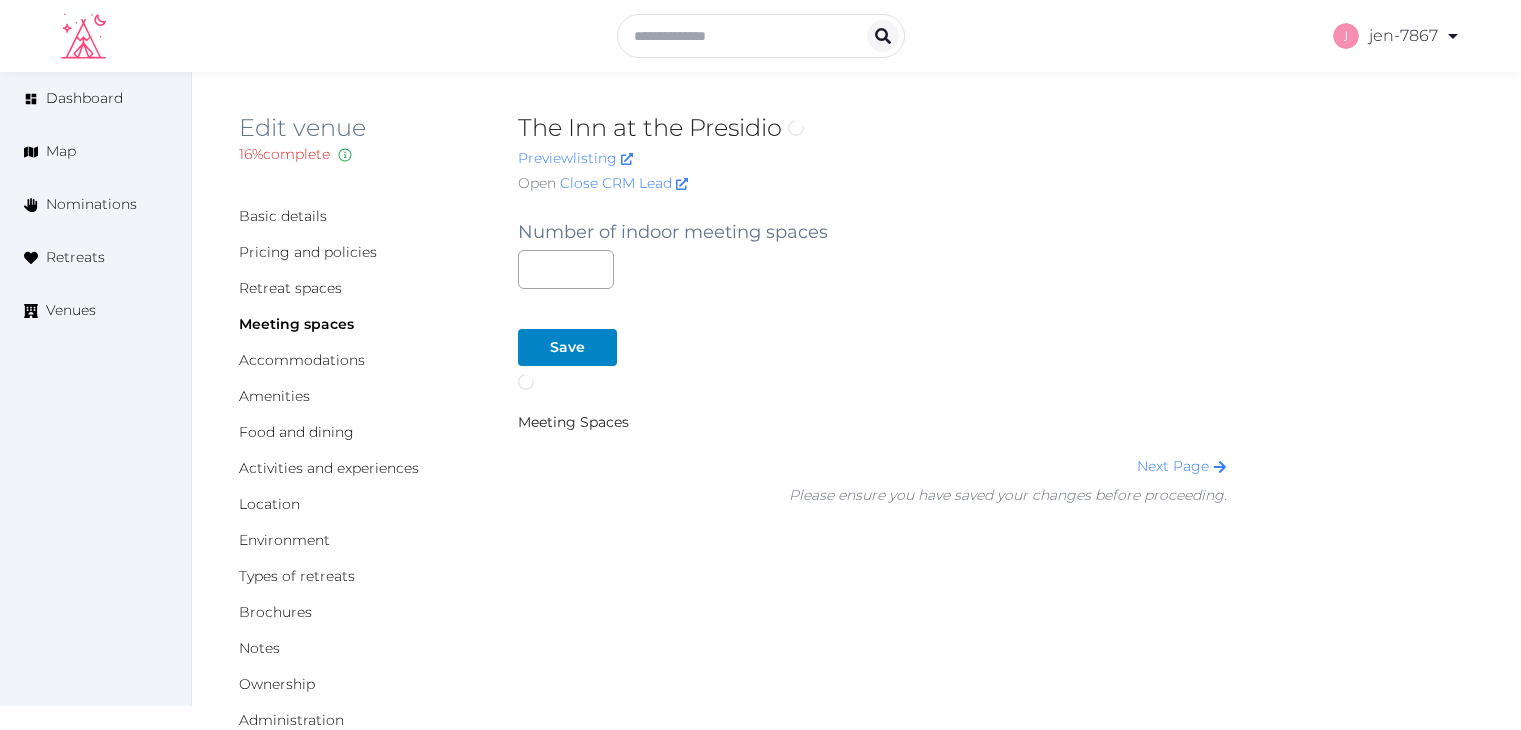 scroll, scrollTop: 0, scrollLeft: 0, axis: both 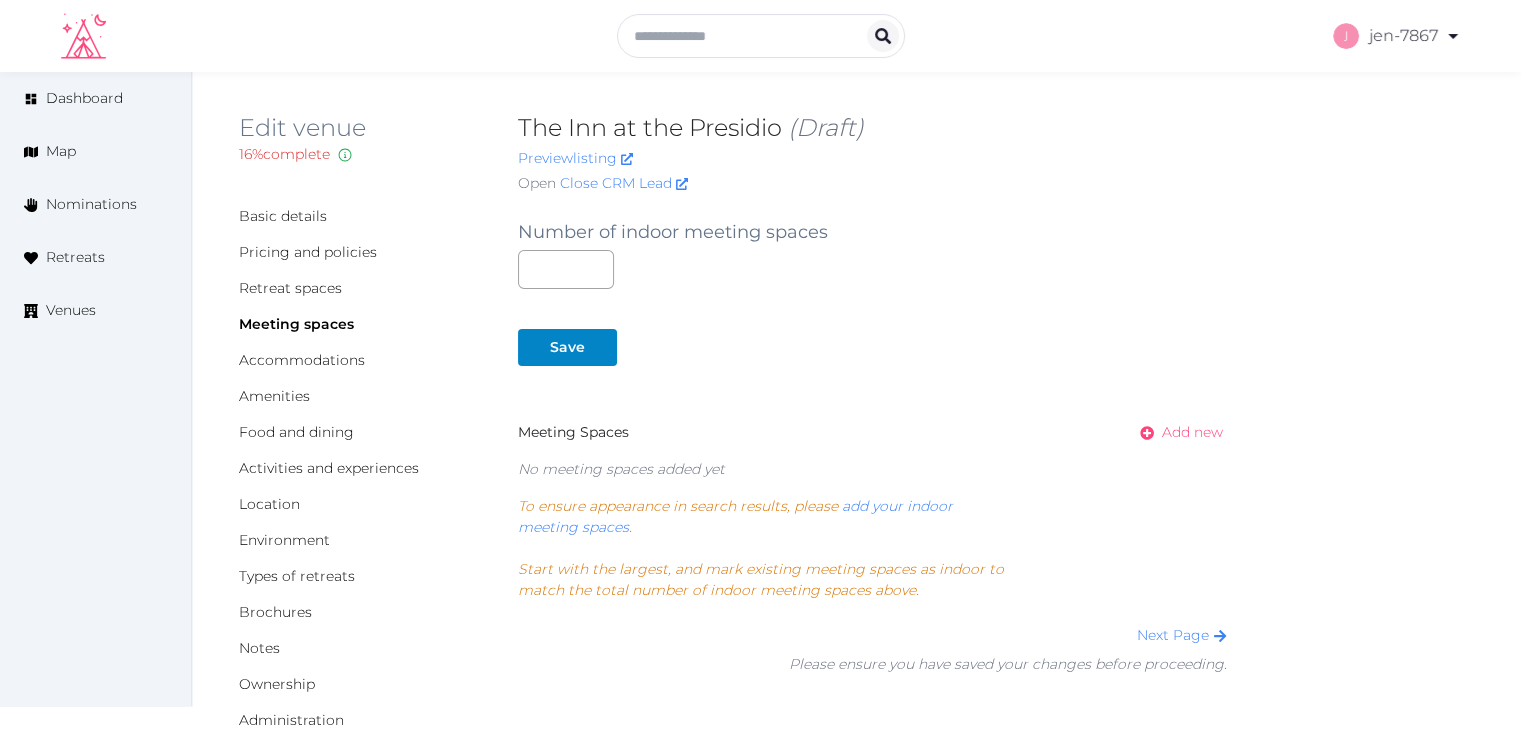click on "Add new" at bounding box center (1192, 432) 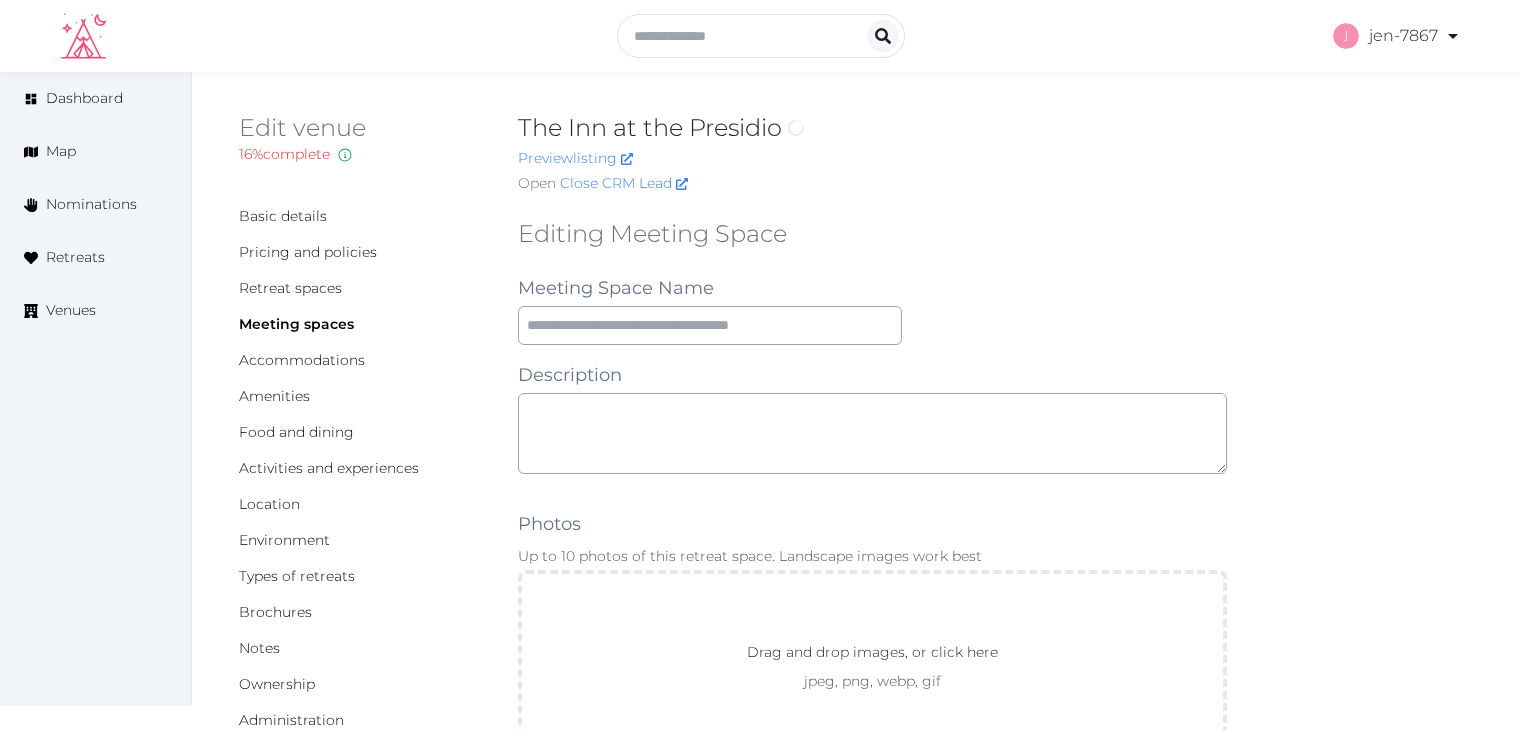 scroll, scrollTop: 0, scrollLeft: 0, axis: both 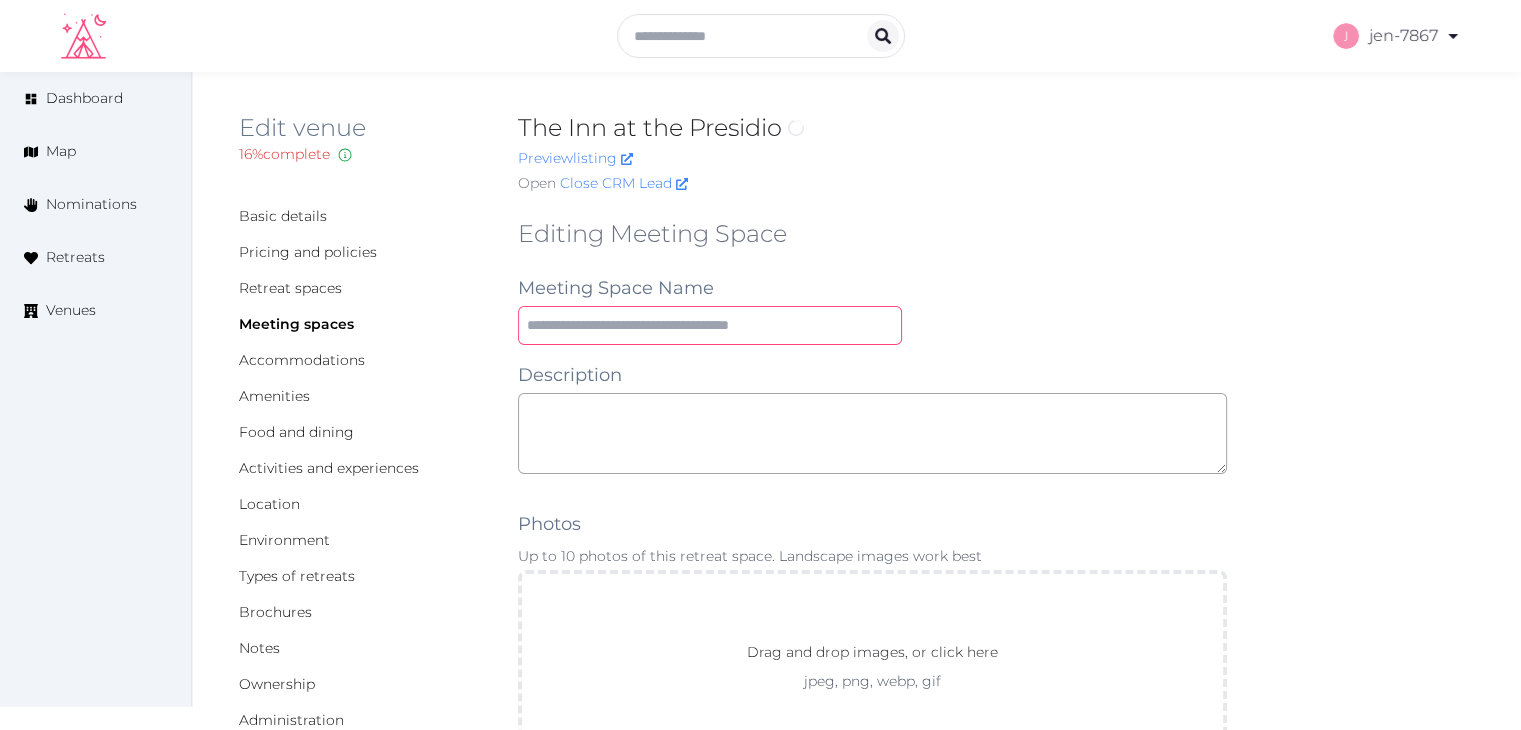 click at bounding box center [710, 325] 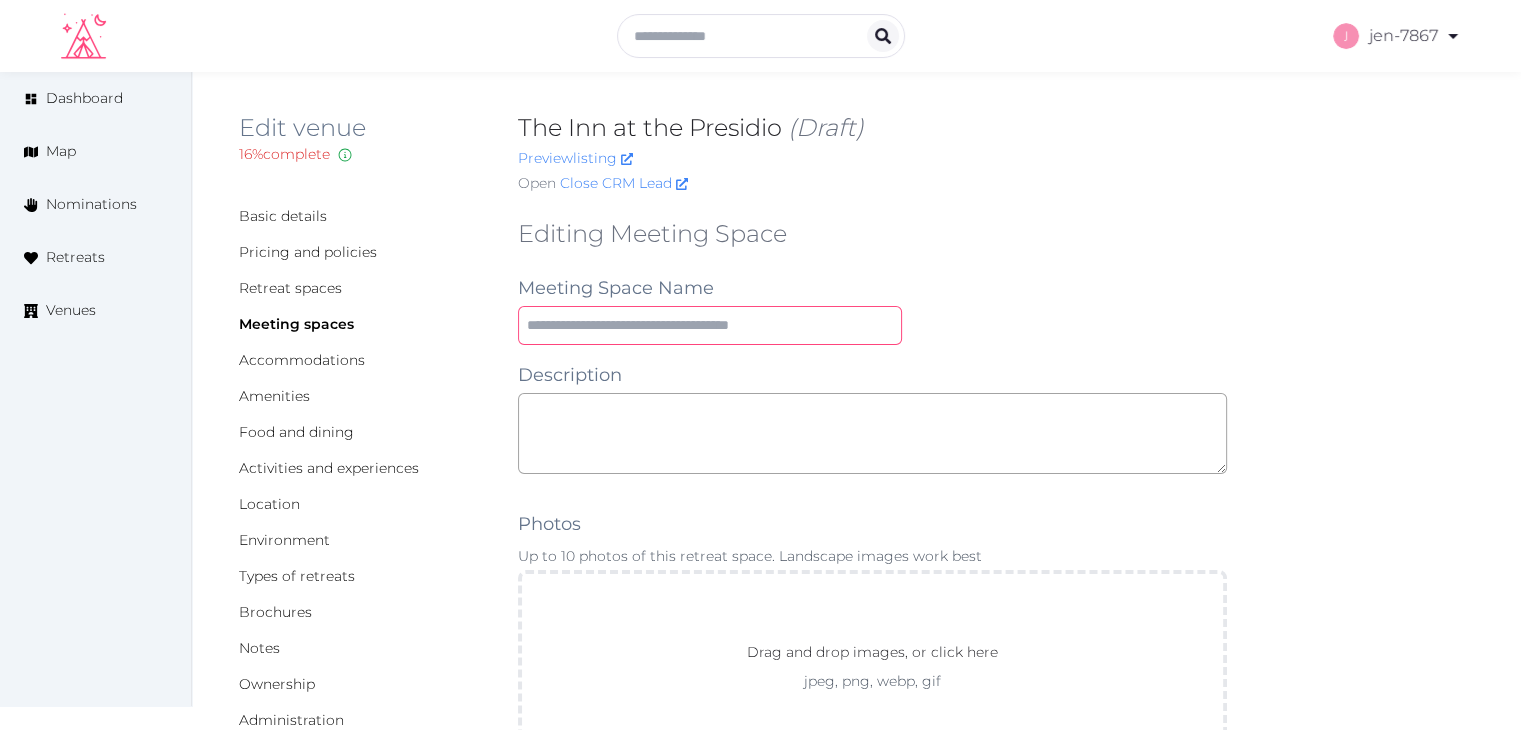 type on "**********" 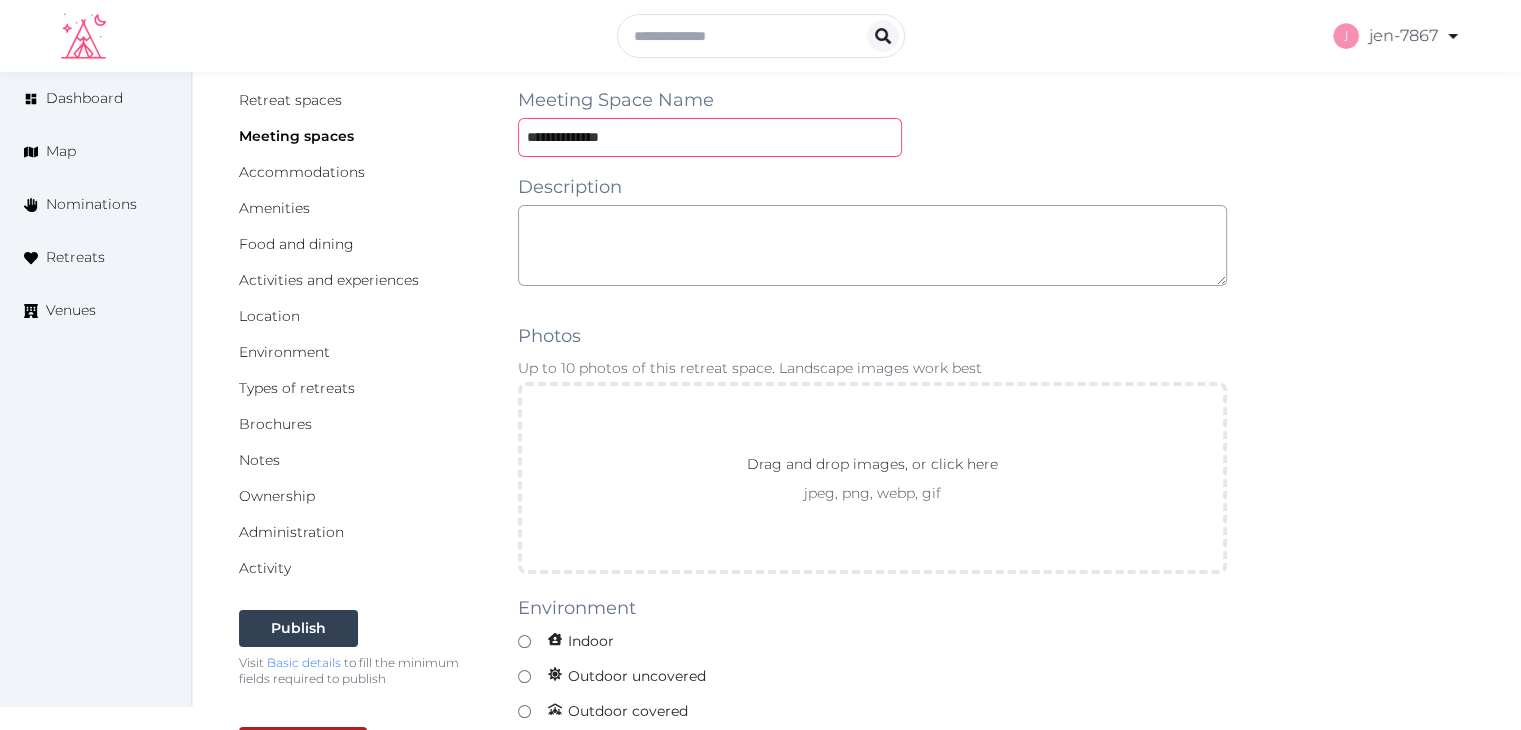 scroll, scrollTop: 600, scrollLeft: 0, axis: vertical 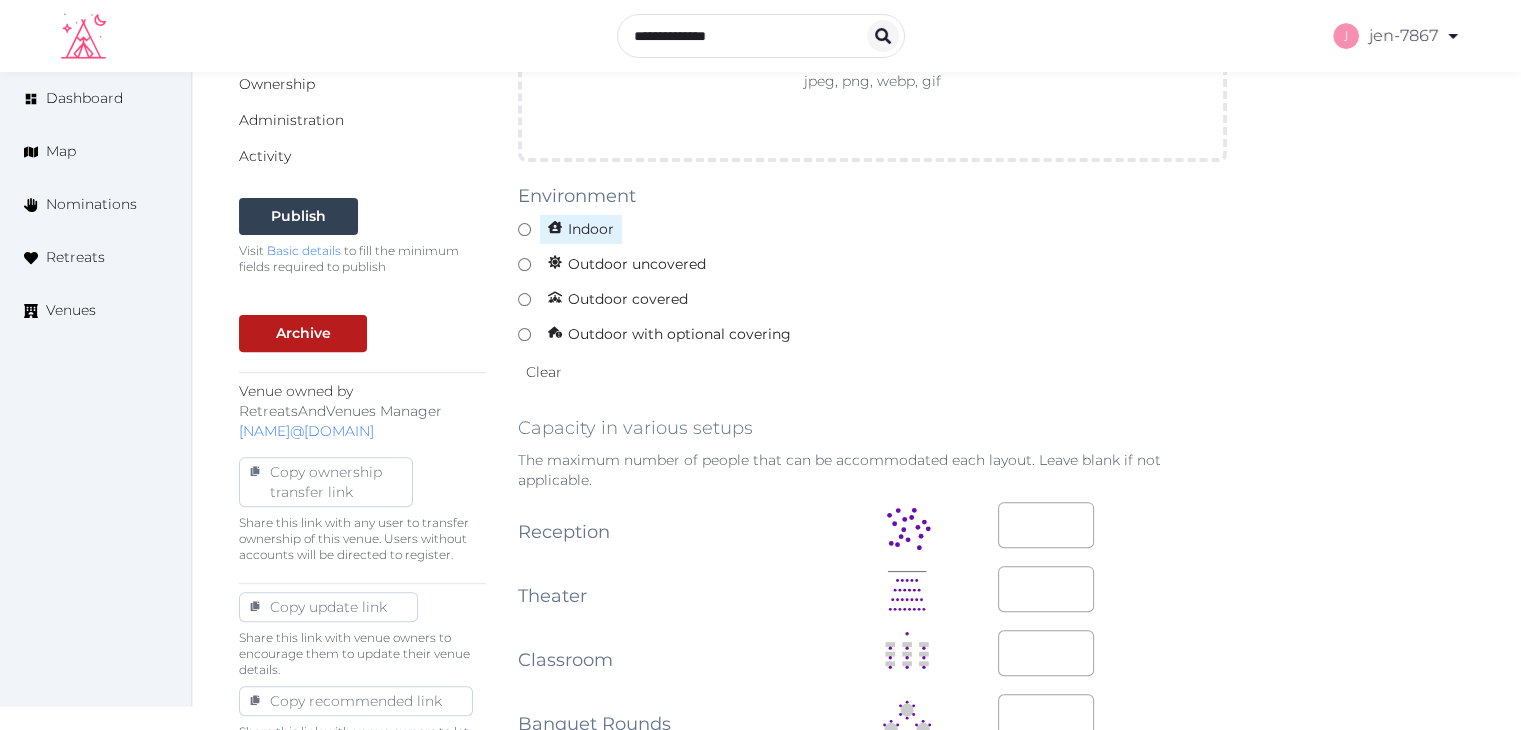 click 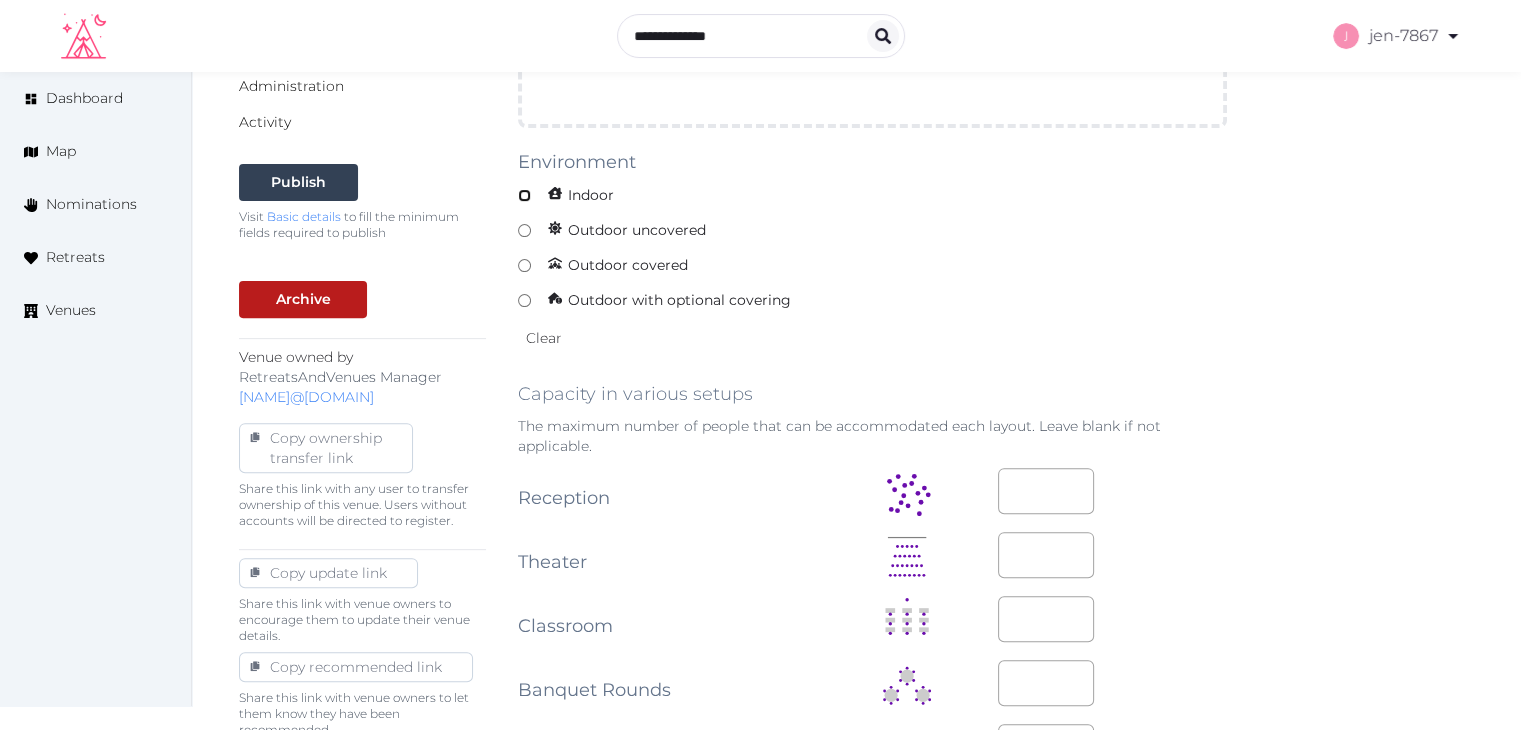 scroll, scrollTop: 900, scrollLeft: 0, axis: vertical 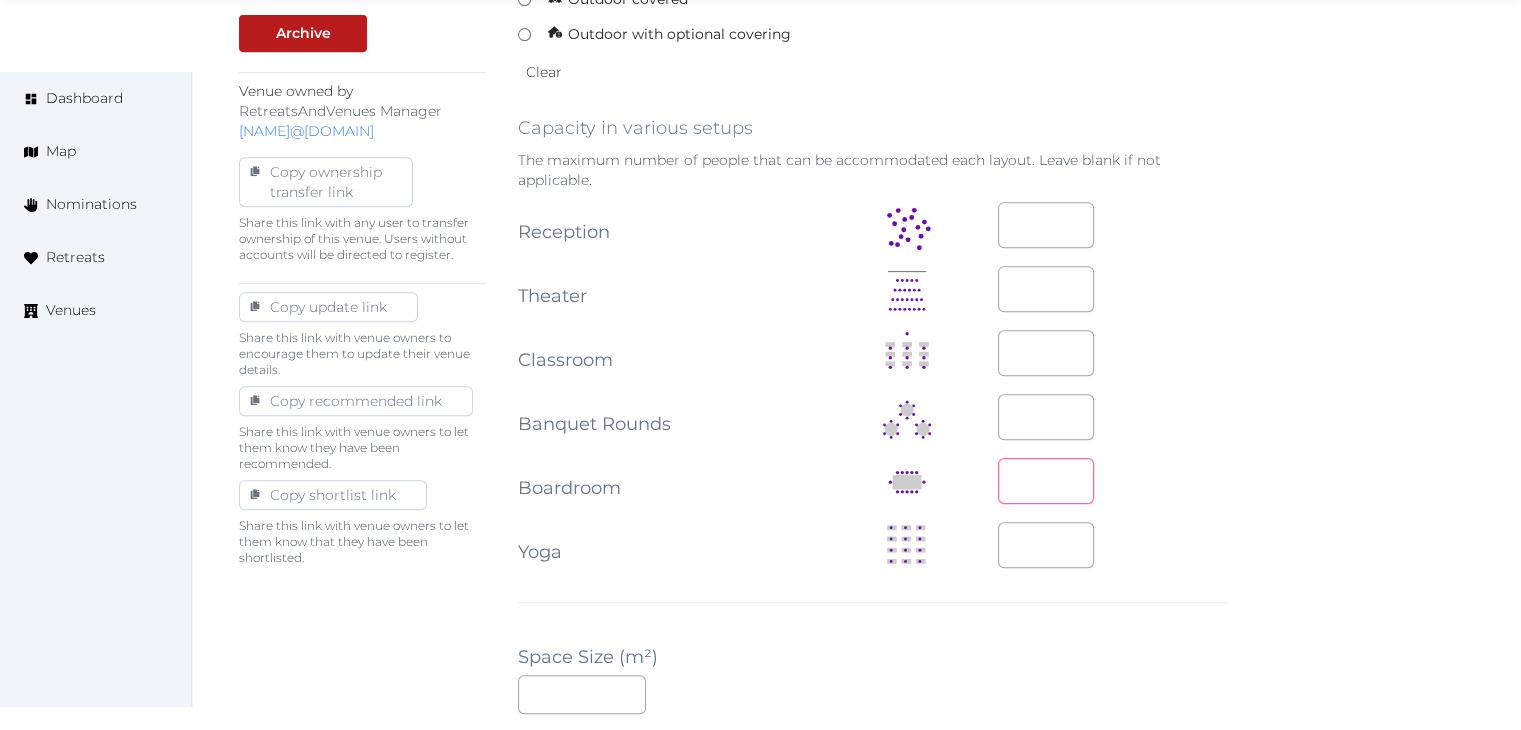 click at bounding box center [1046, 481] 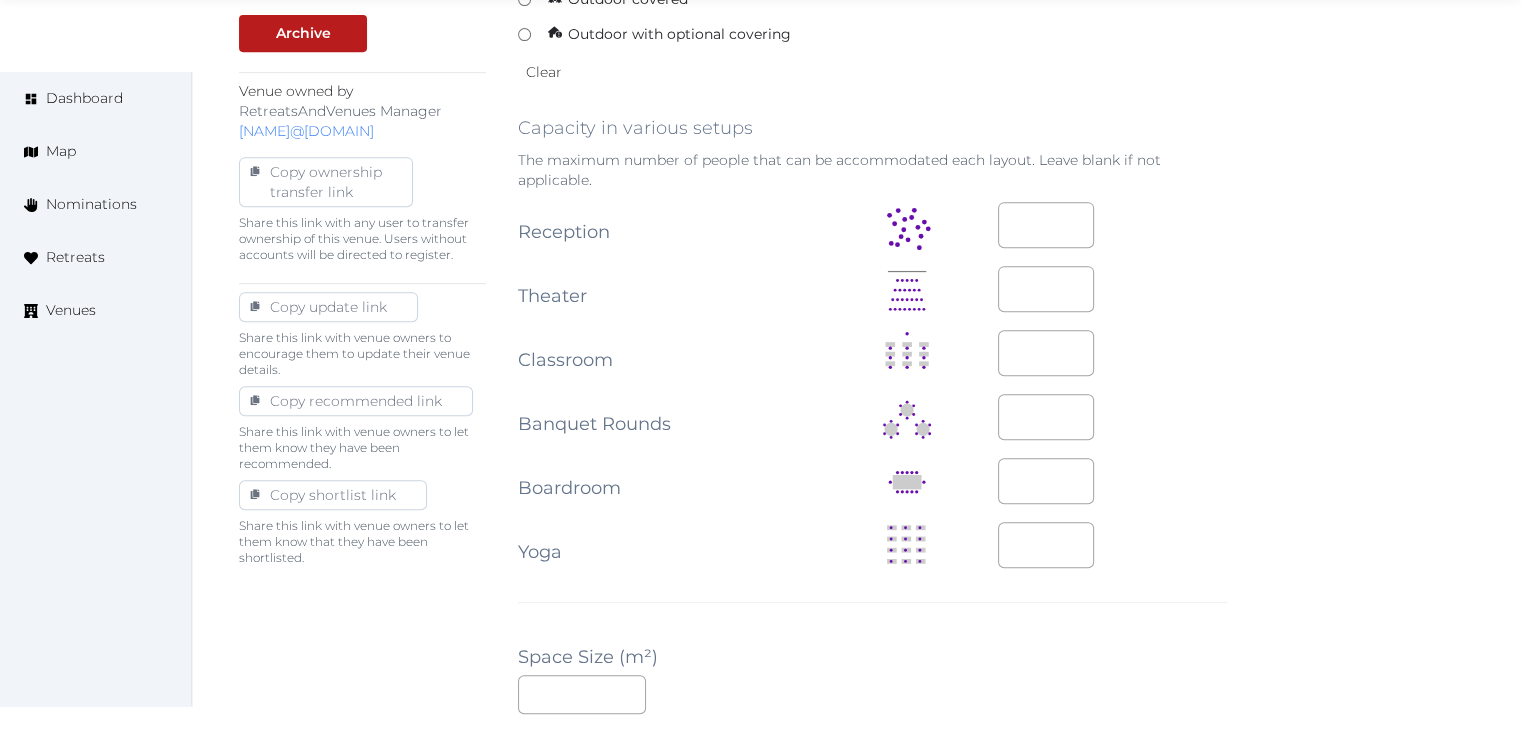 click on "**" at bounding box center (1112, 481) 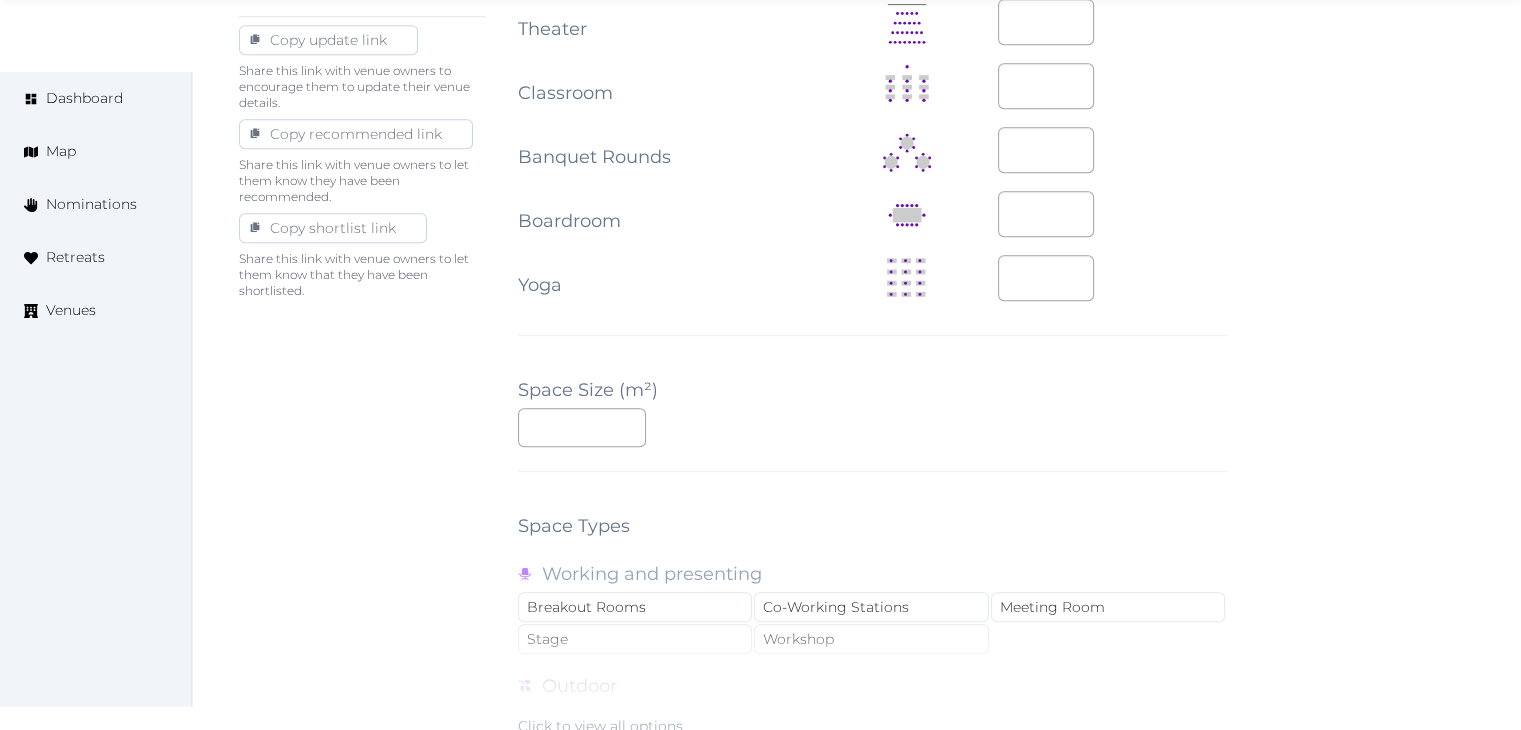 scroll, scrollTop: 1200, scrollLeft: 0, axis: vertical 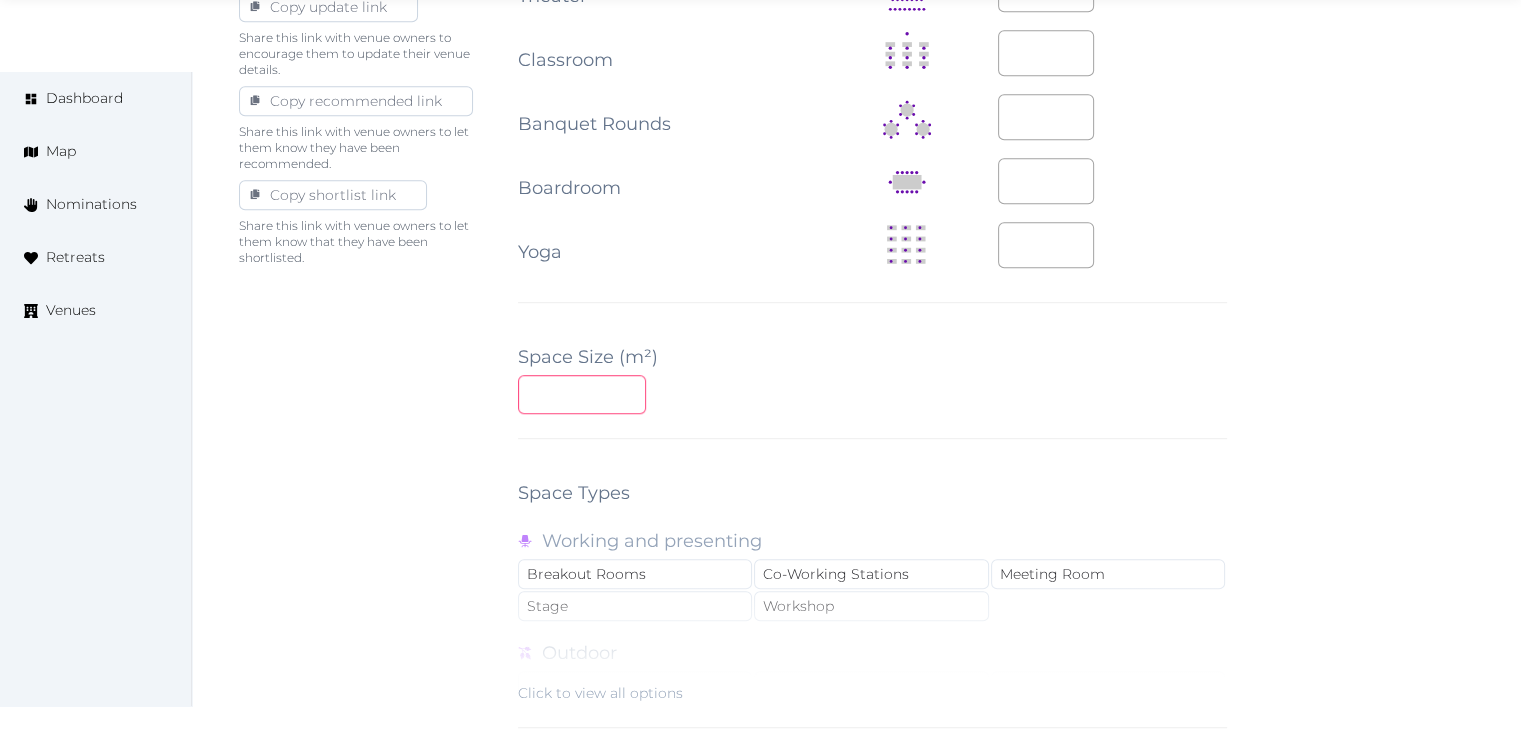 click at bounding box center (582, 394) 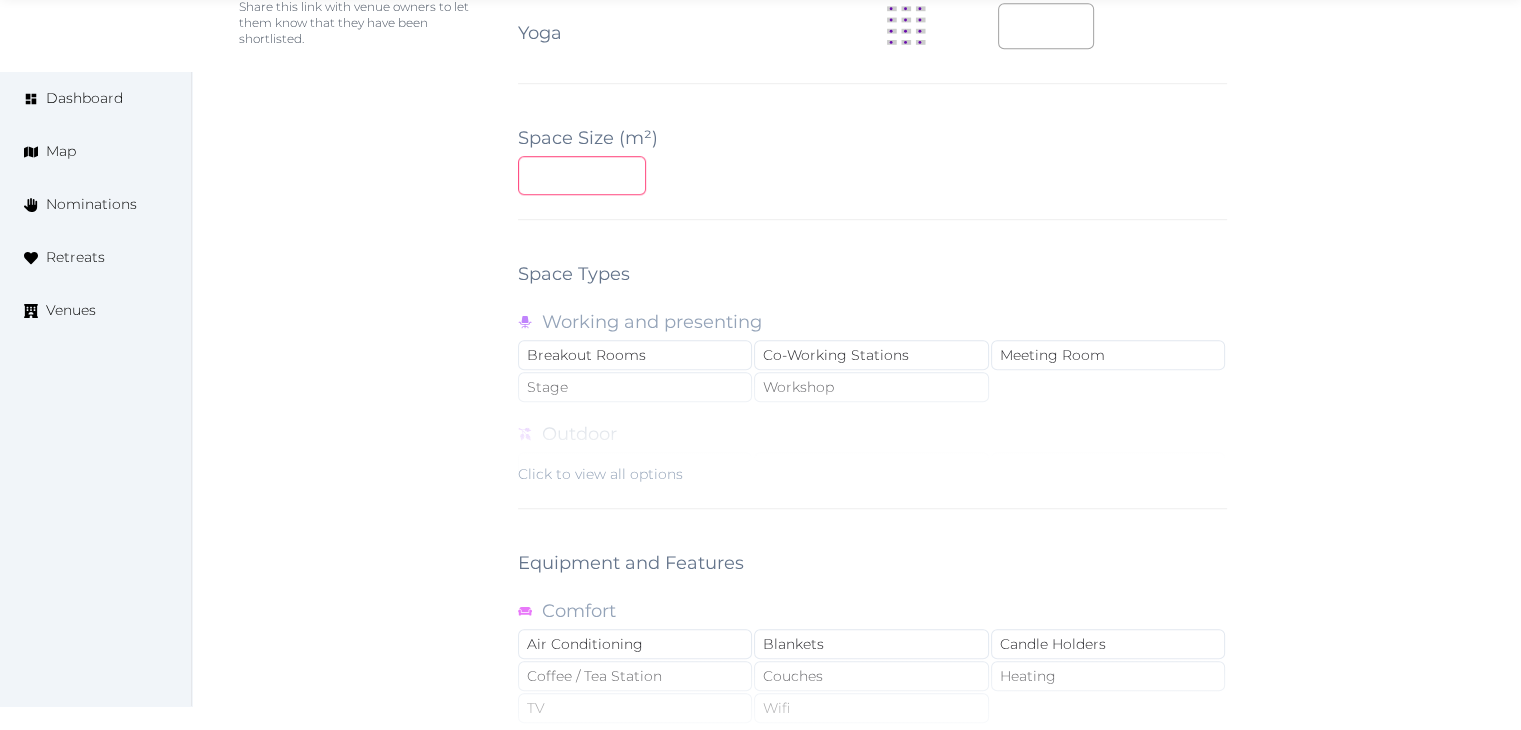 scroll, scrollTop: 1700, scrollLeft: 0, axis: vertical 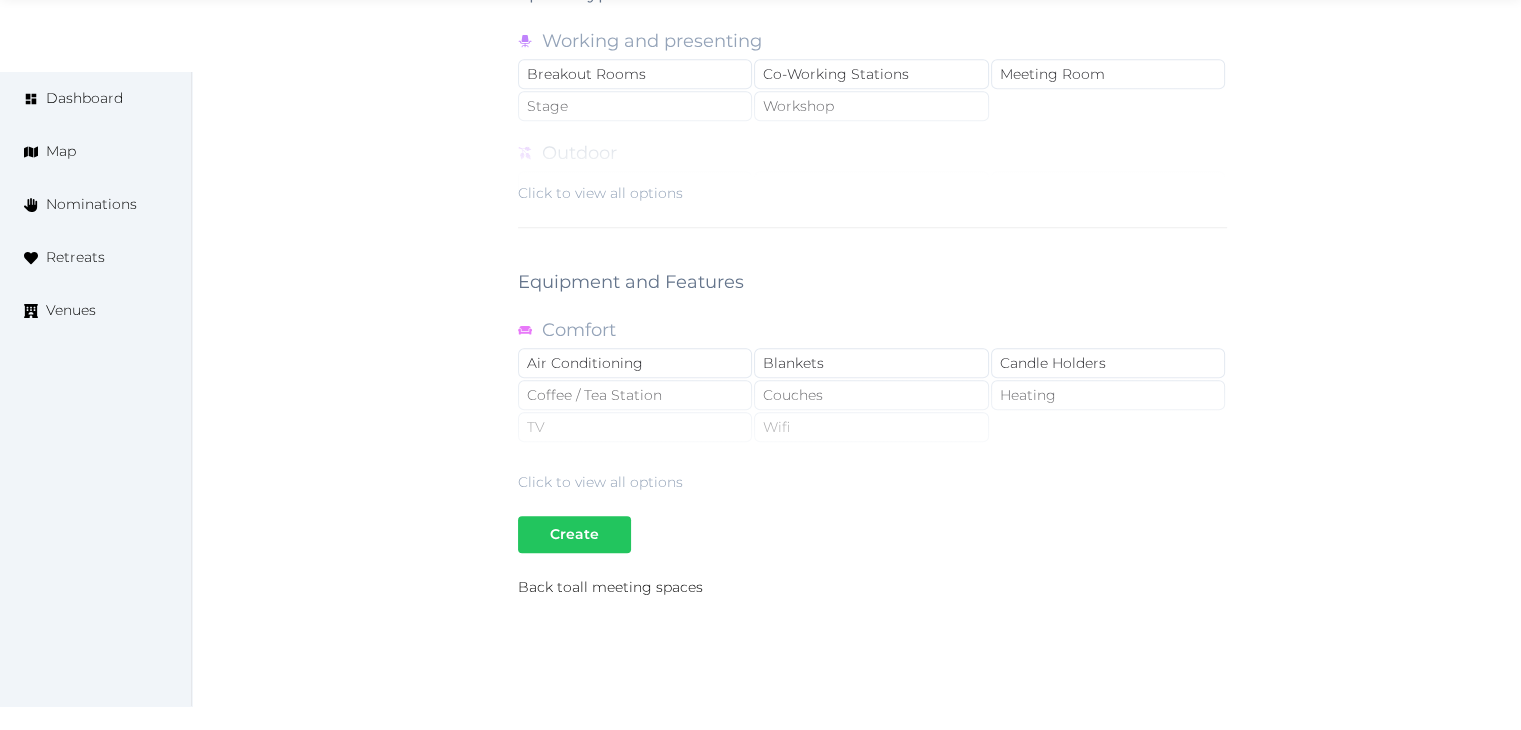 type on "**" 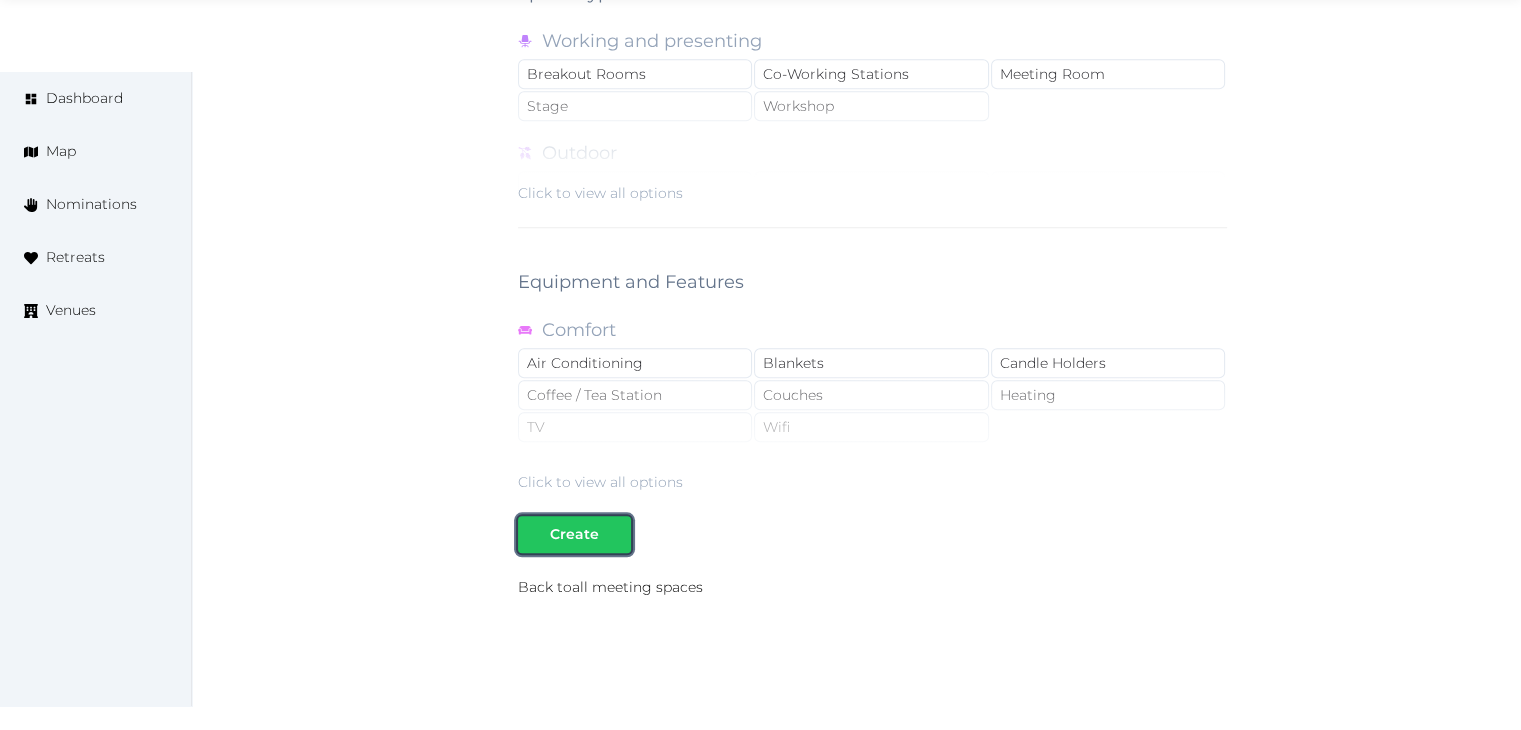 click on "Create" at bounding box center (574, 534) 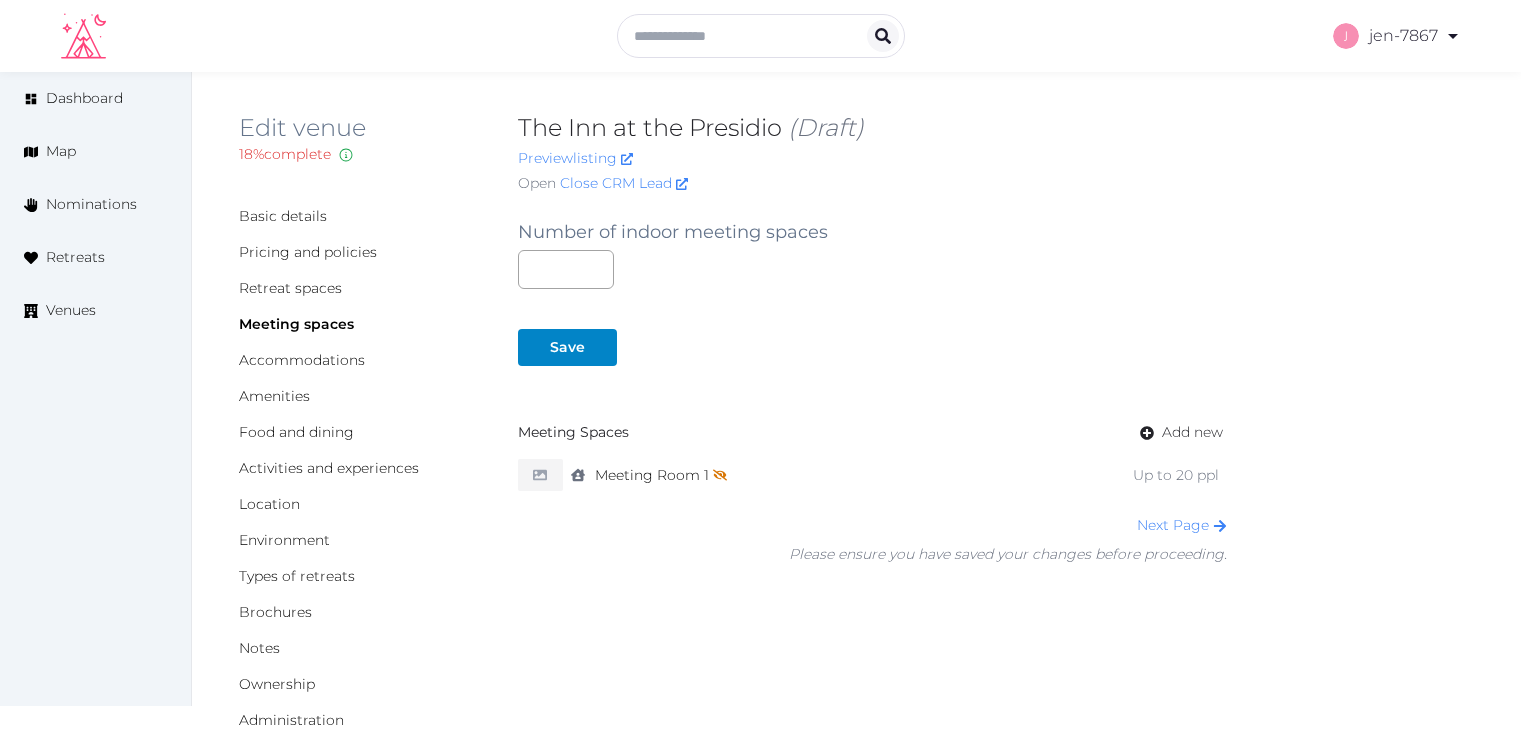 scroll, scrollTop: 0, scrollLeft: 0, axis: both 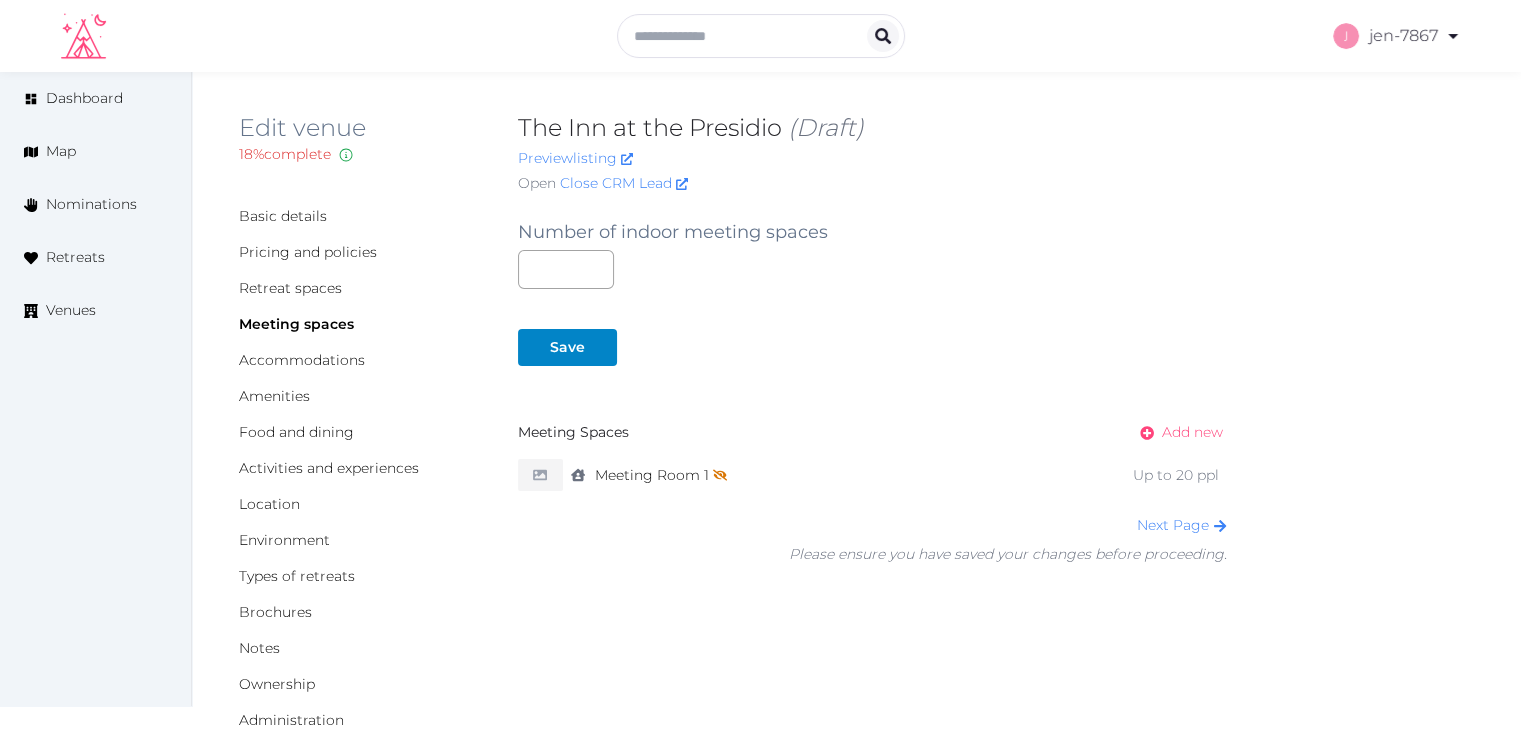 click on "Add new" at bounding box center (1175, 432) 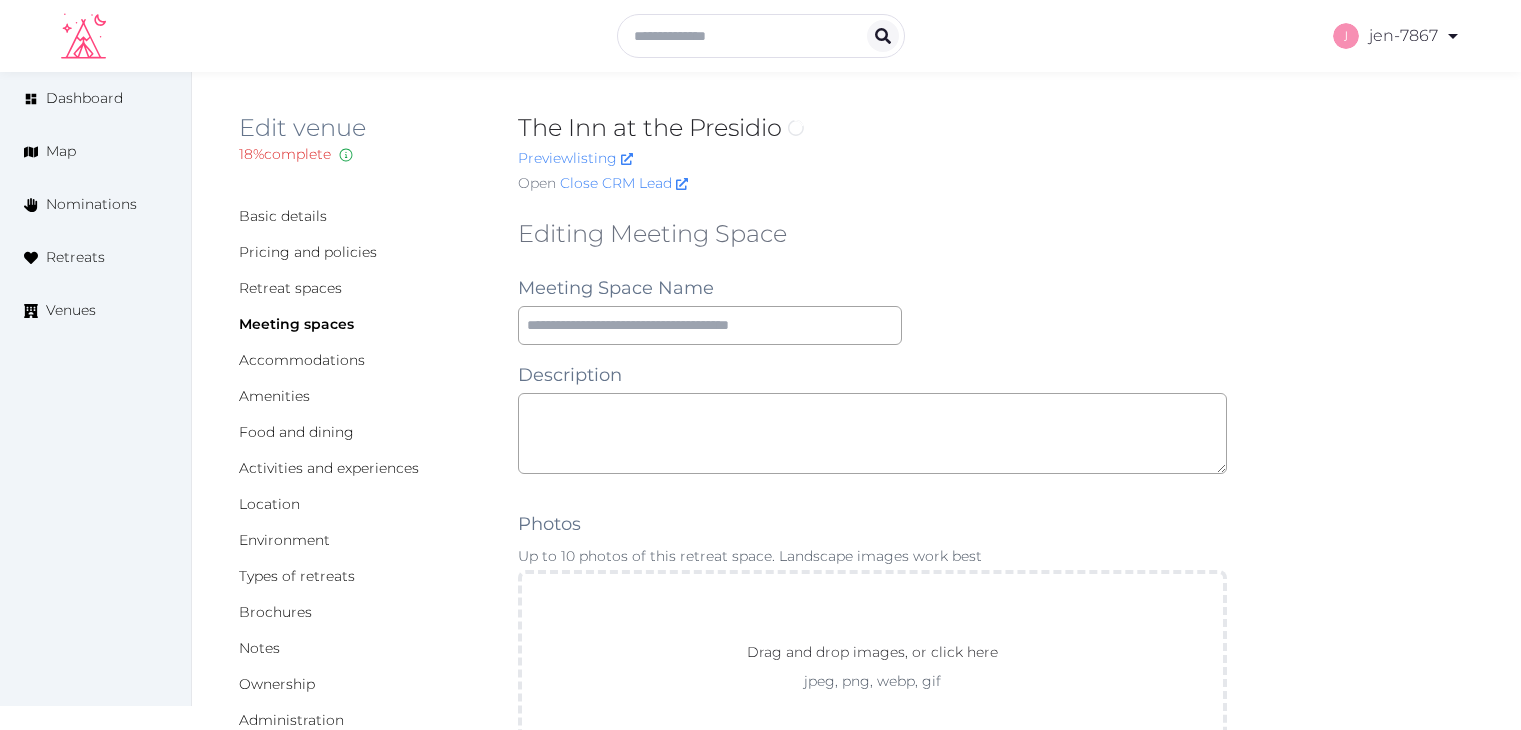 scroll, scrollTop: 0, scrollLeft: 0, axis: both 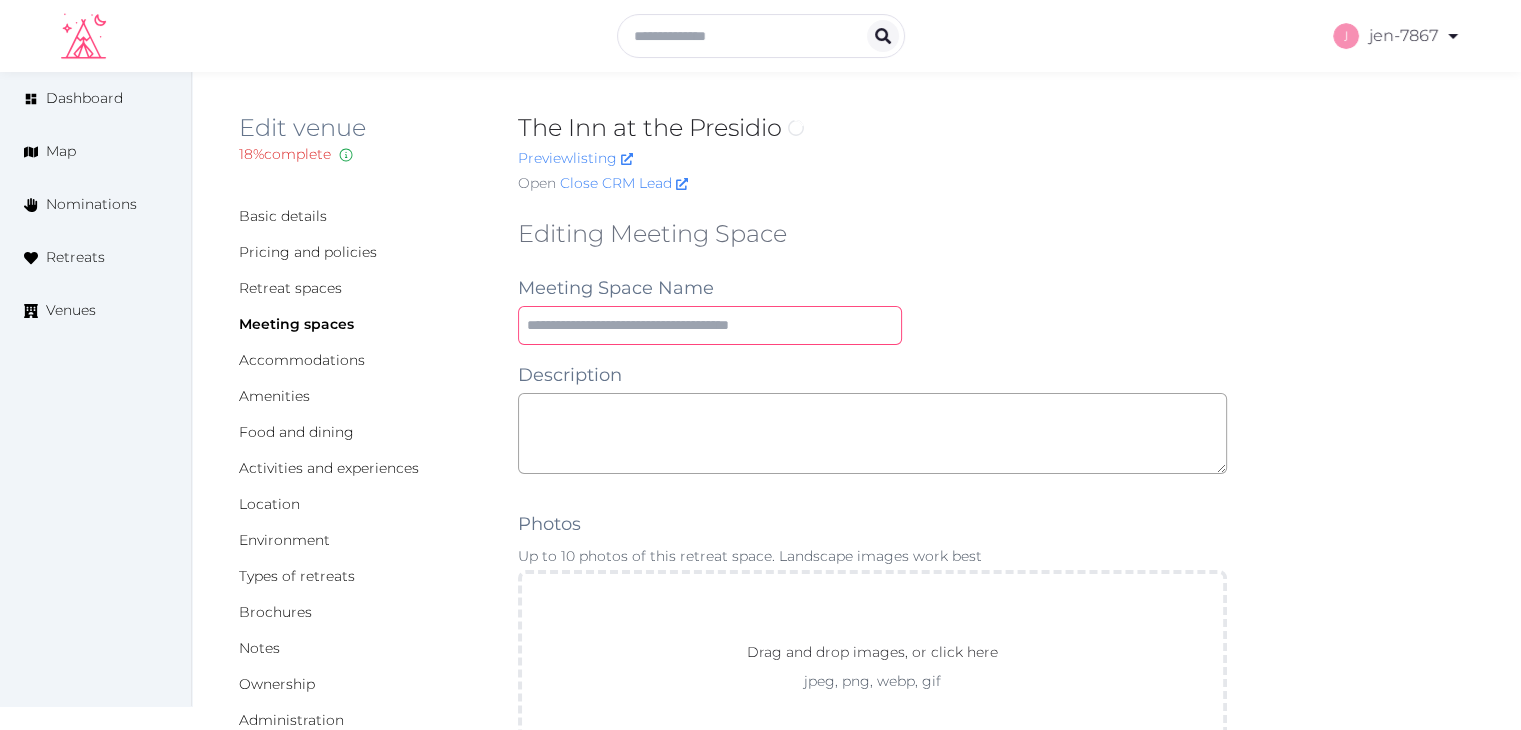 click at bounding box center [710, 325] 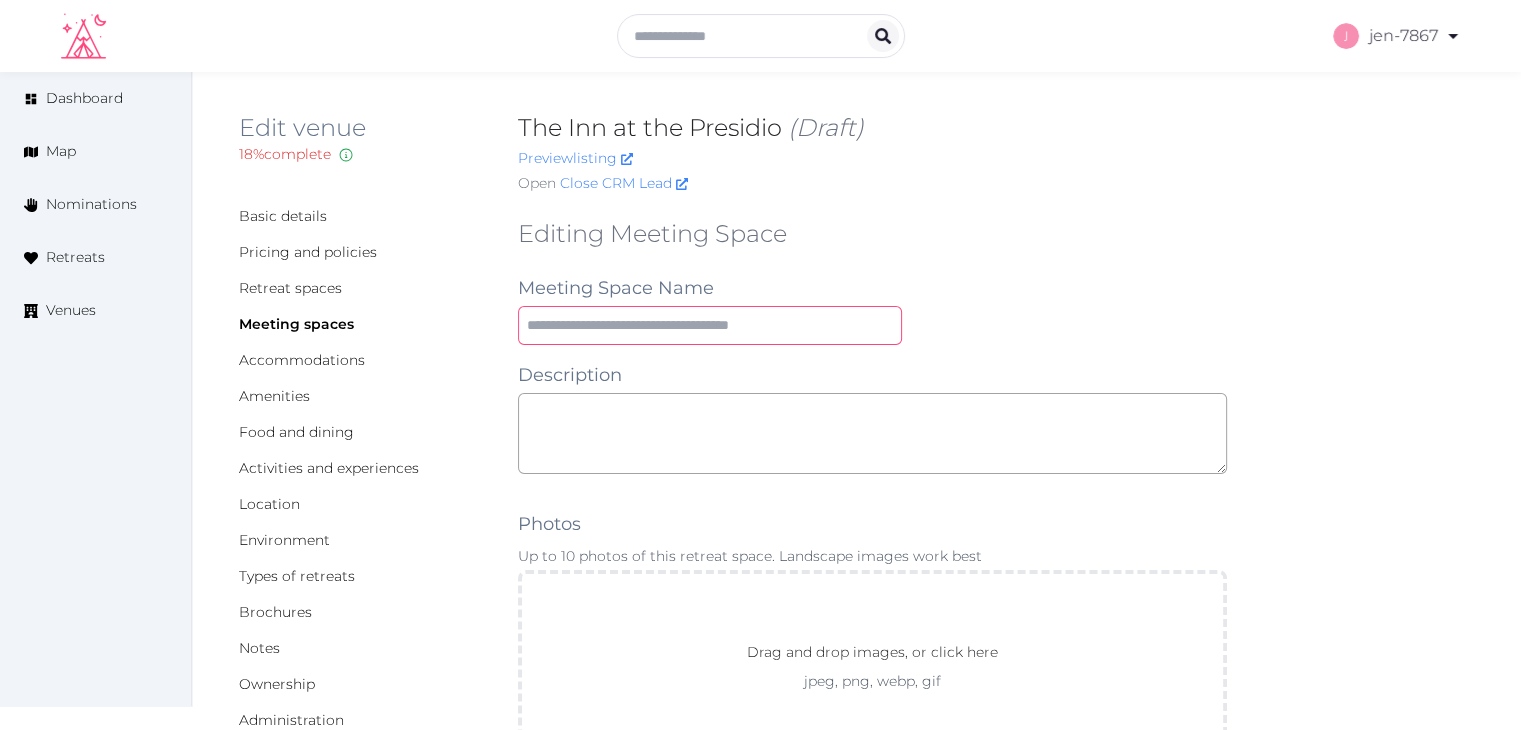 type on "**********" 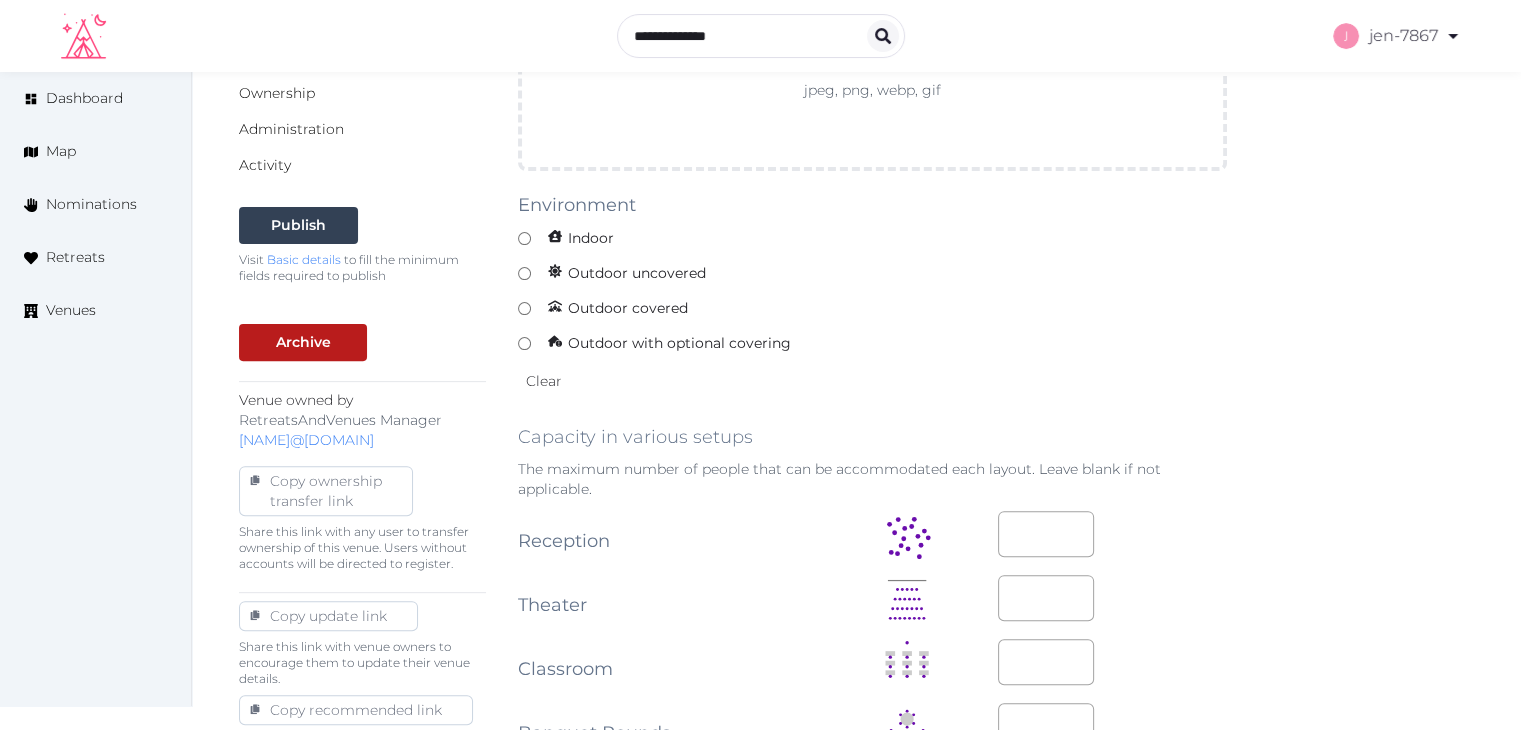 scroll, scrollTop: 600, scrollLeft: 0, axis: vertical 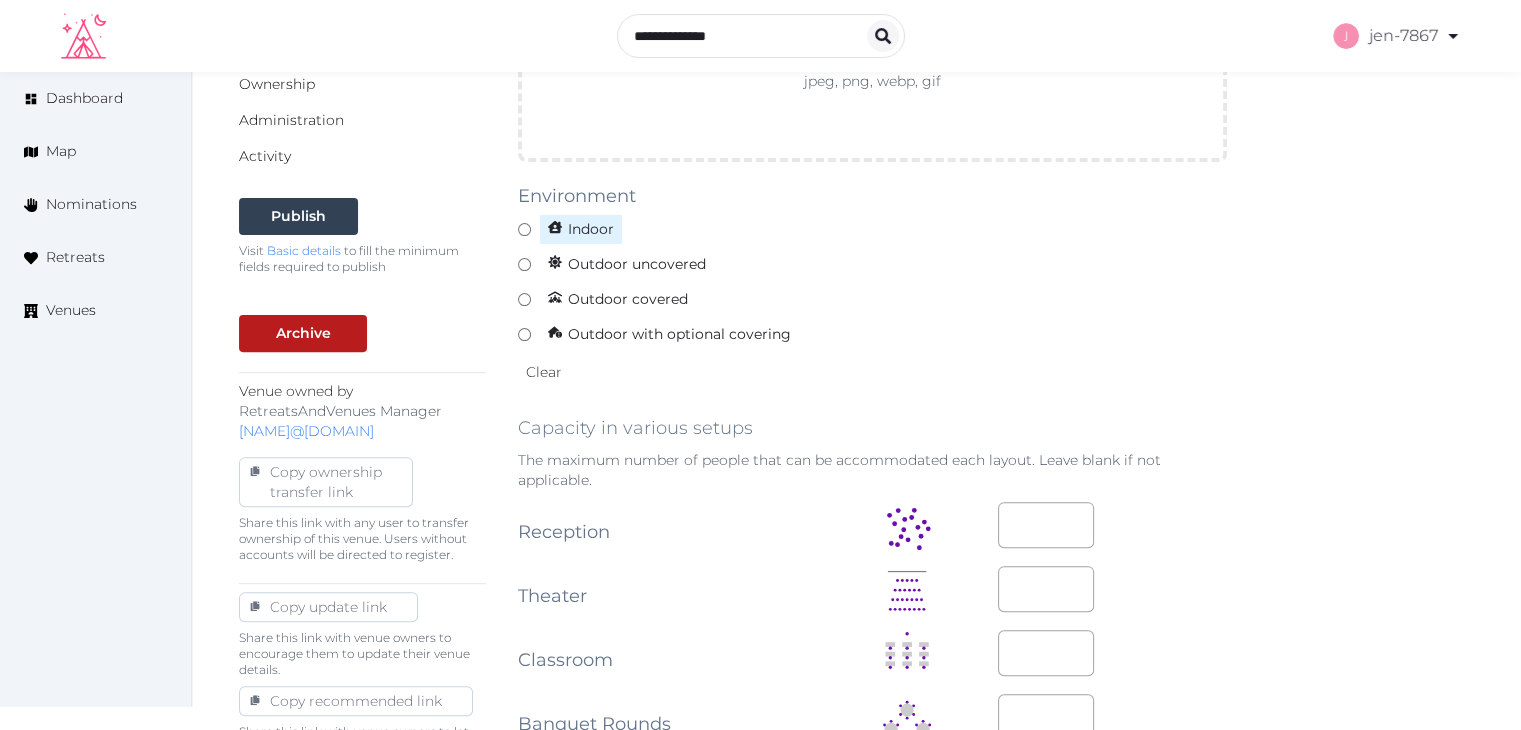 click on "Indoor" at bounding box center (581, 229) 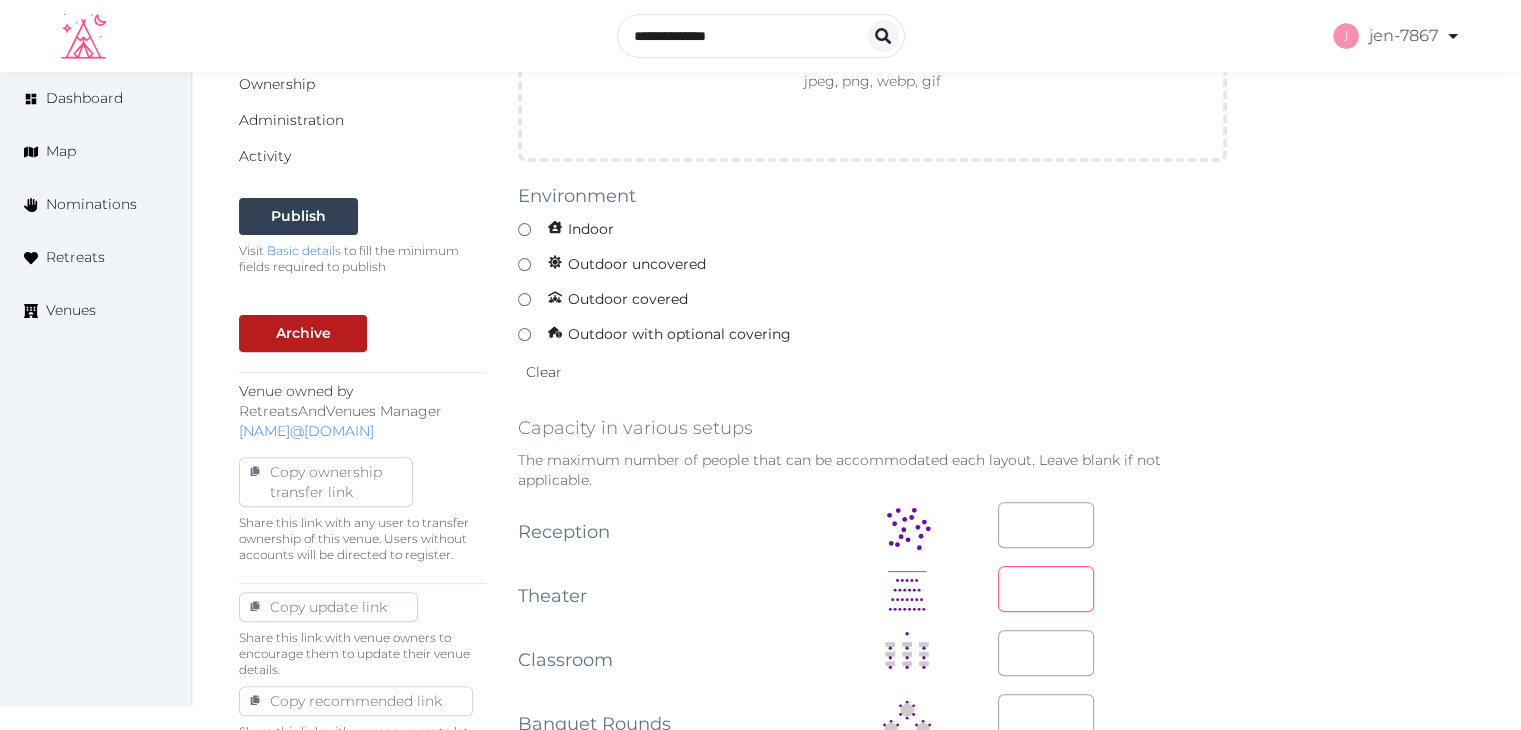 click at bounding box center [1046, 589] 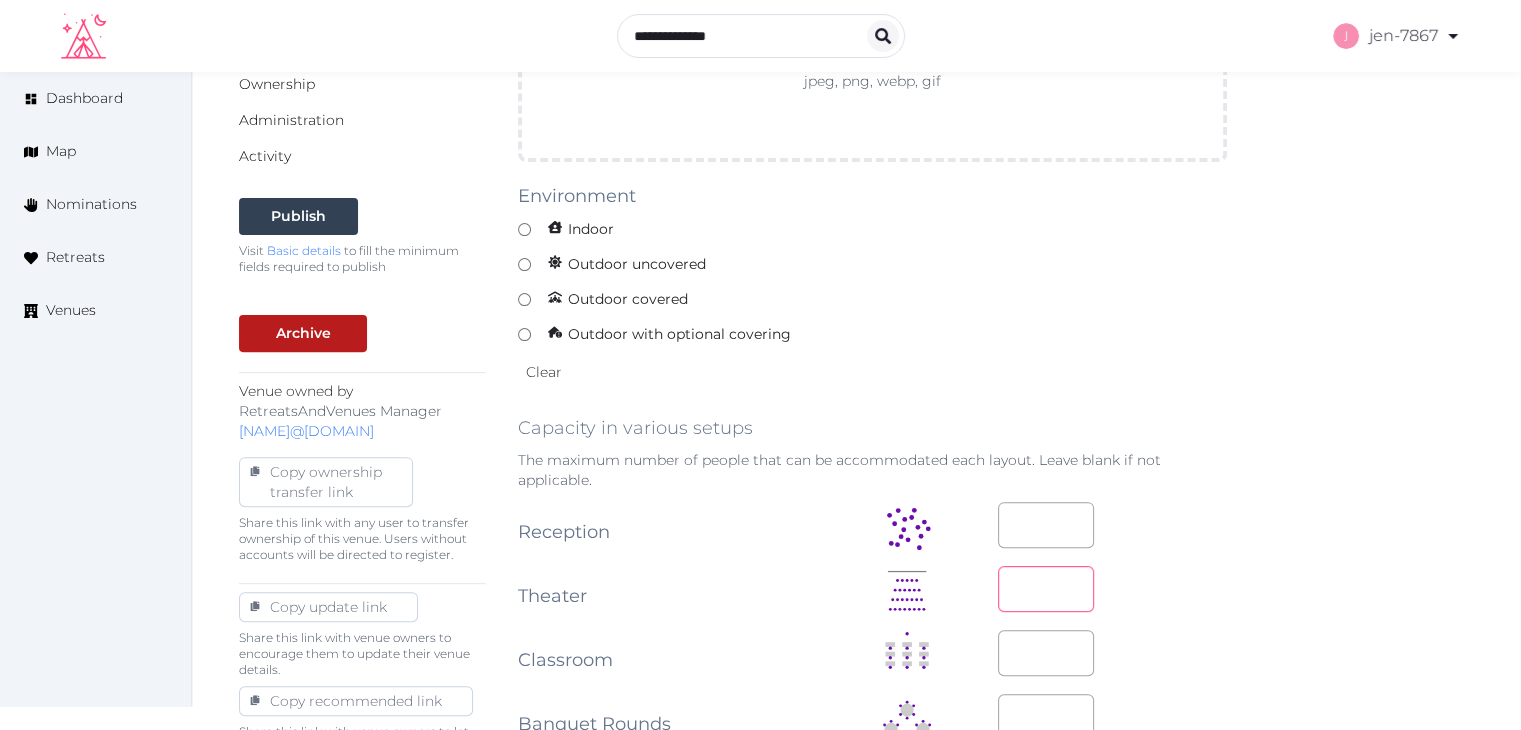 type 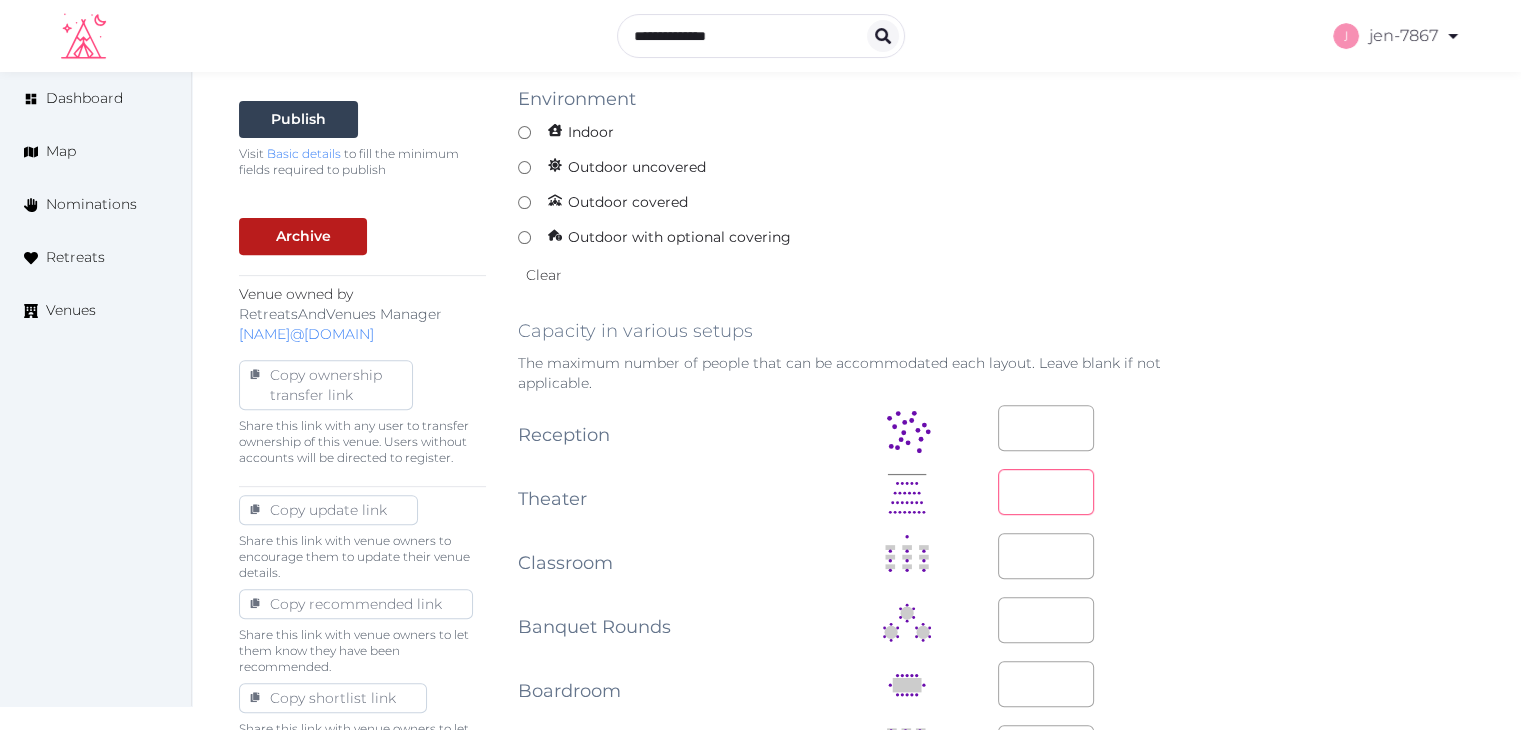 scroll, scrollTop: 700, scrollLeft: 0, axis: vertical 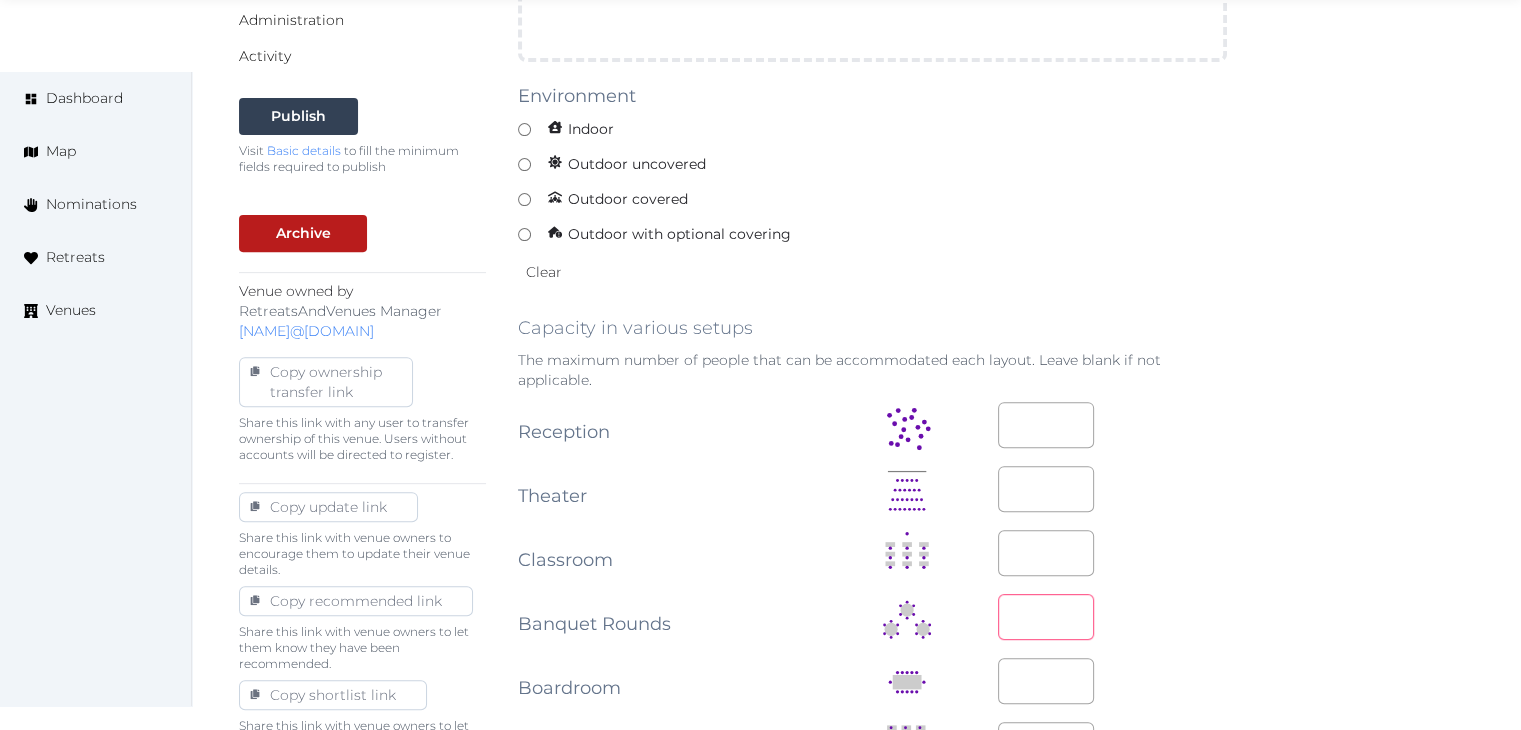 click at bounding box center [1046, 617] 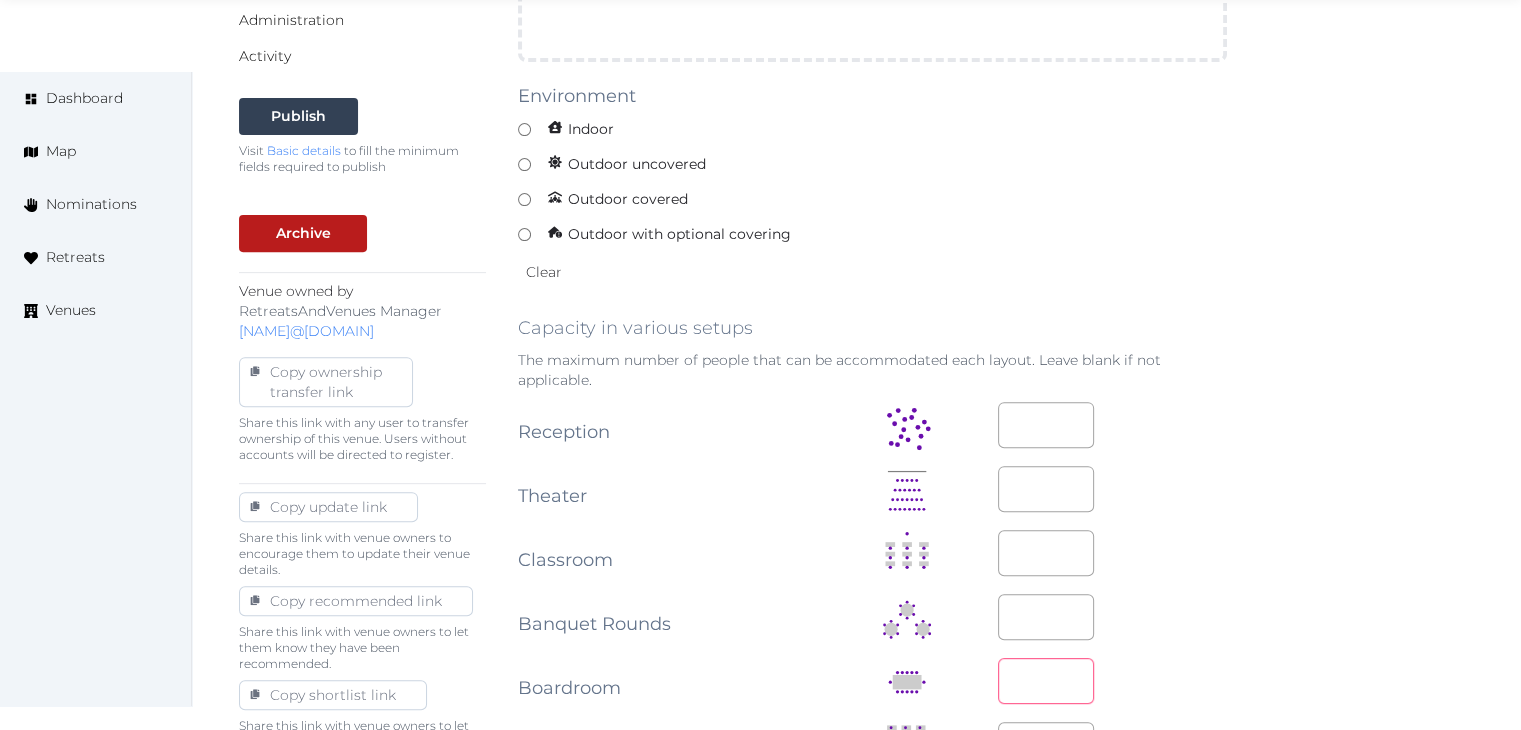 click at bounding box center [1046, 681] 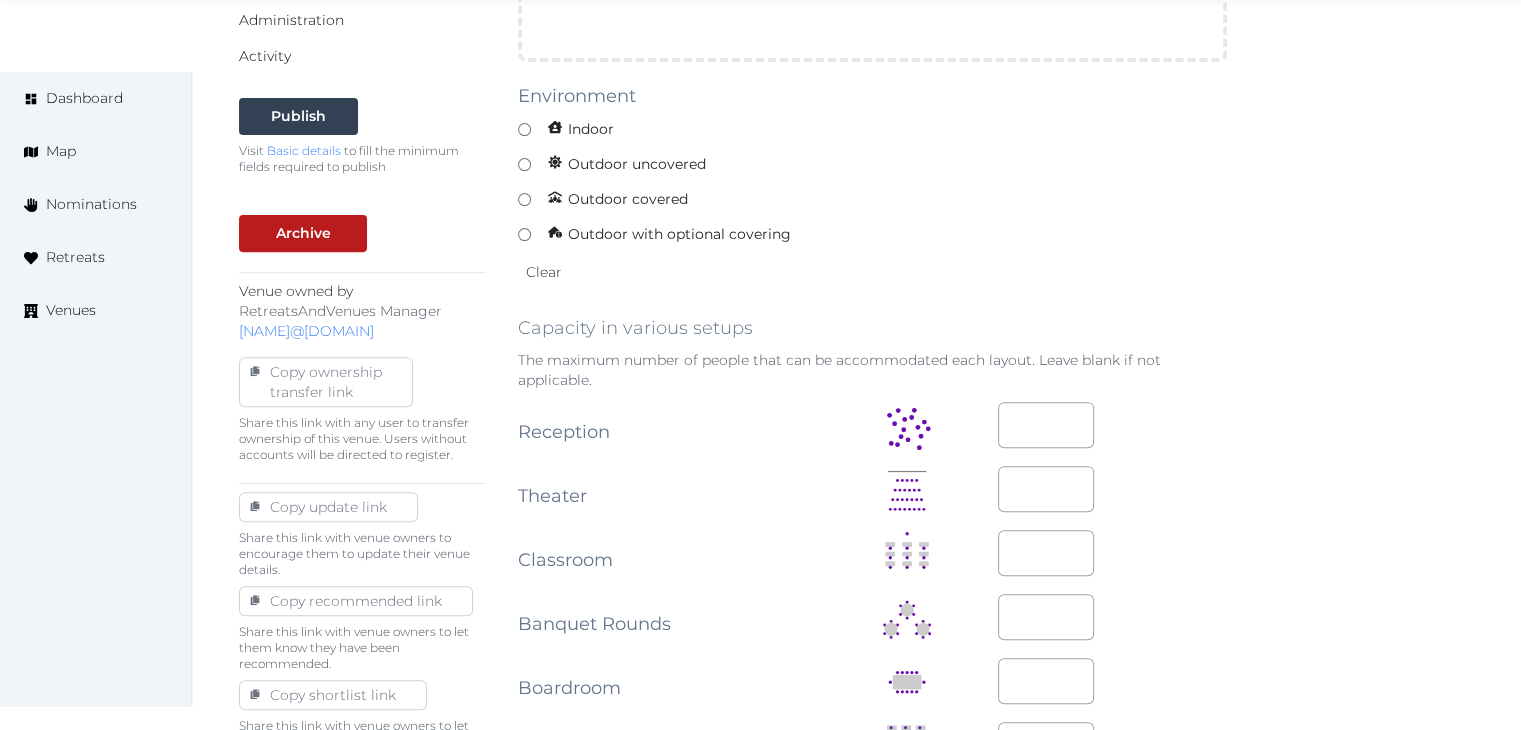 click at bounding box center (1112, 617) 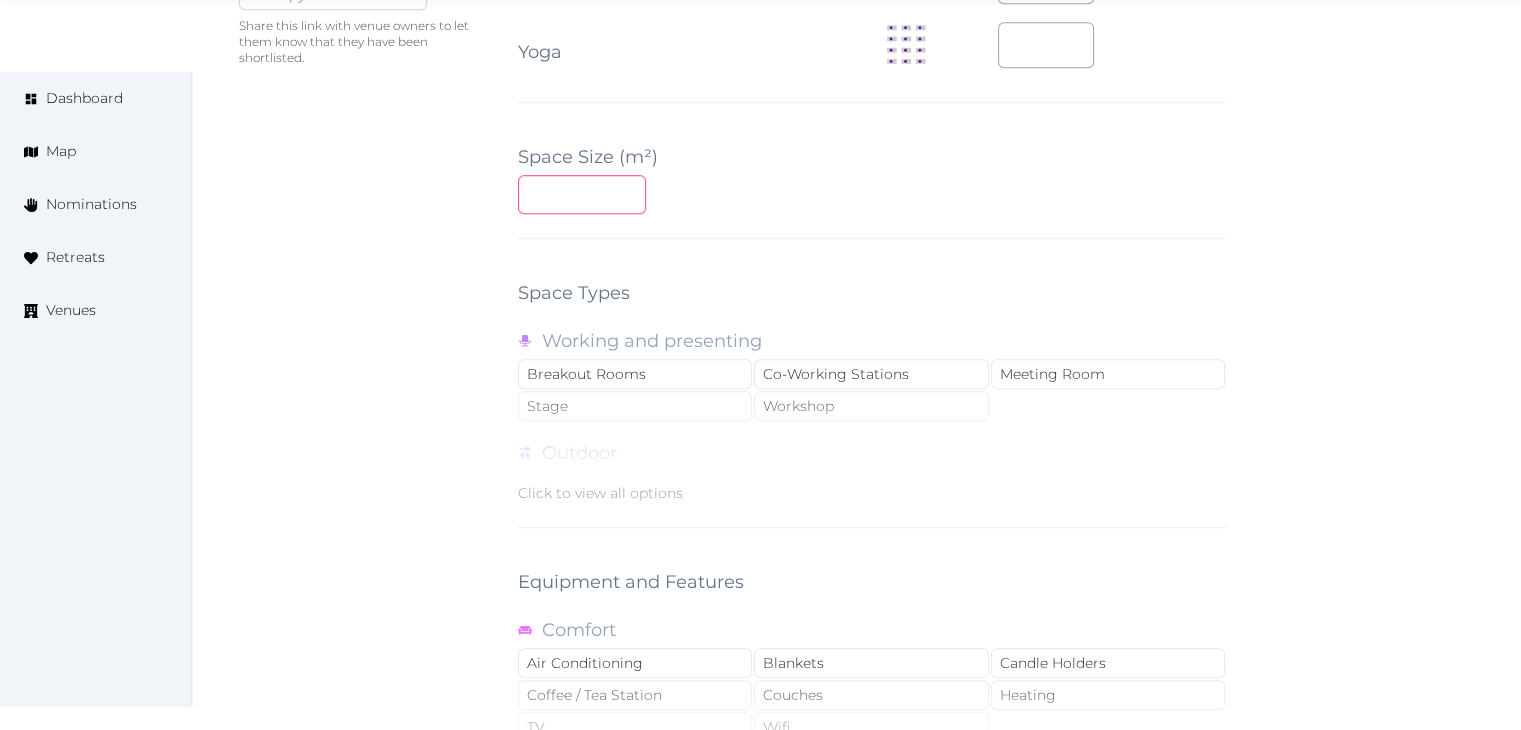 click at bounding box center [582, 194] 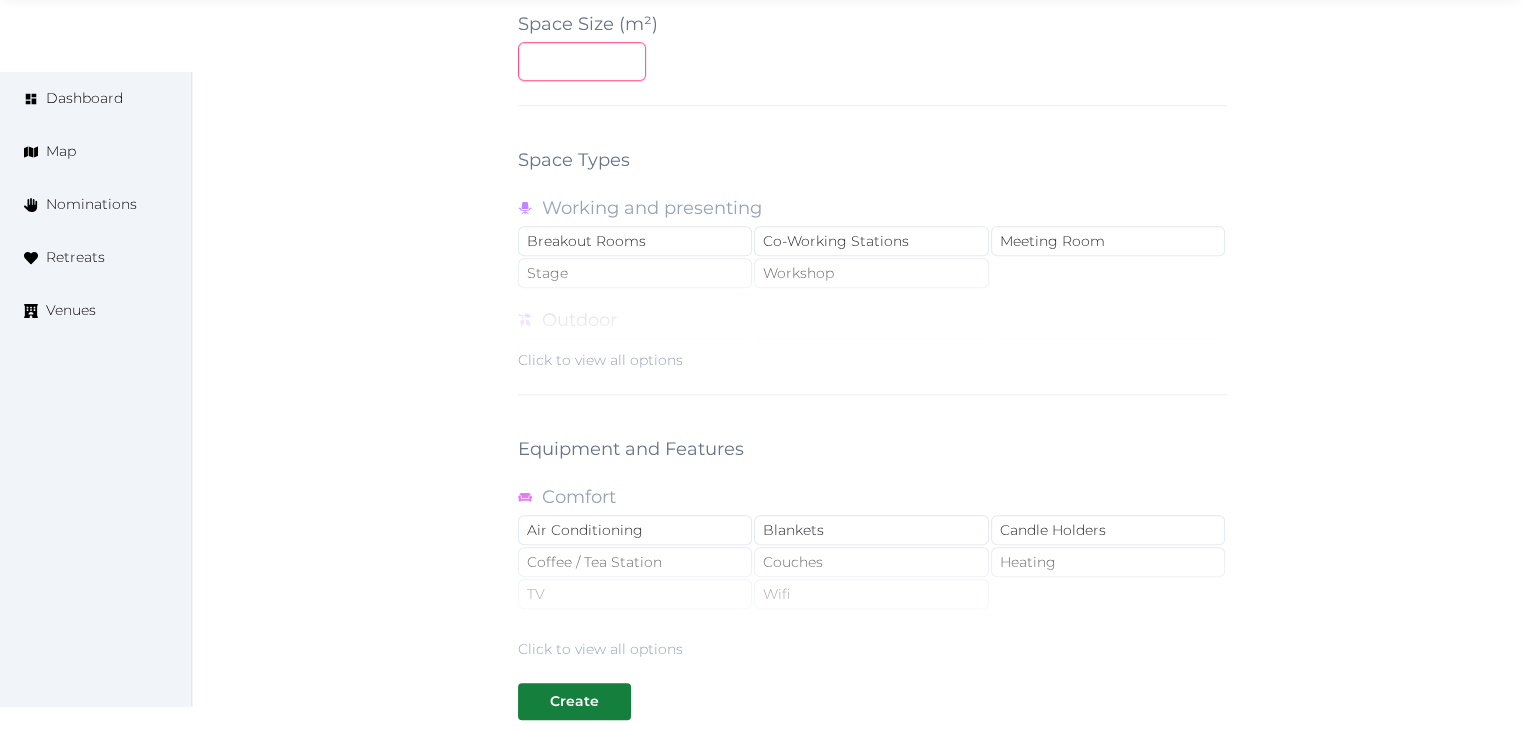 scroll, scrollTop: 1788, scrollLeft: 0, axis: vertical 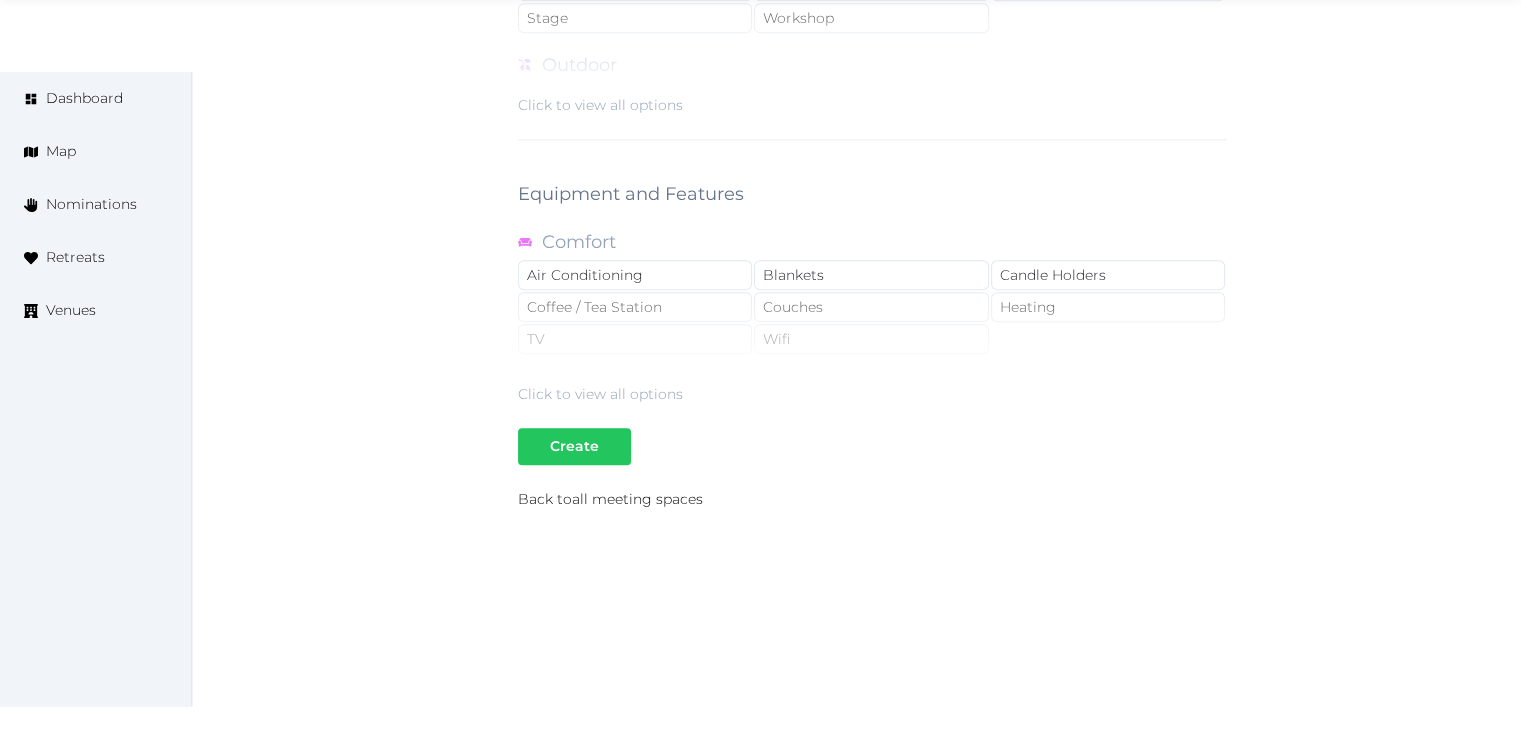 type on "**" 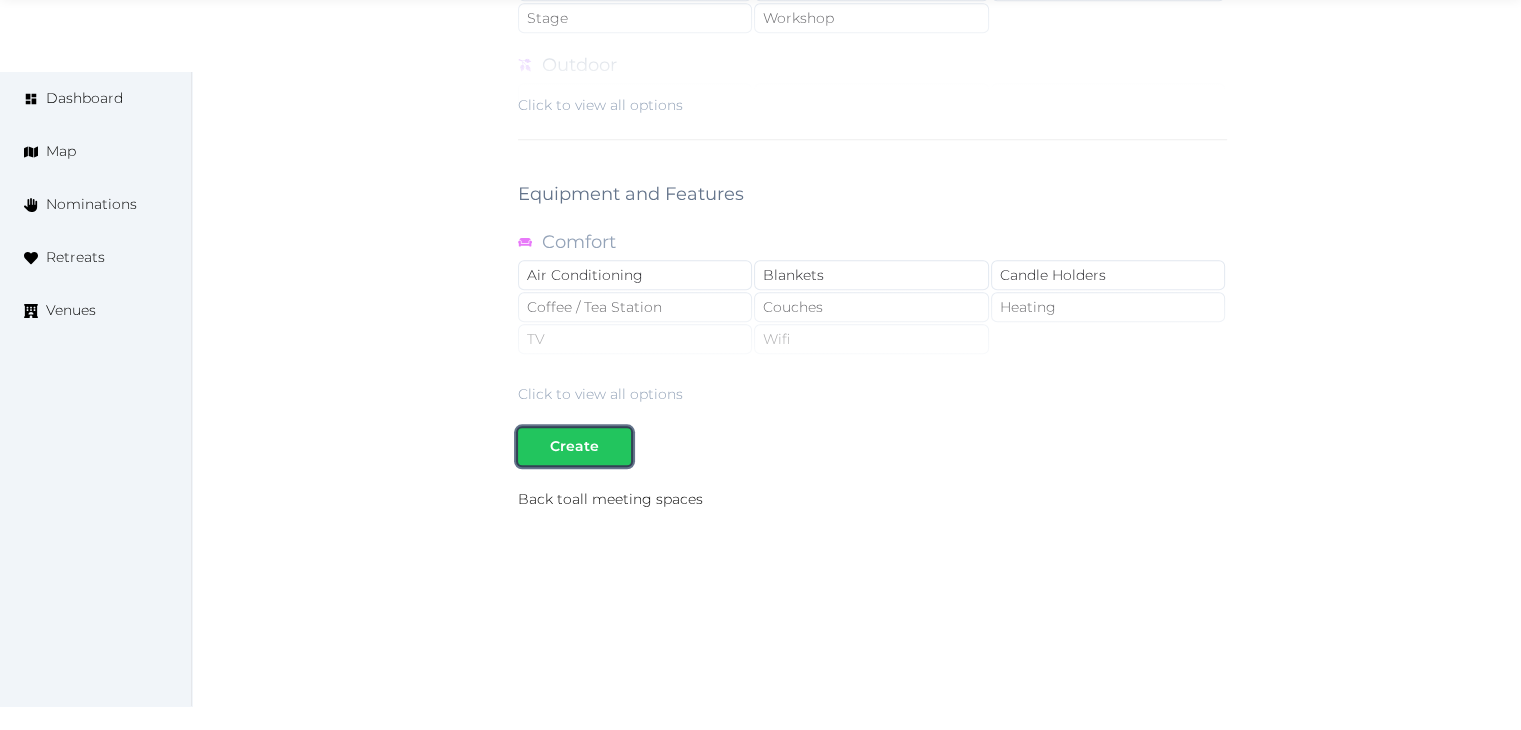 click on "Create" at bounding box center (574, 446) 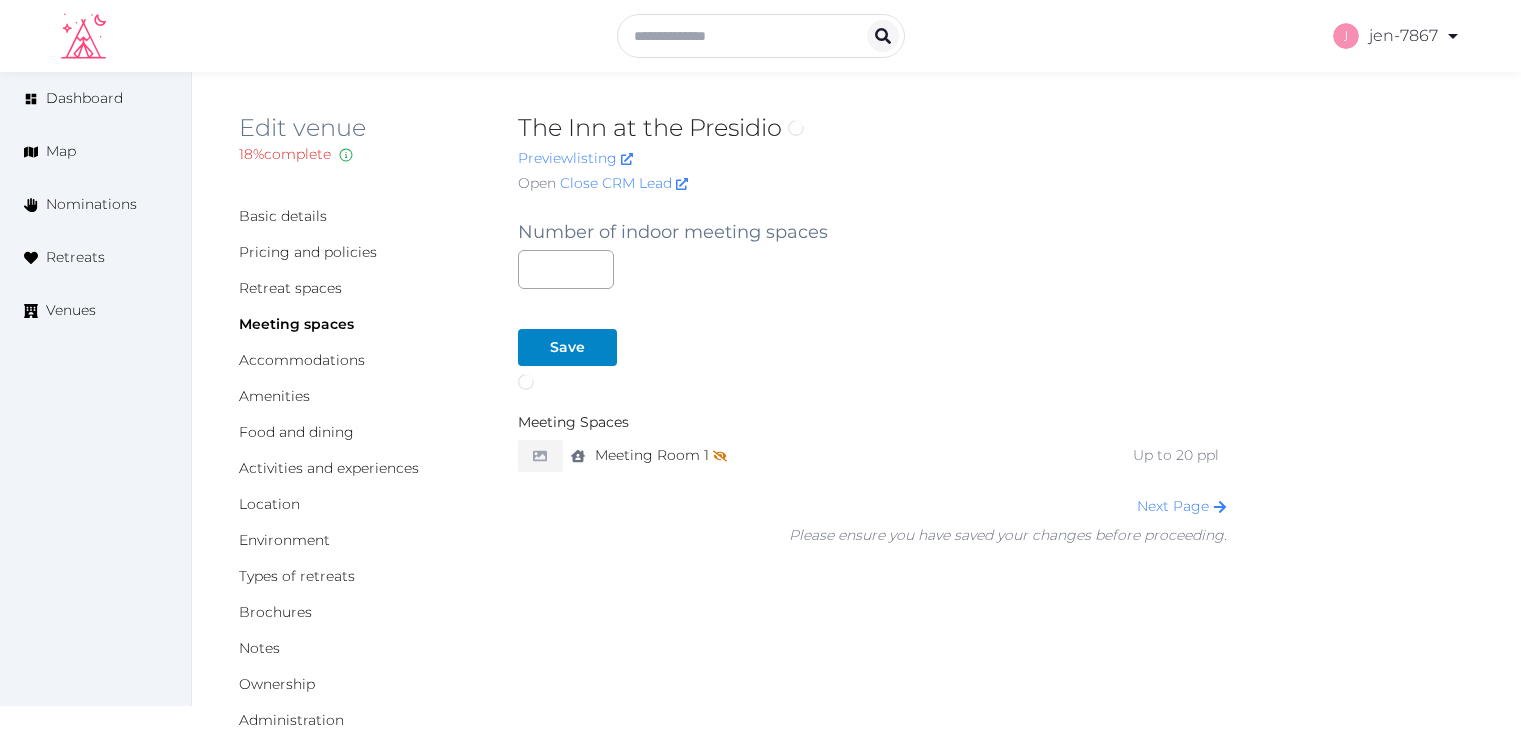 scroll, scrollTop: 0, scrollLeft: 0, axis: both 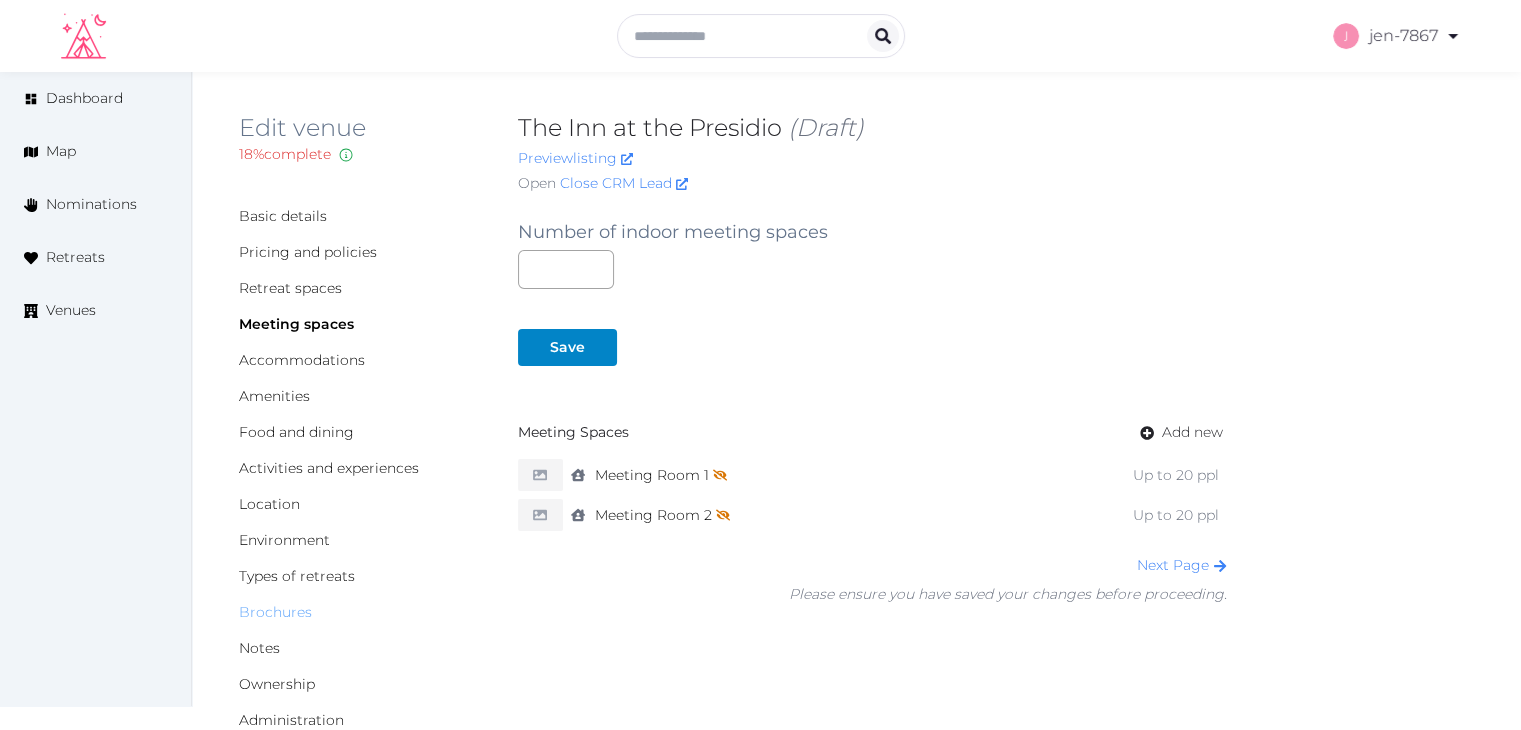 click on "Brochures" at bounding box center [275, 612] 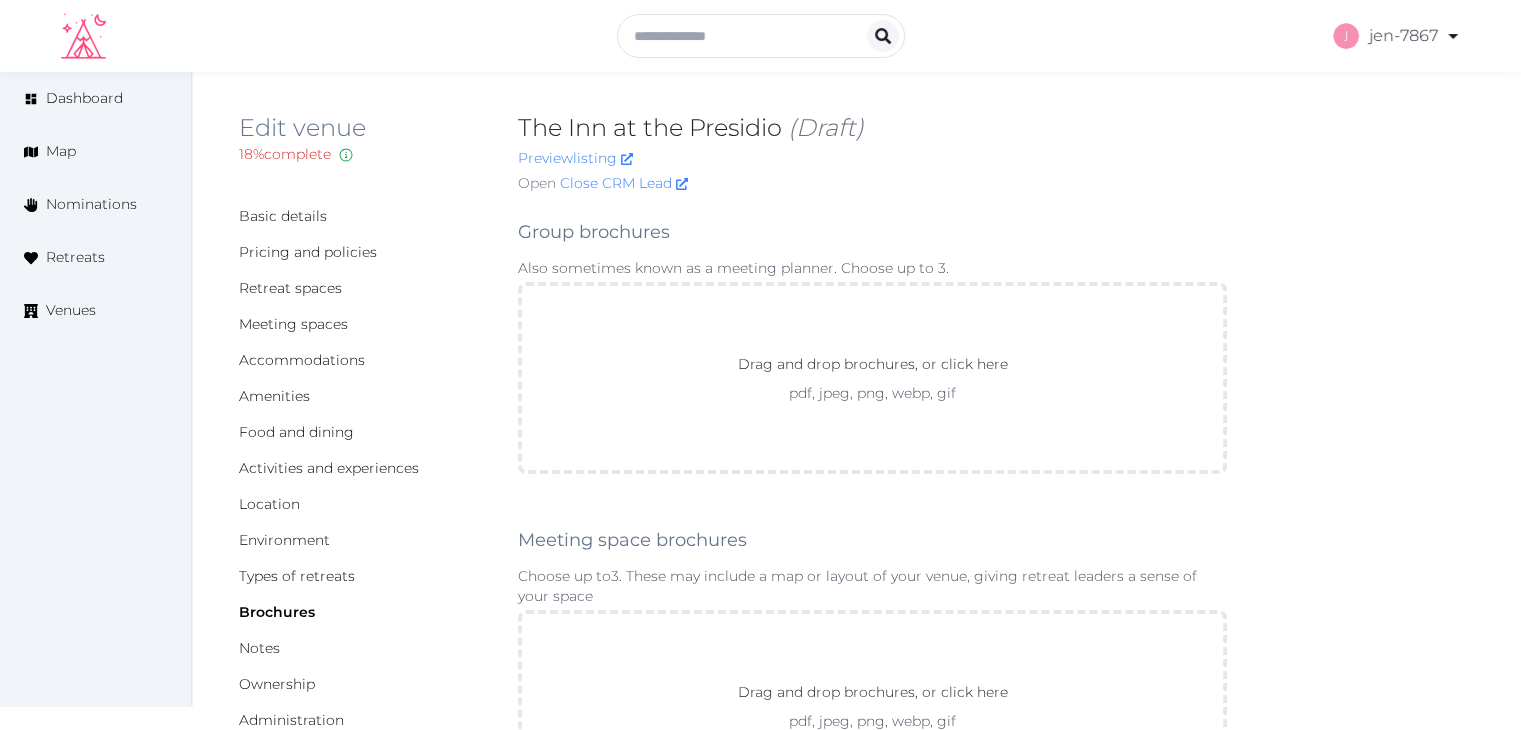 scroll, scrollTop: 300, scrollLeft: 0, axis: vertical 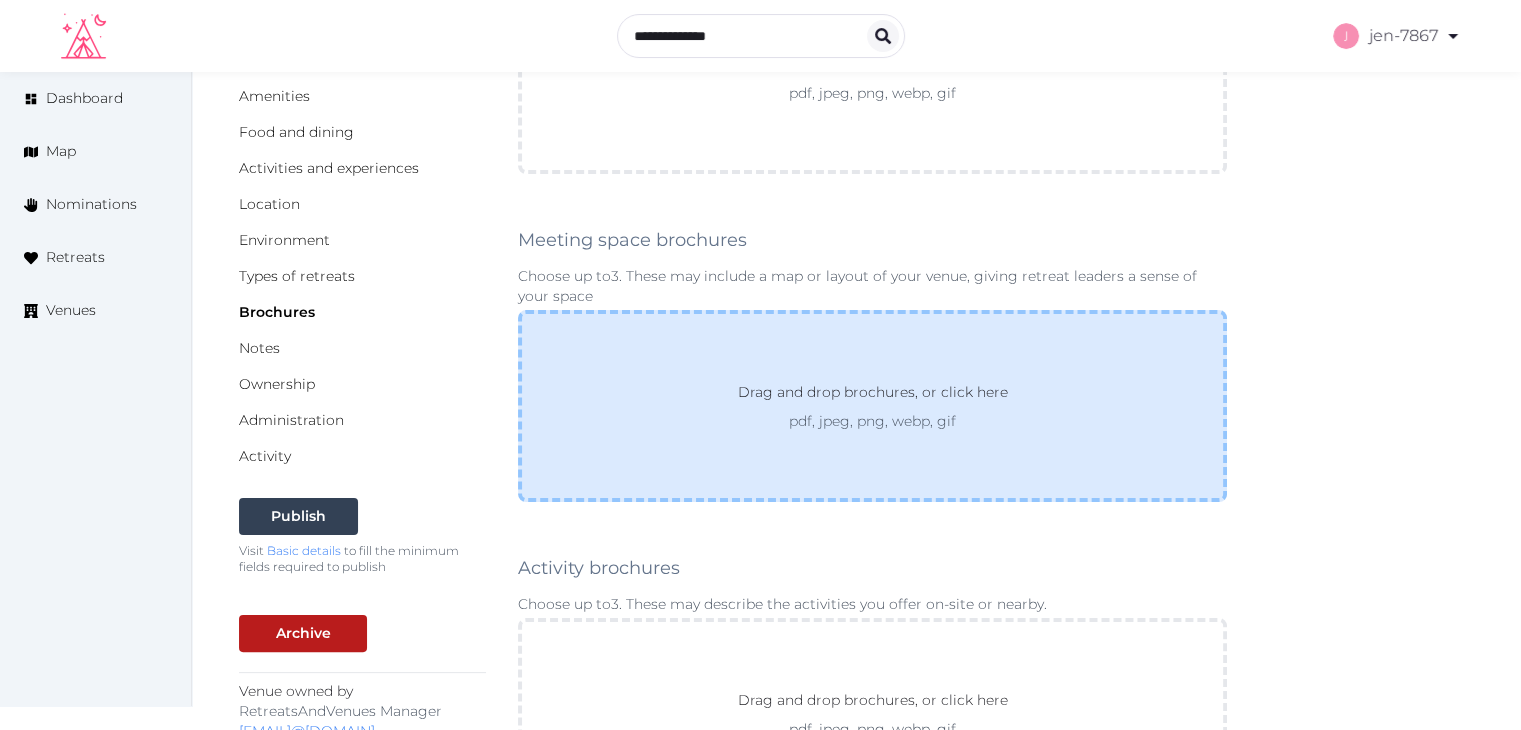 click on "Drag and drop brochures, or click here pdf, jpeg, png, webp, gif" at bounding box center (872, 406) 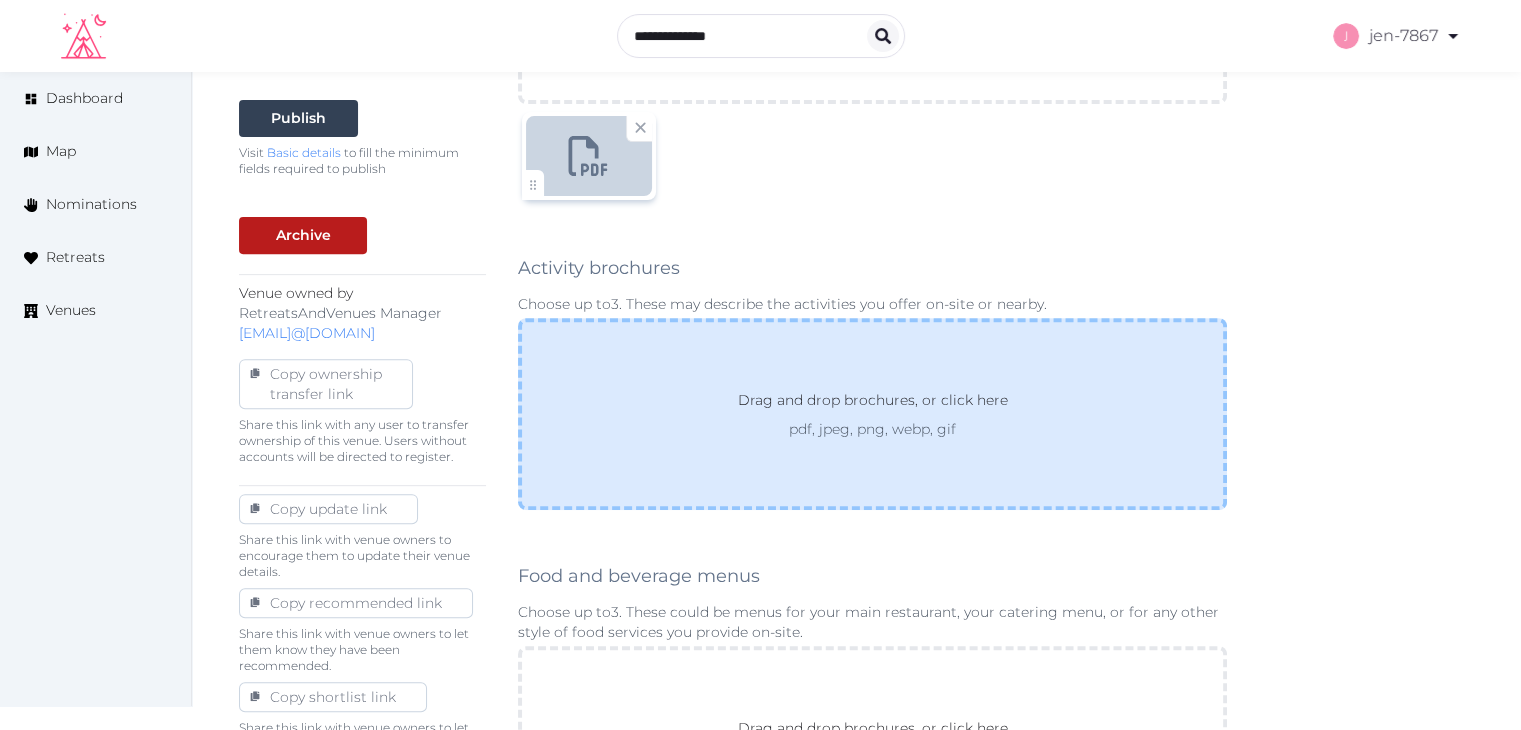 scroll, scrollTop: 1100, scrollLeft: 0, axis: vertical 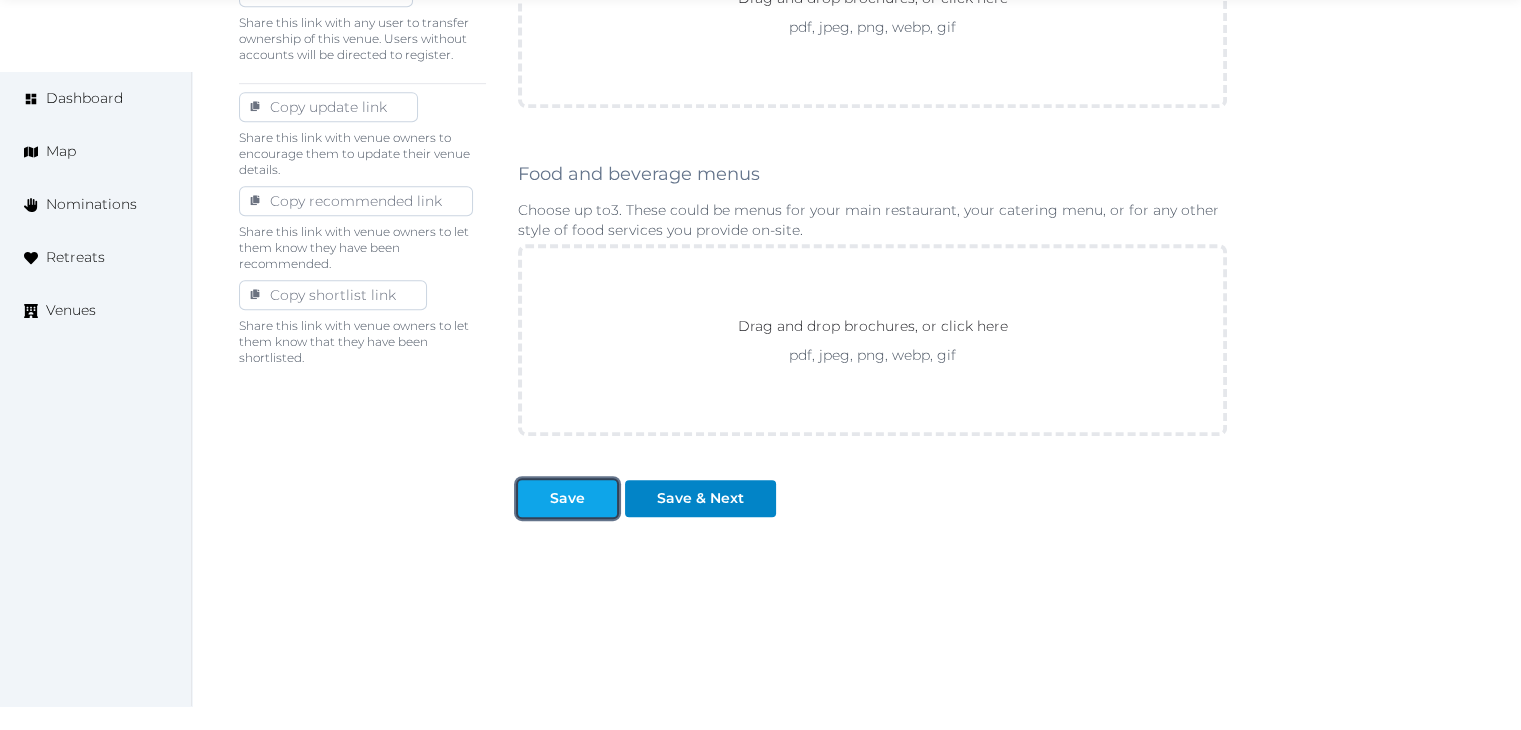 click on "Save" at bounding box center (567, 498) 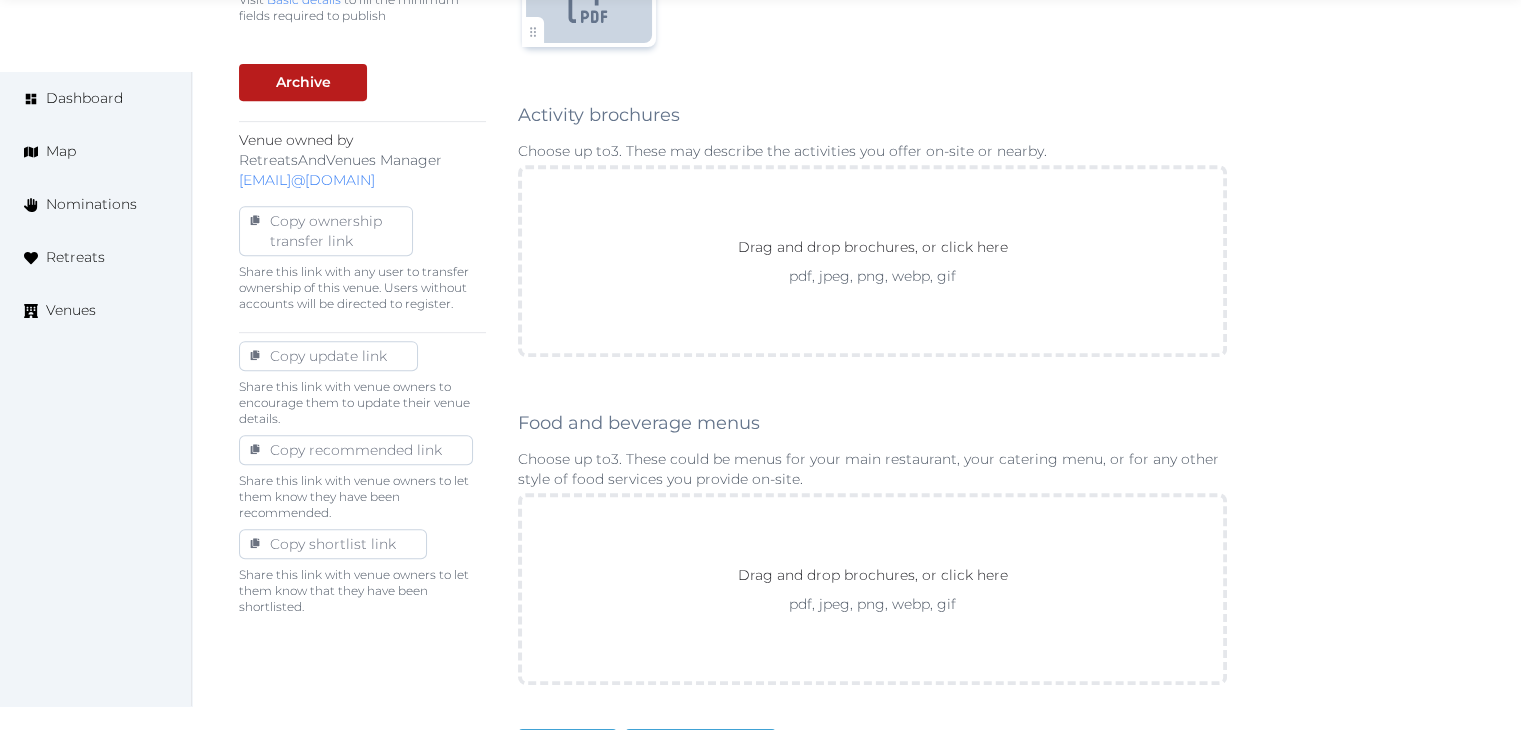 scroll, scrollTop: 1111, scrollLeft: 0, axis: vertical 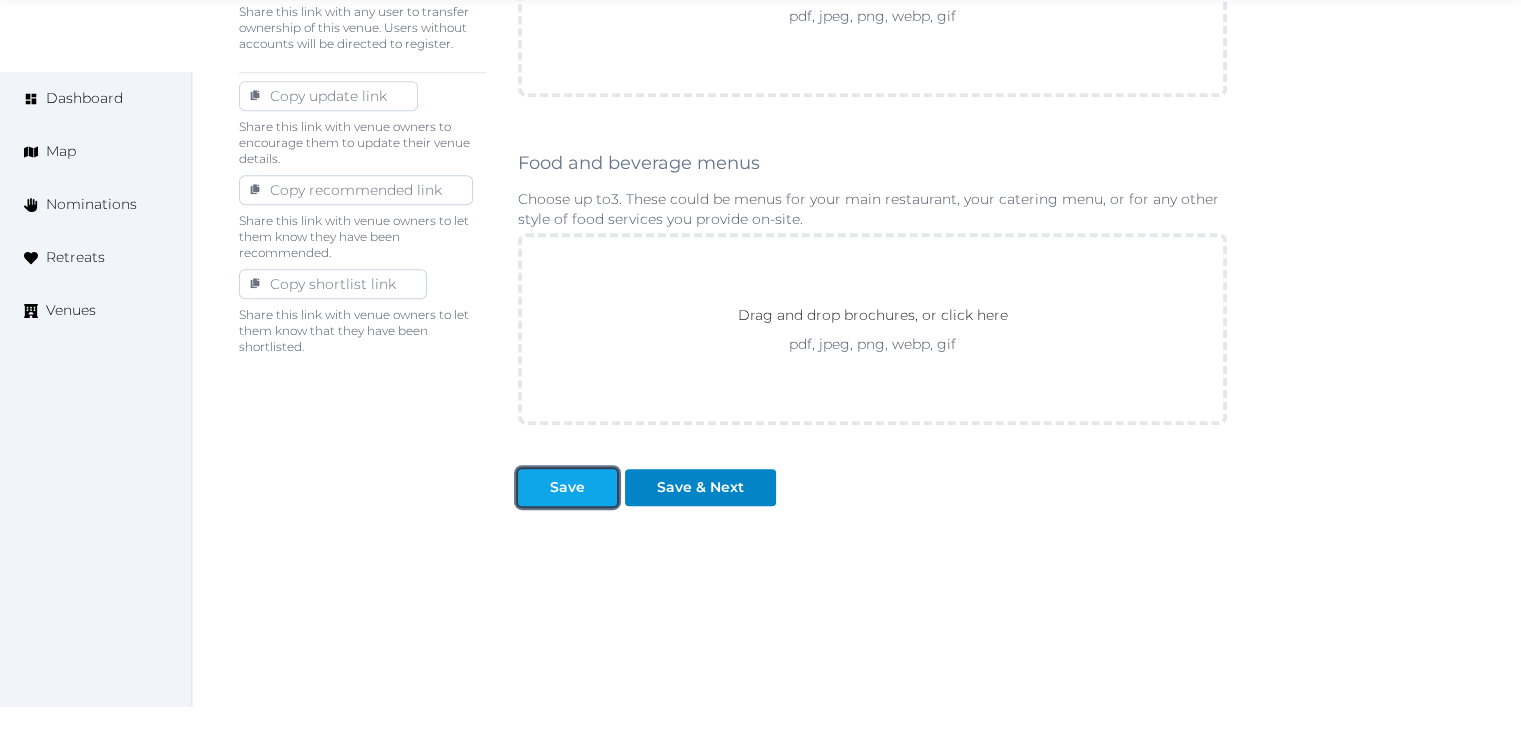 click on "Save" at bounding box center (567, 487) 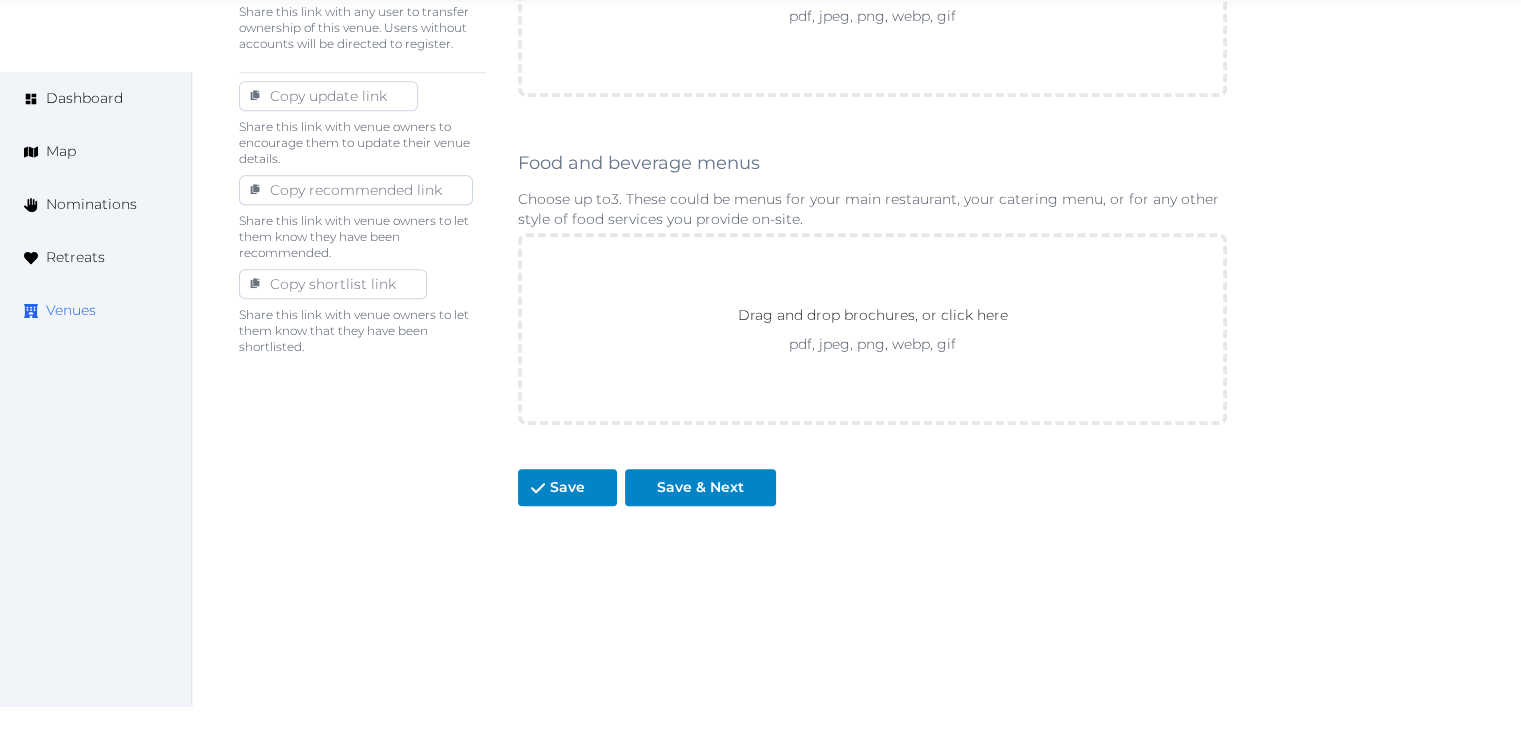click on "Venues" at bounding box center [71, 310] 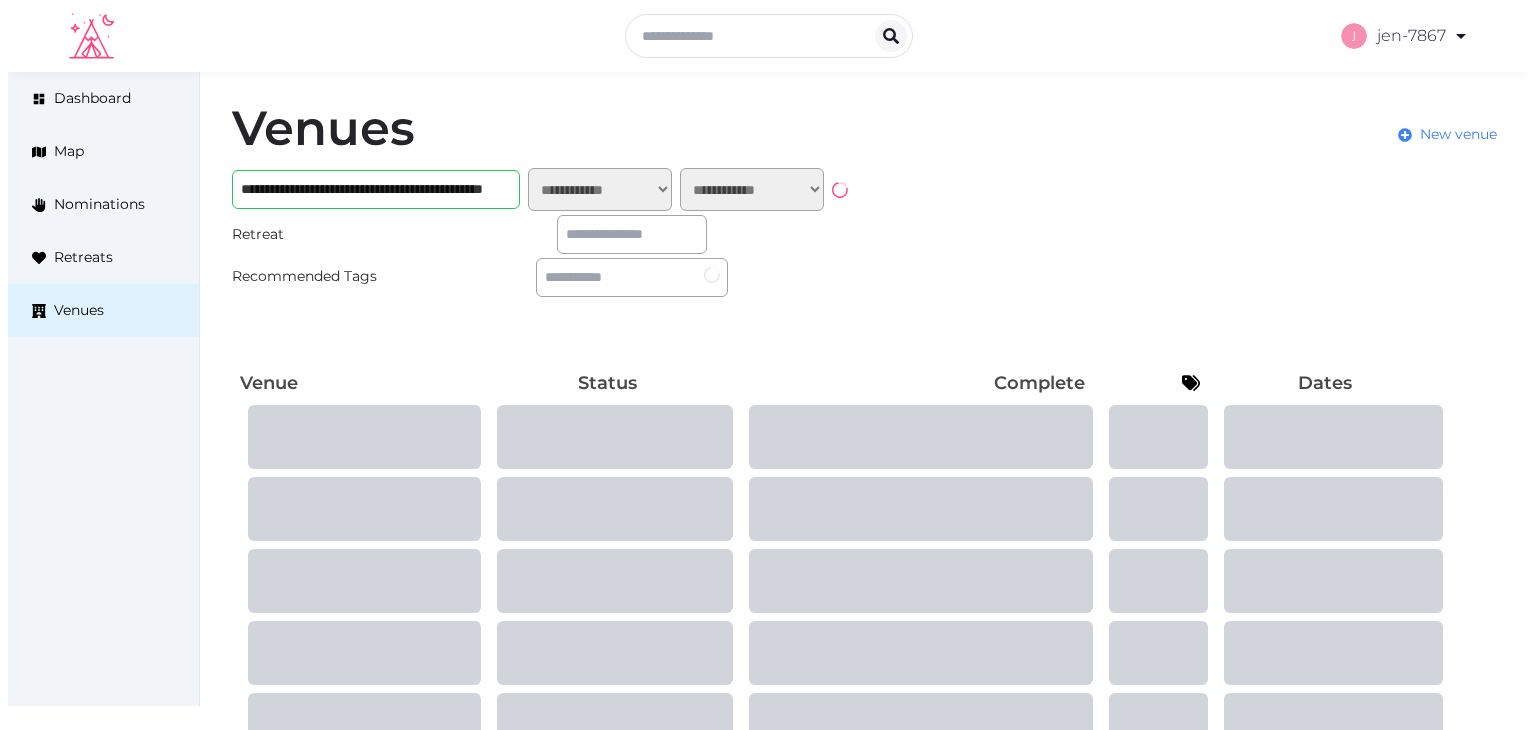 scroll, scrollTop: 0, scrollLeft: 0, axis: both 